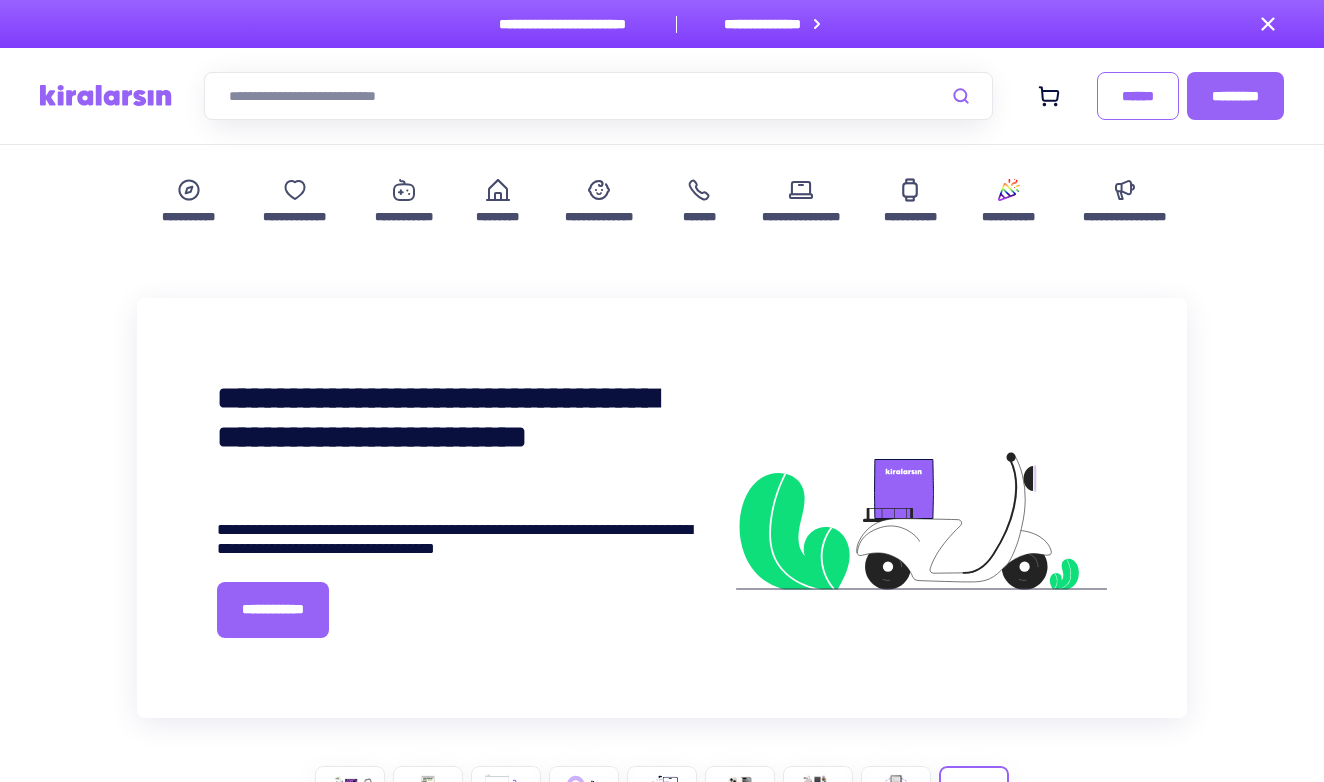 scroll, scrollTop: 0, scrollLeft: 0, axis: both 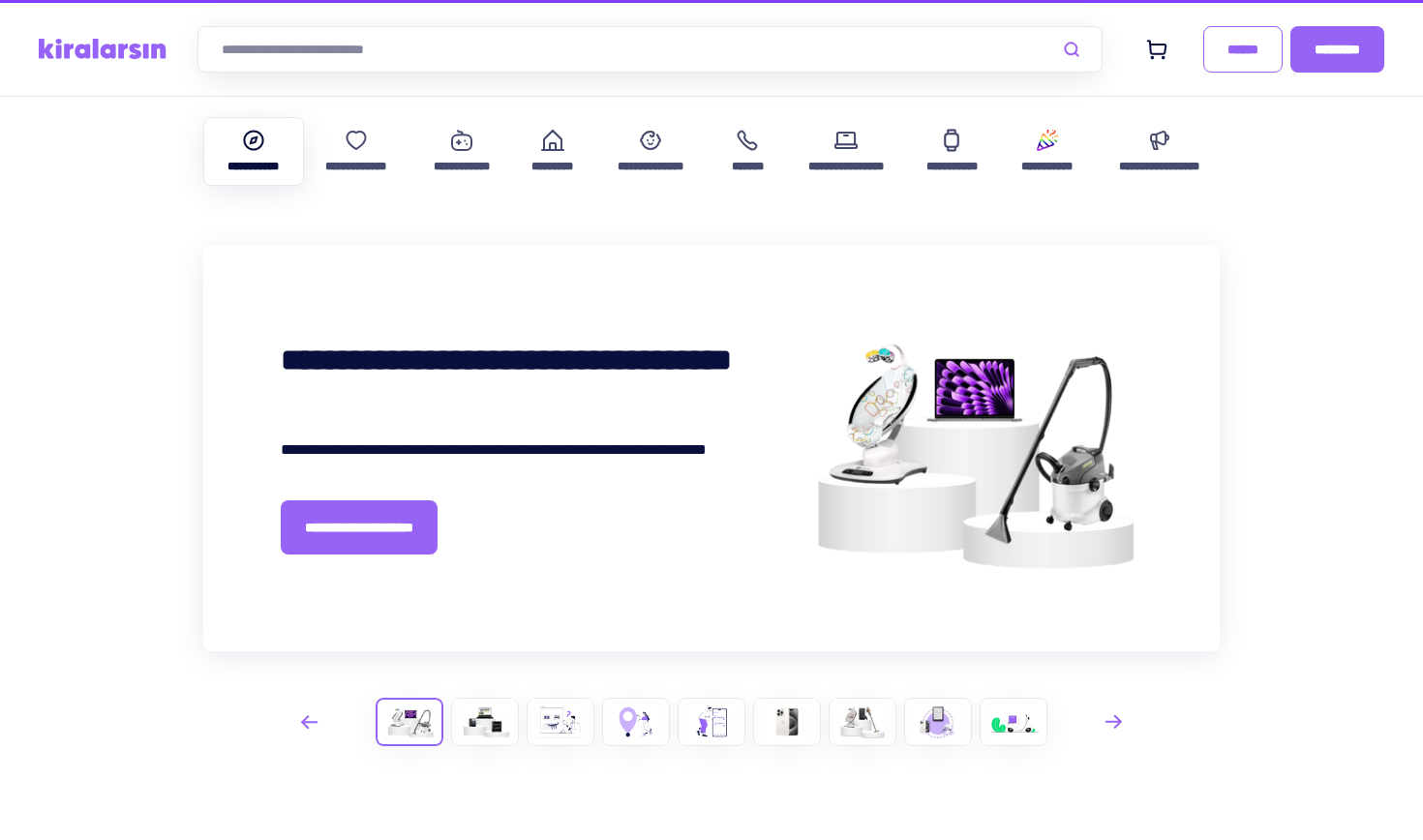 click on "**********" at bounding box center (254, 166) 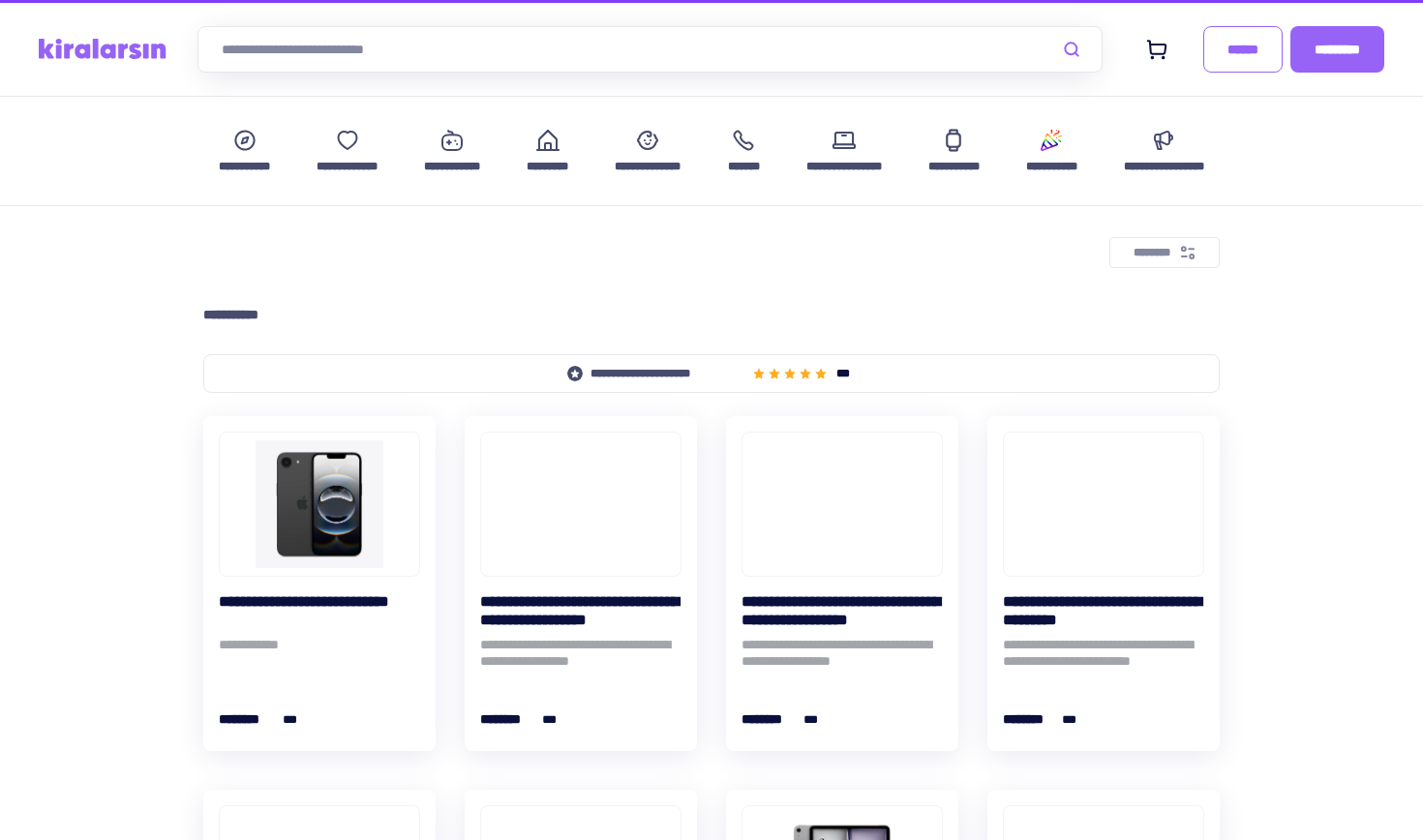 scroll, scrollTop: 0, scrollLeft: 0, axis: both 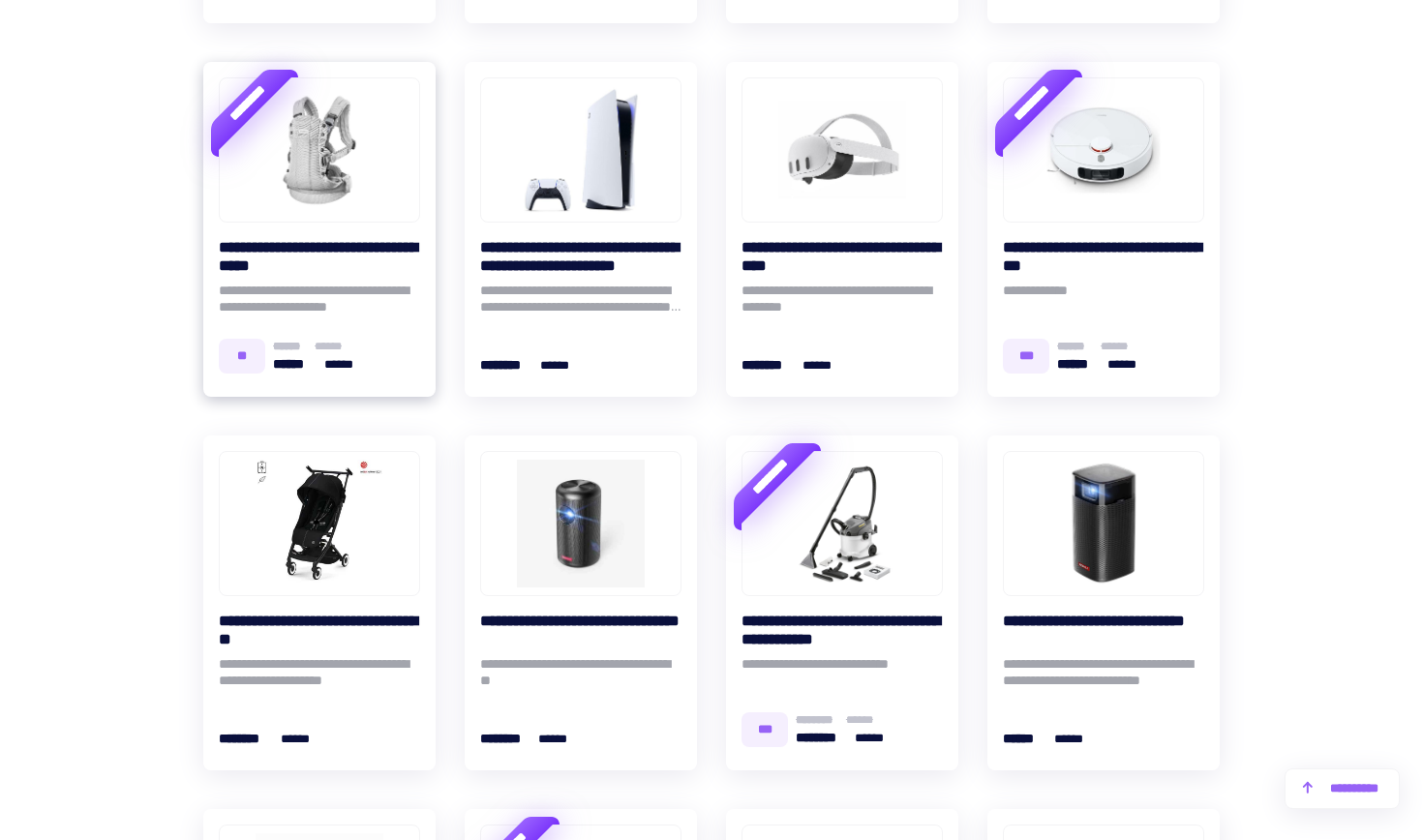 click on "**********" at bounding box center [319, 302] 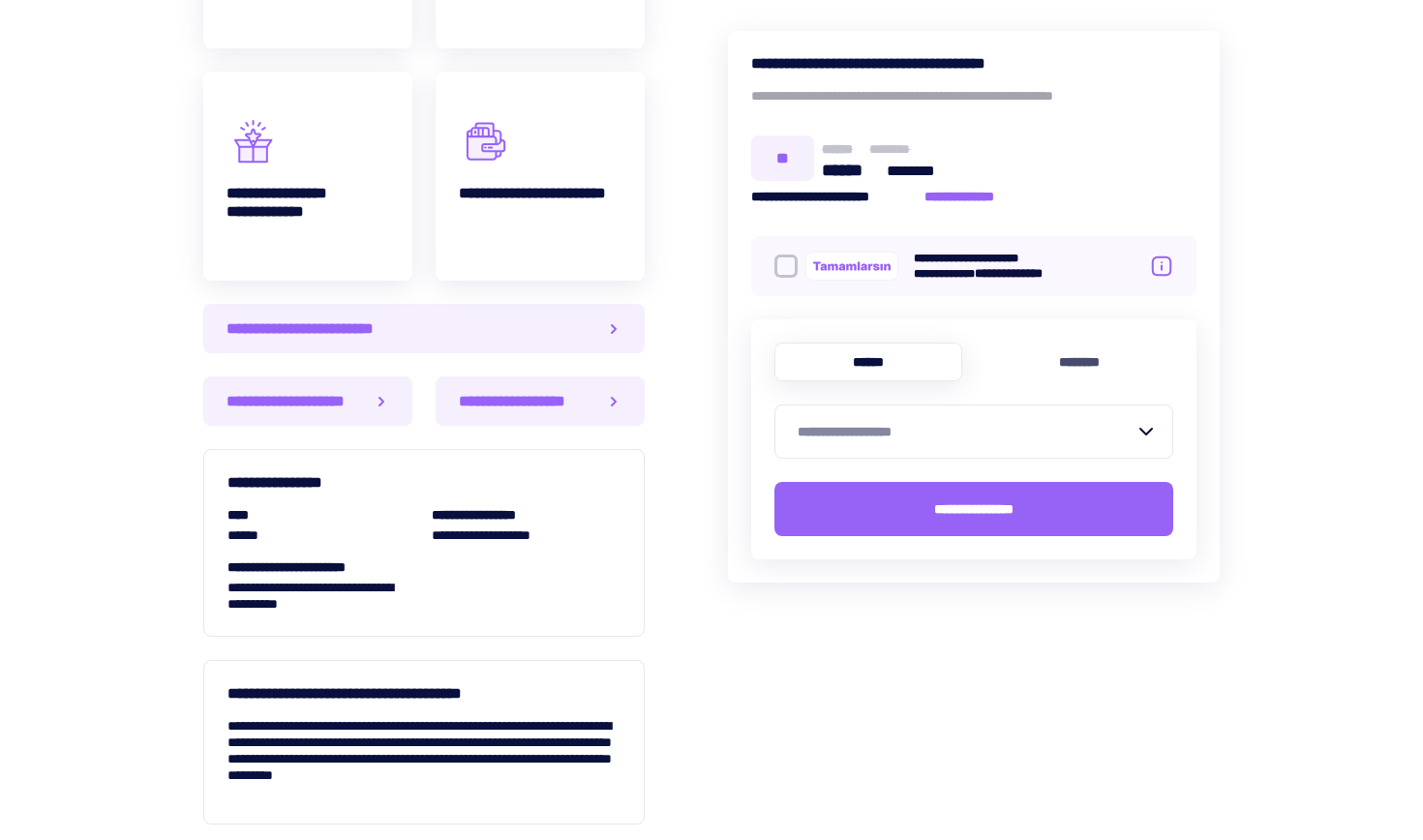scroll, scrollTop: 1264, scrollLeft: 0, axis: vertical 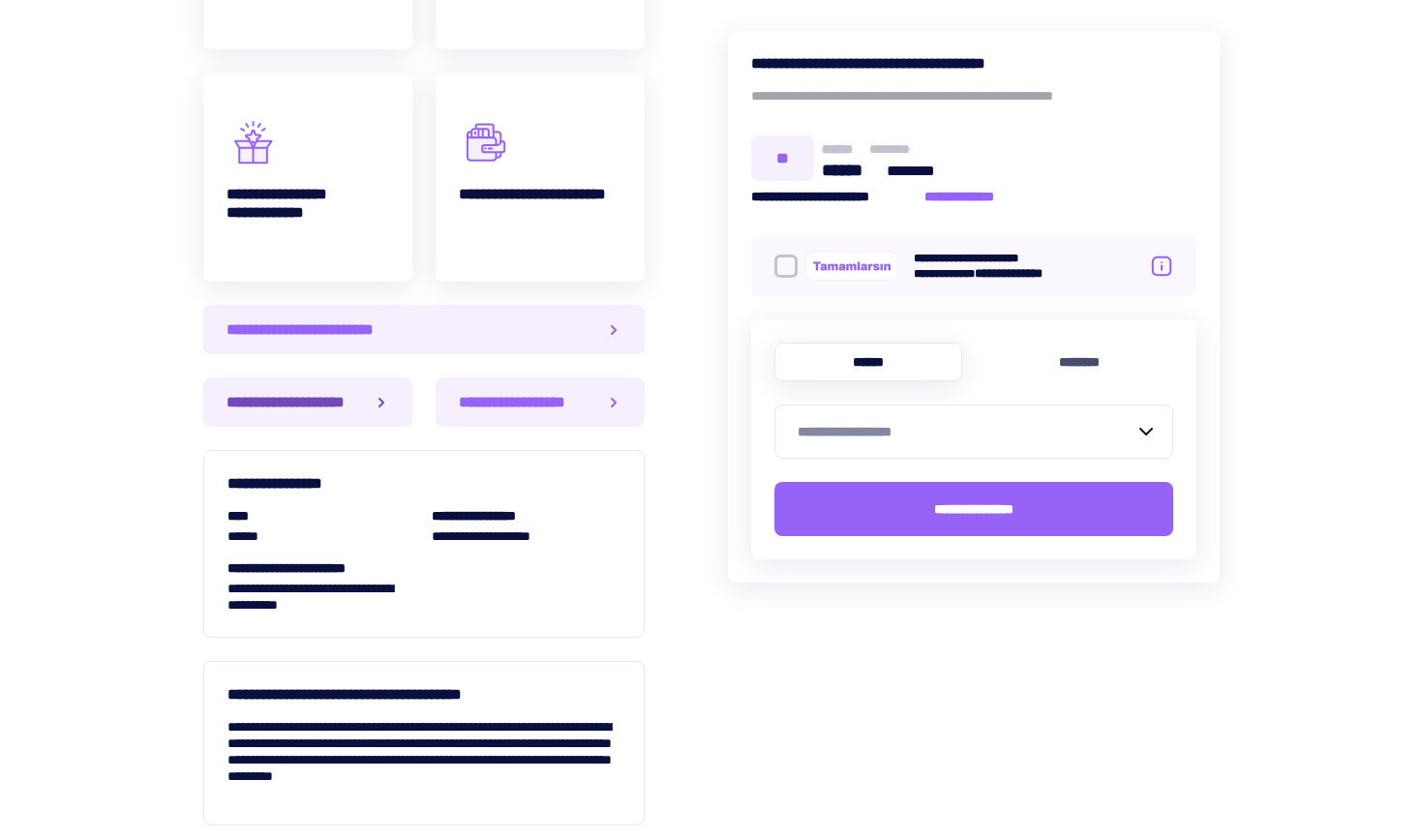 click on "**********" at bounding box center [296, 402] 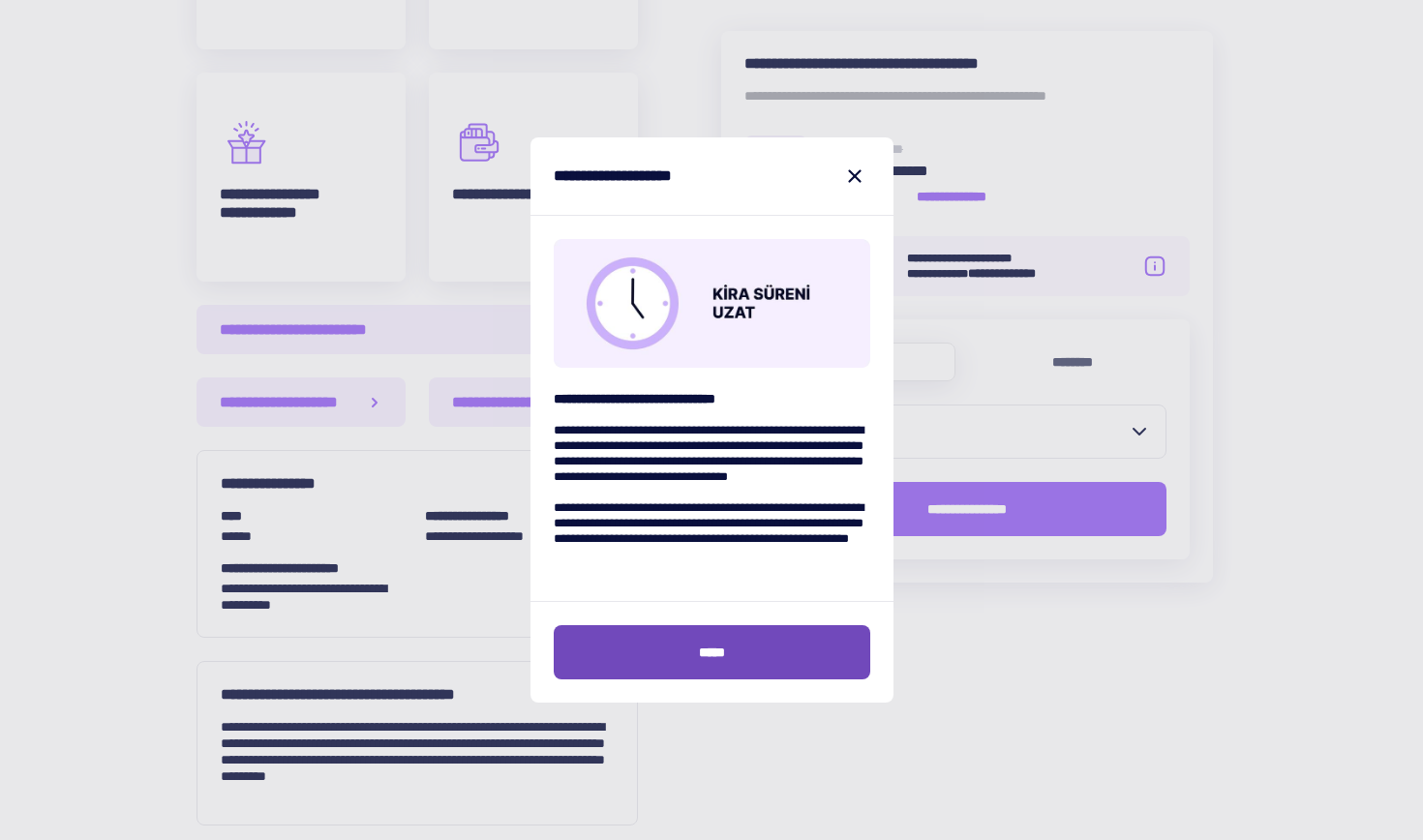 click on "*****" at bounding box center (712, 652) 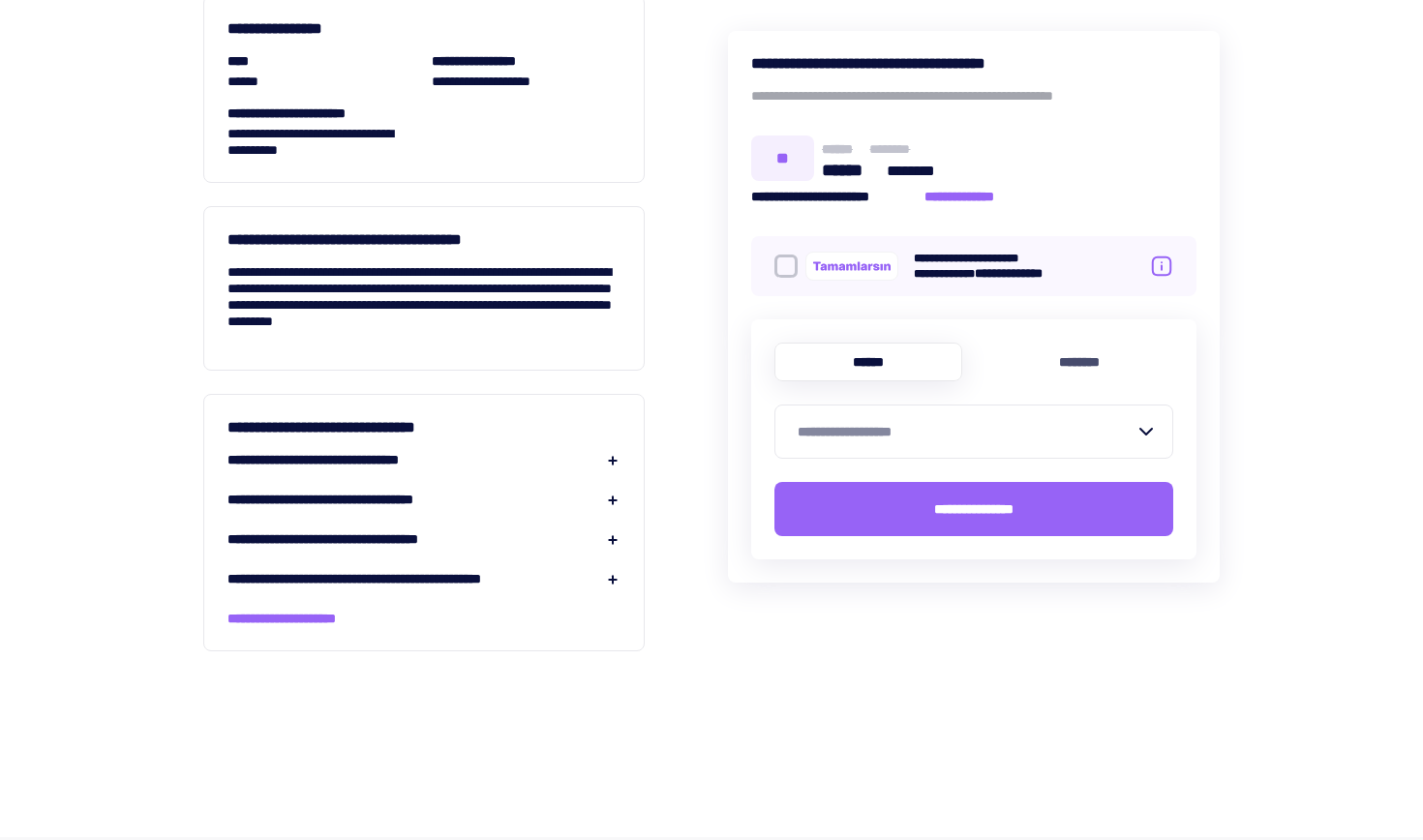 scroll, scrollTop: 1725, scrollLeft: 0, axis: vertical 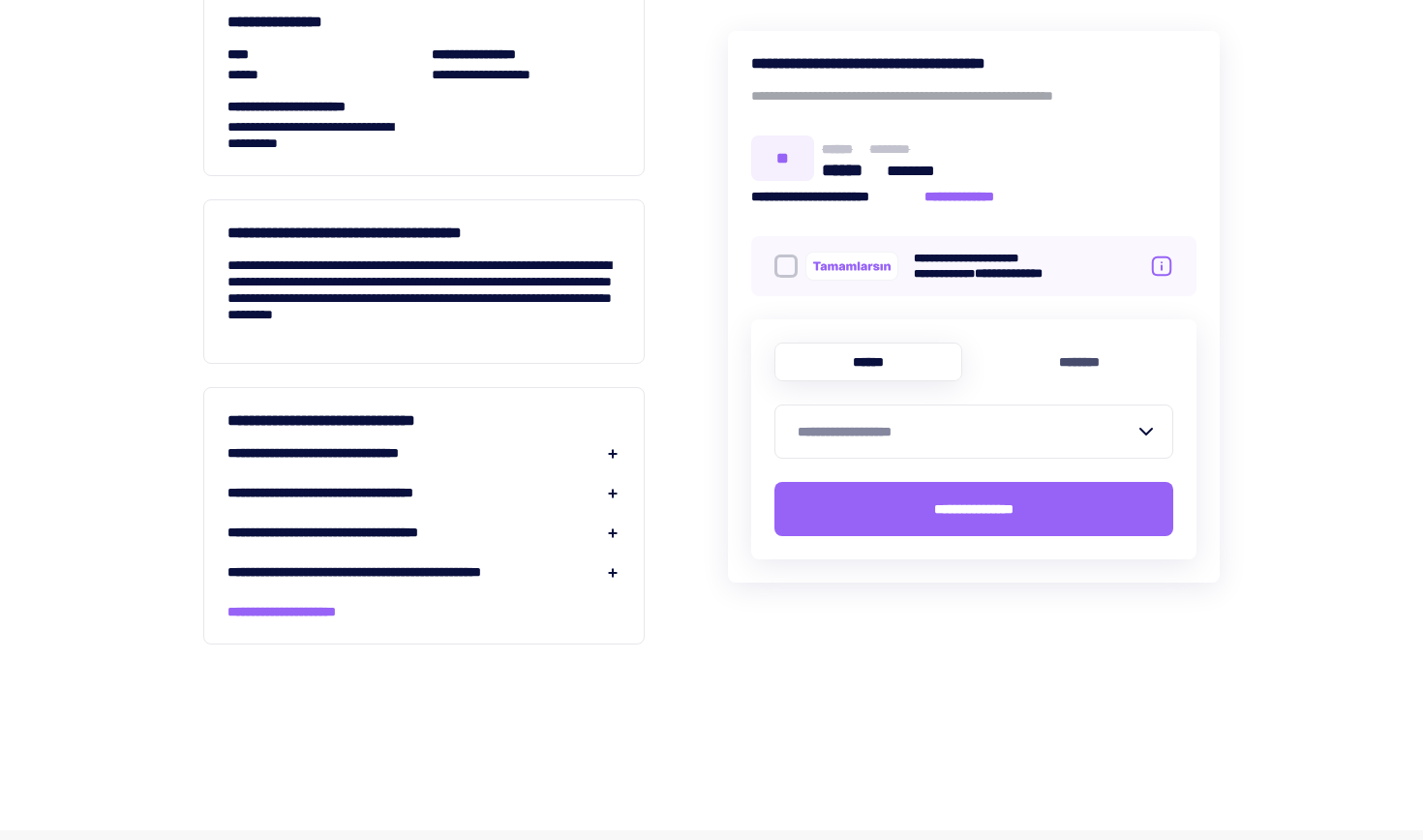 click 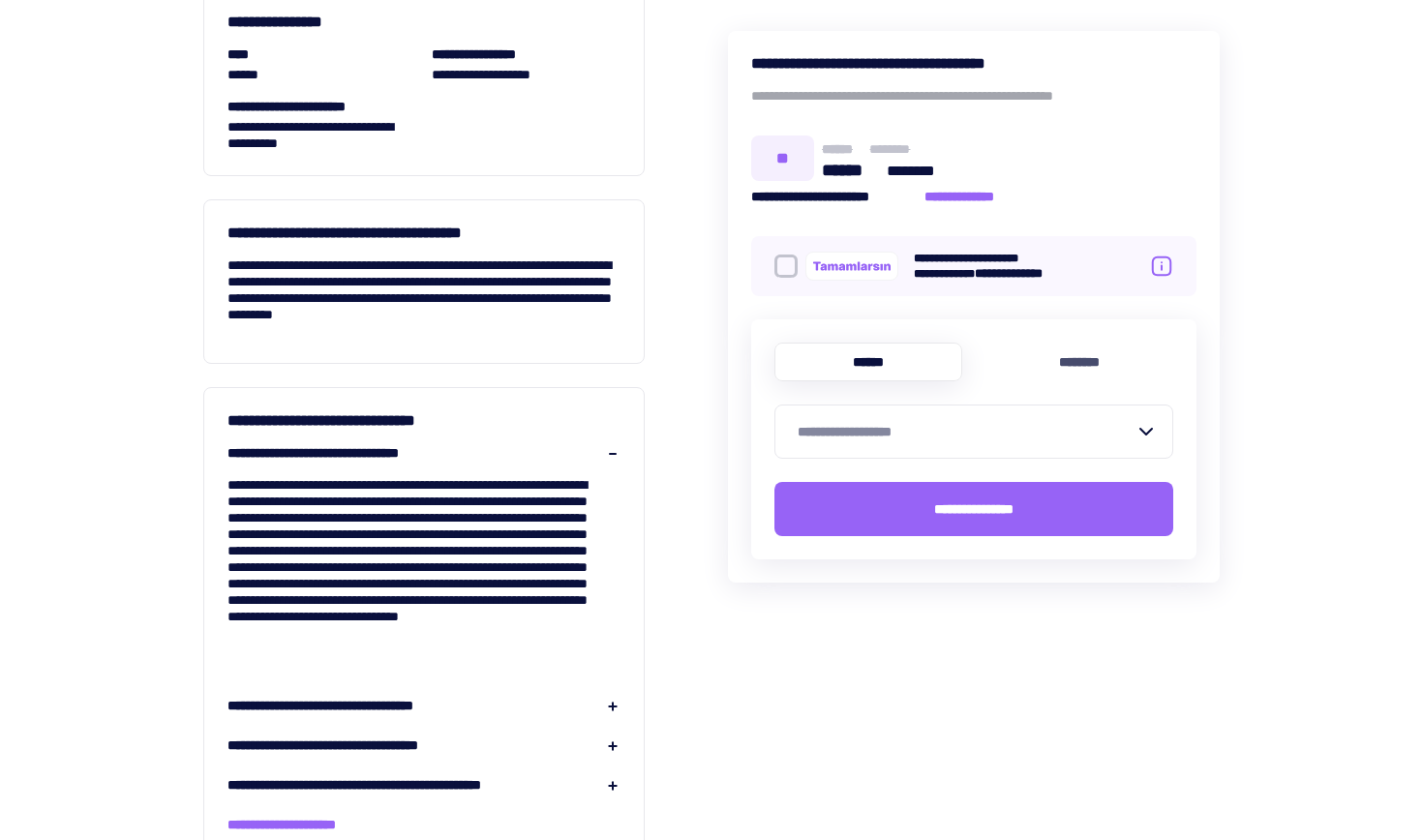 click 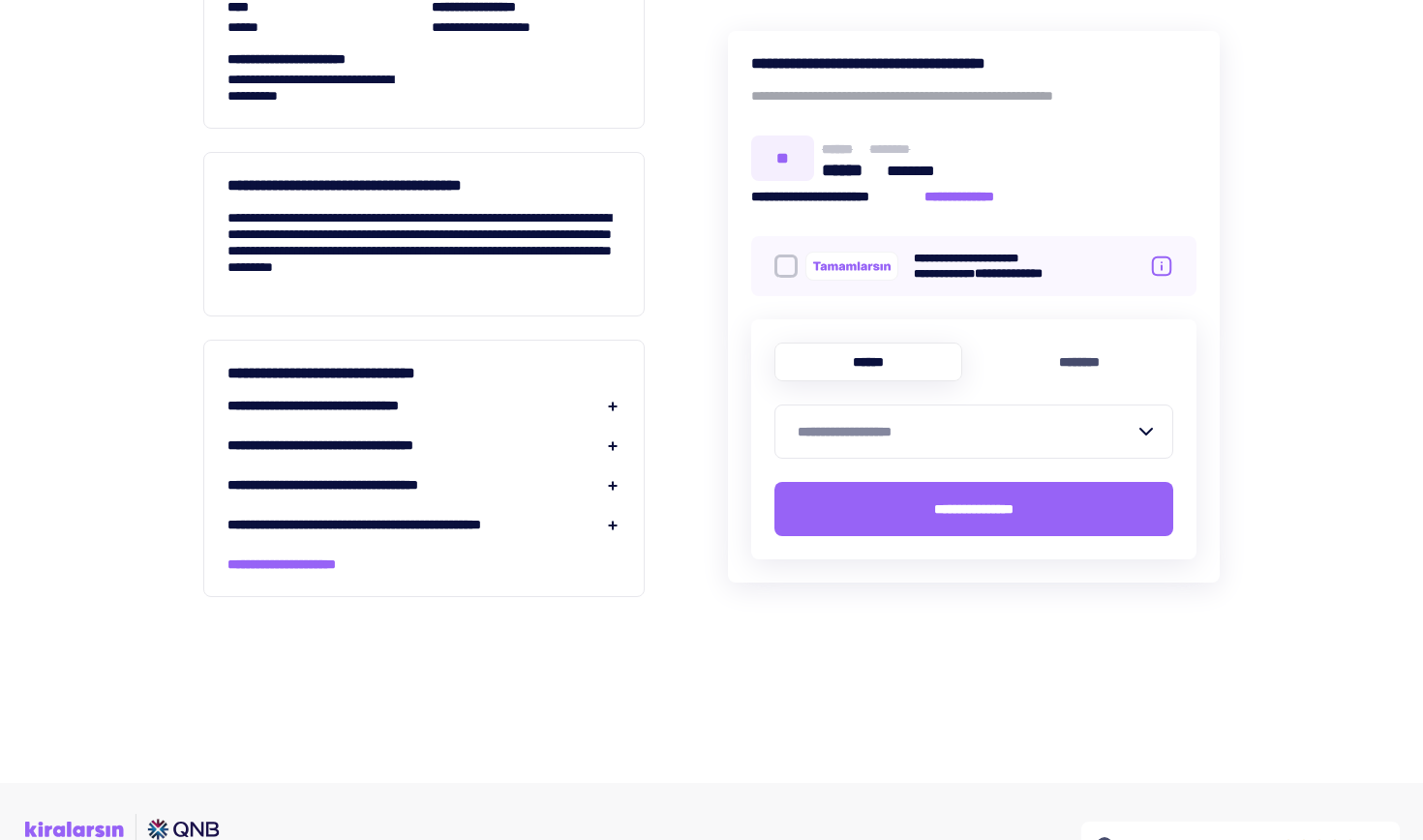 scroll, scrollTop: 1783, scrollLeft: 0, axis: vertical 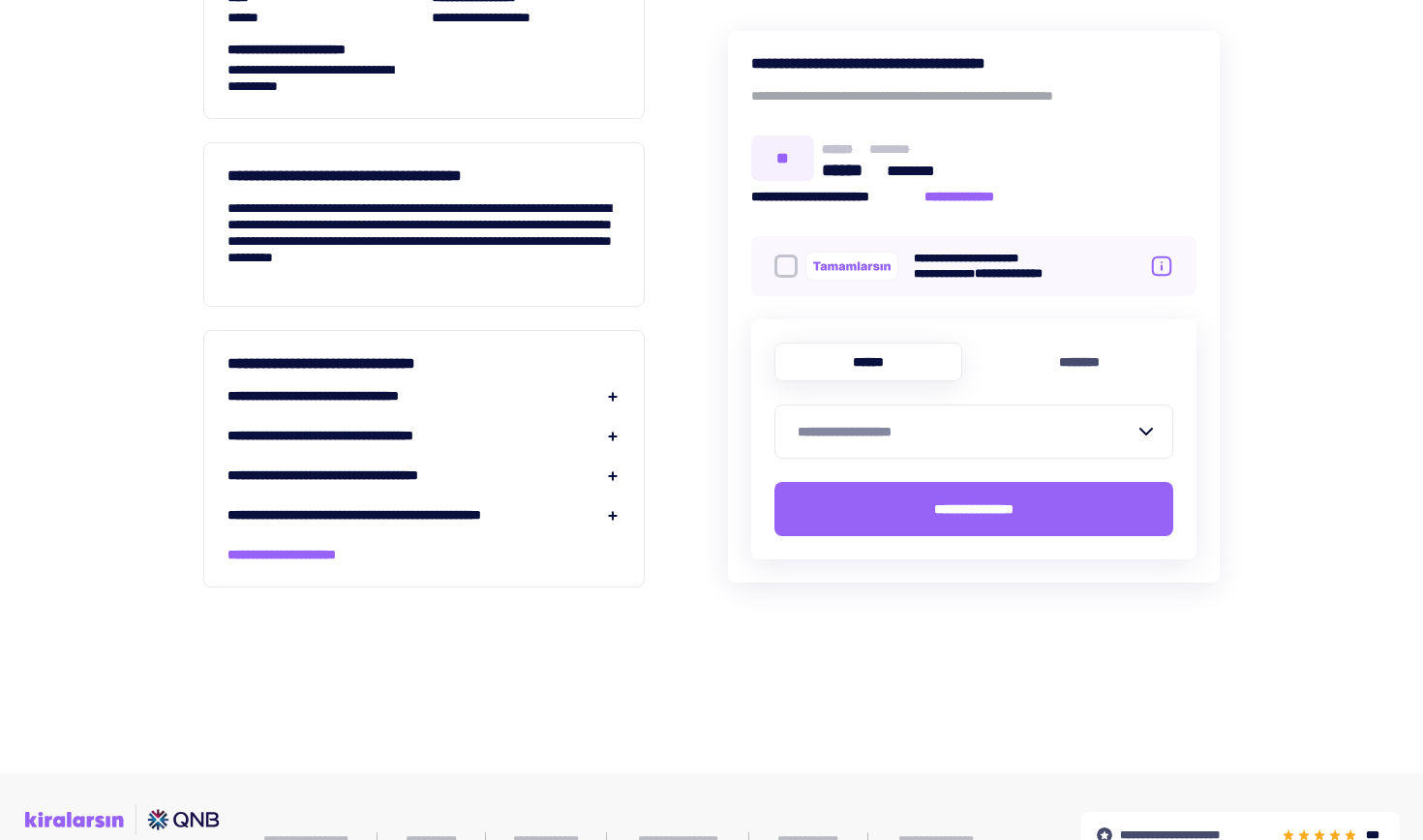 click on "**********" at bounding box center [424, 396] 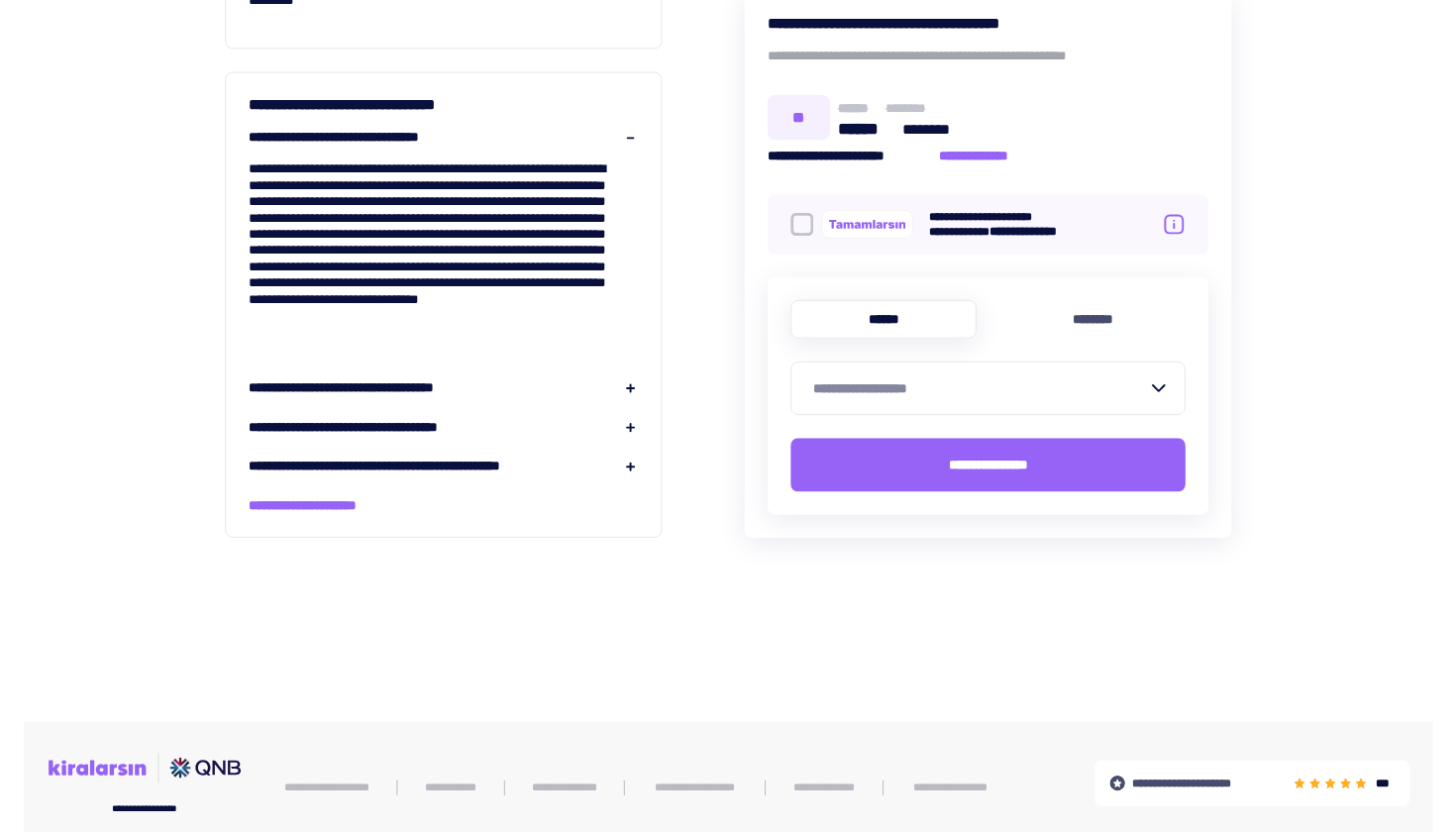 scroll, scrollTop: 2099, scrollLeft: 0, axis: vertical 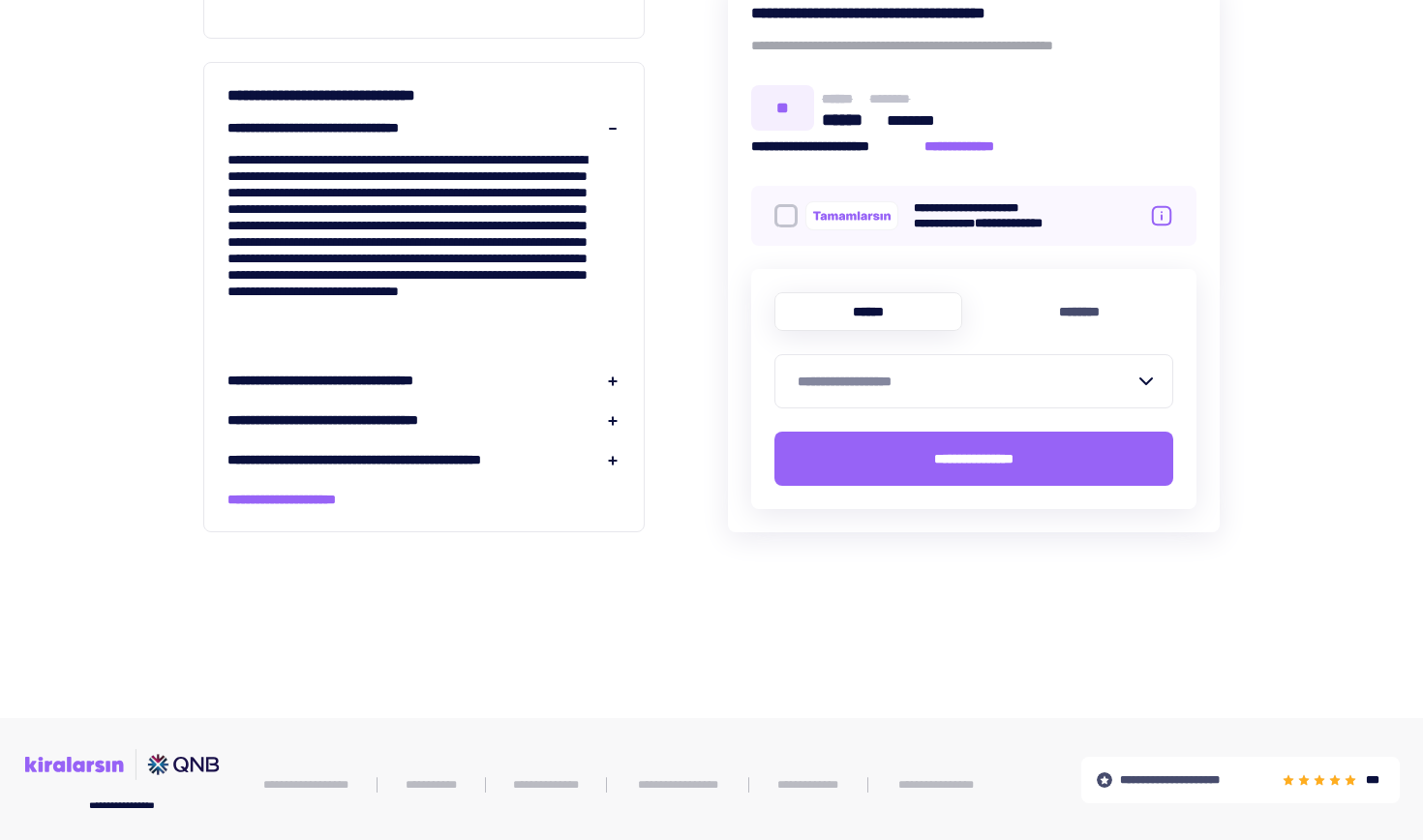 click on "**********" at bounding box center [424, 380] 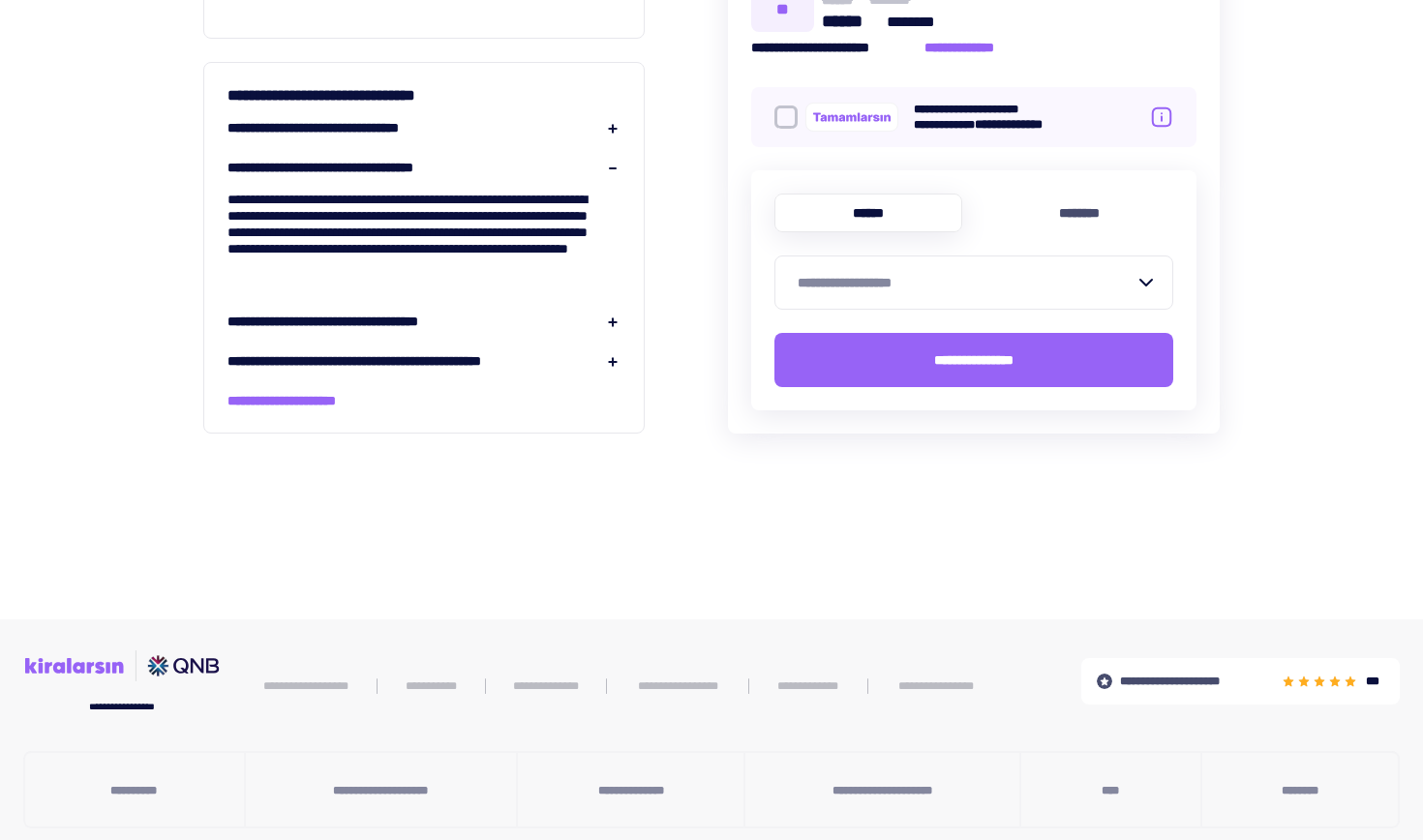 click on "**********" at bounding box center [424, 245] 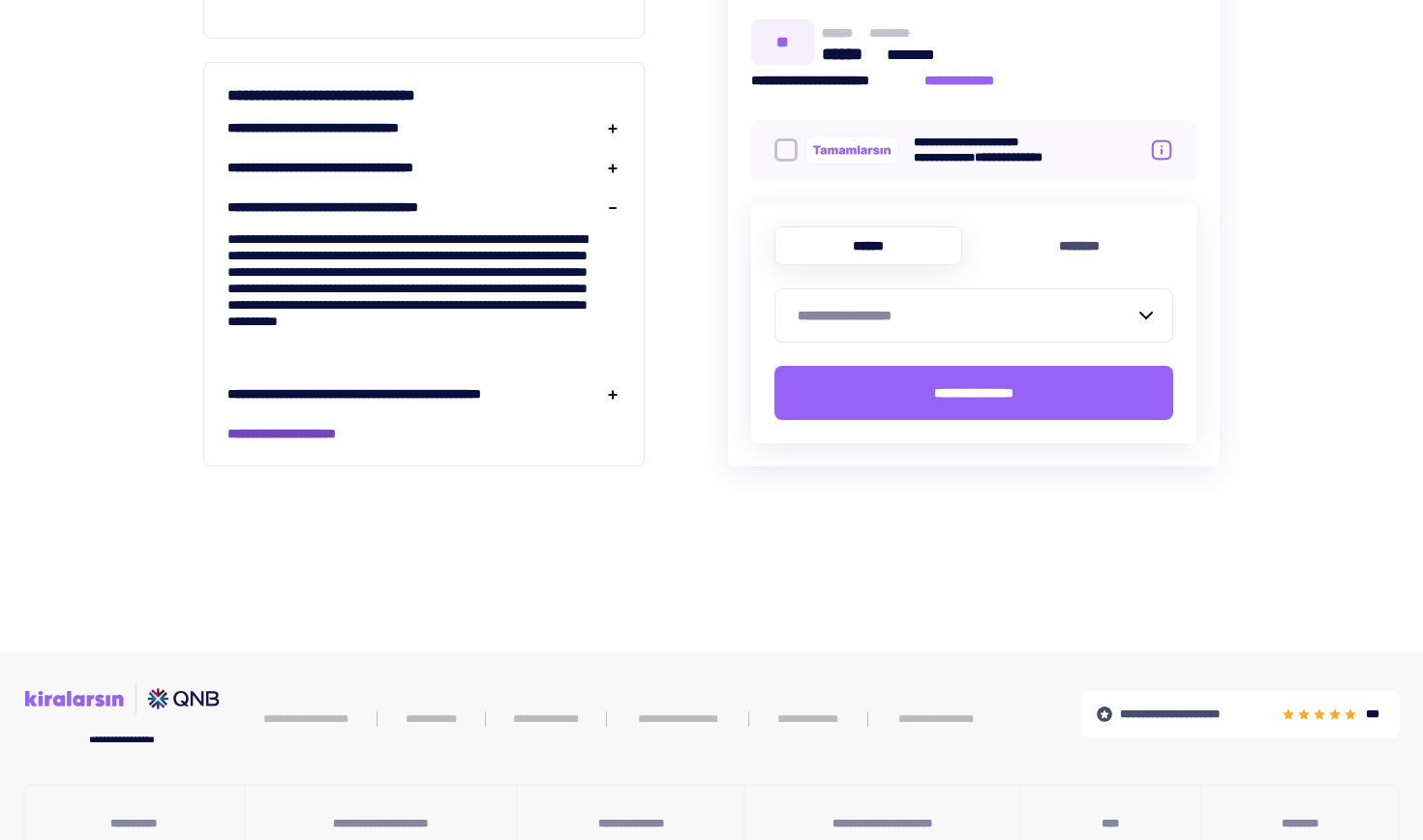 click on "**********" at bounding box center (305, 434) 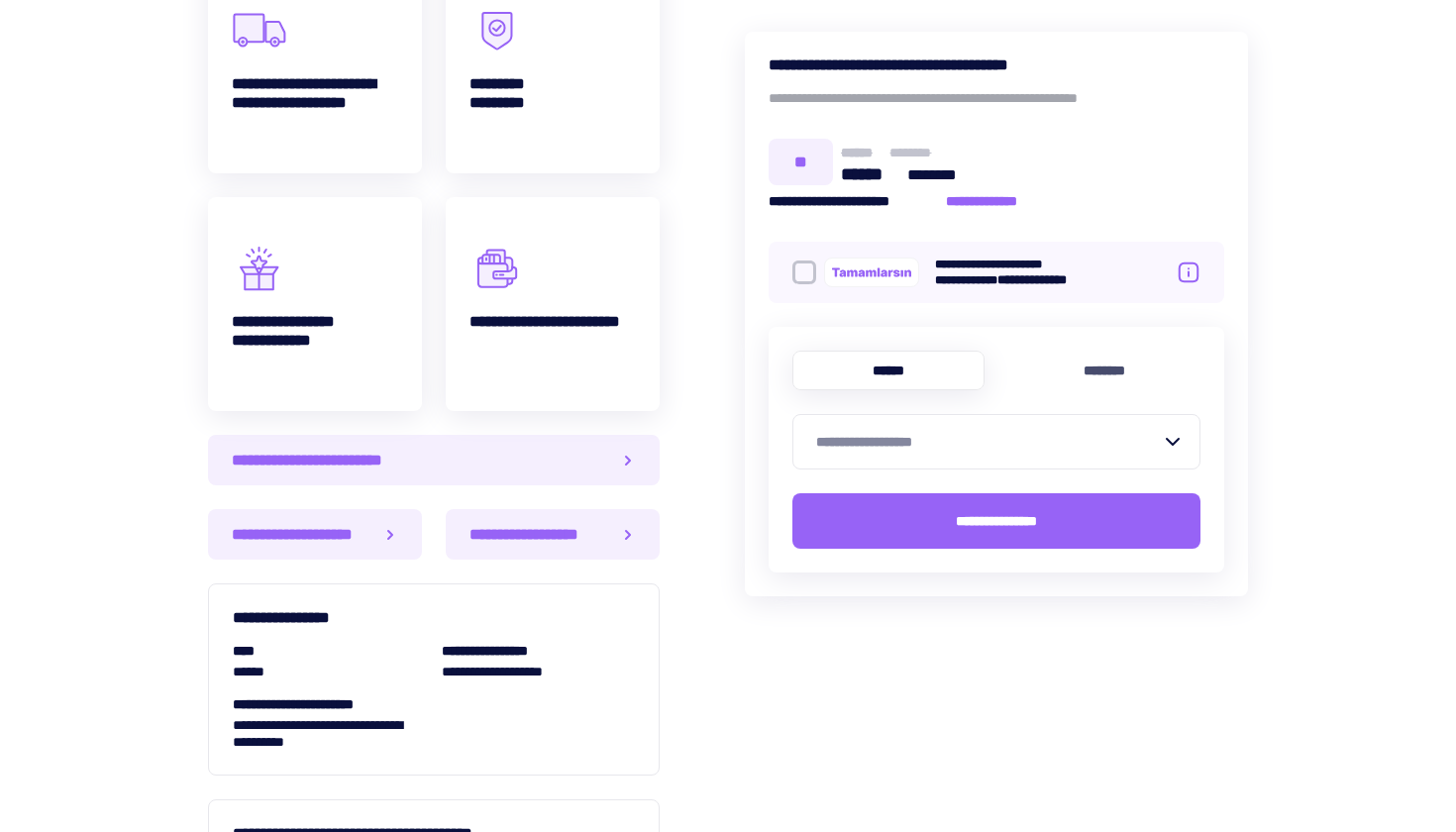 scroll, scrollTop: 1093, scrollLeft: 0, axis: vertical 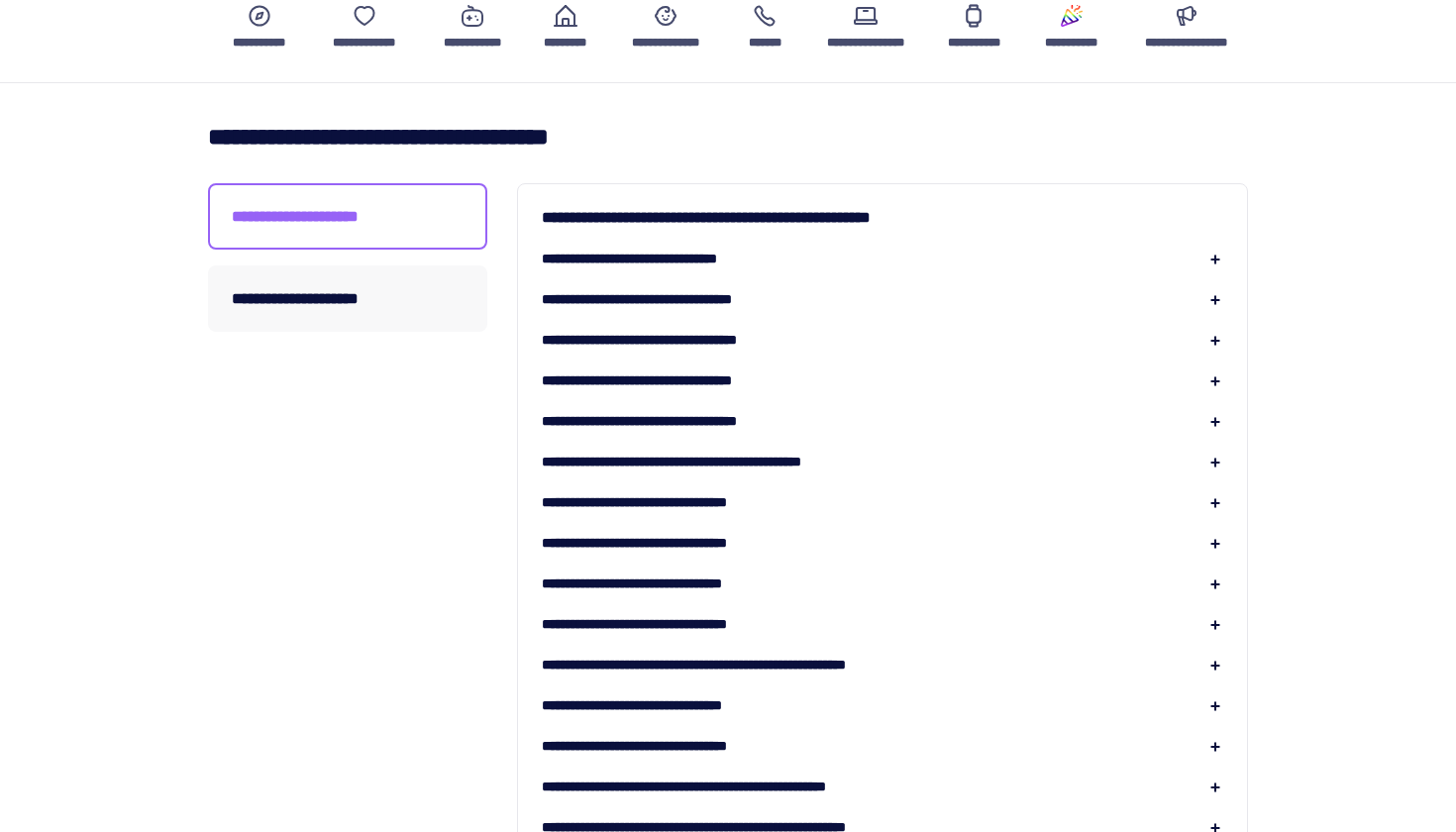 click on "**********" at bounding box center (659, 259) 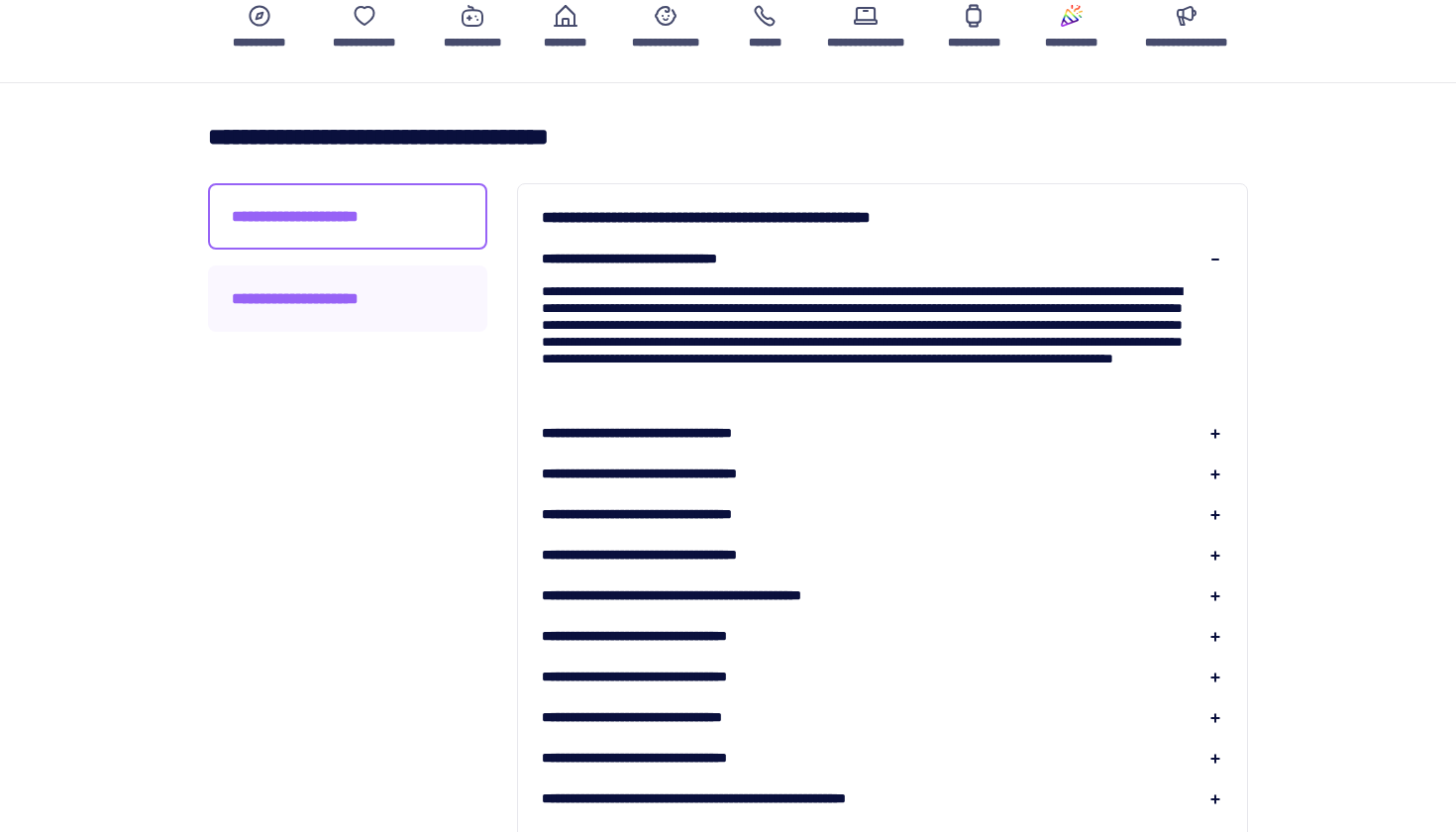 click on "**********" at bounding box center [348, 298] 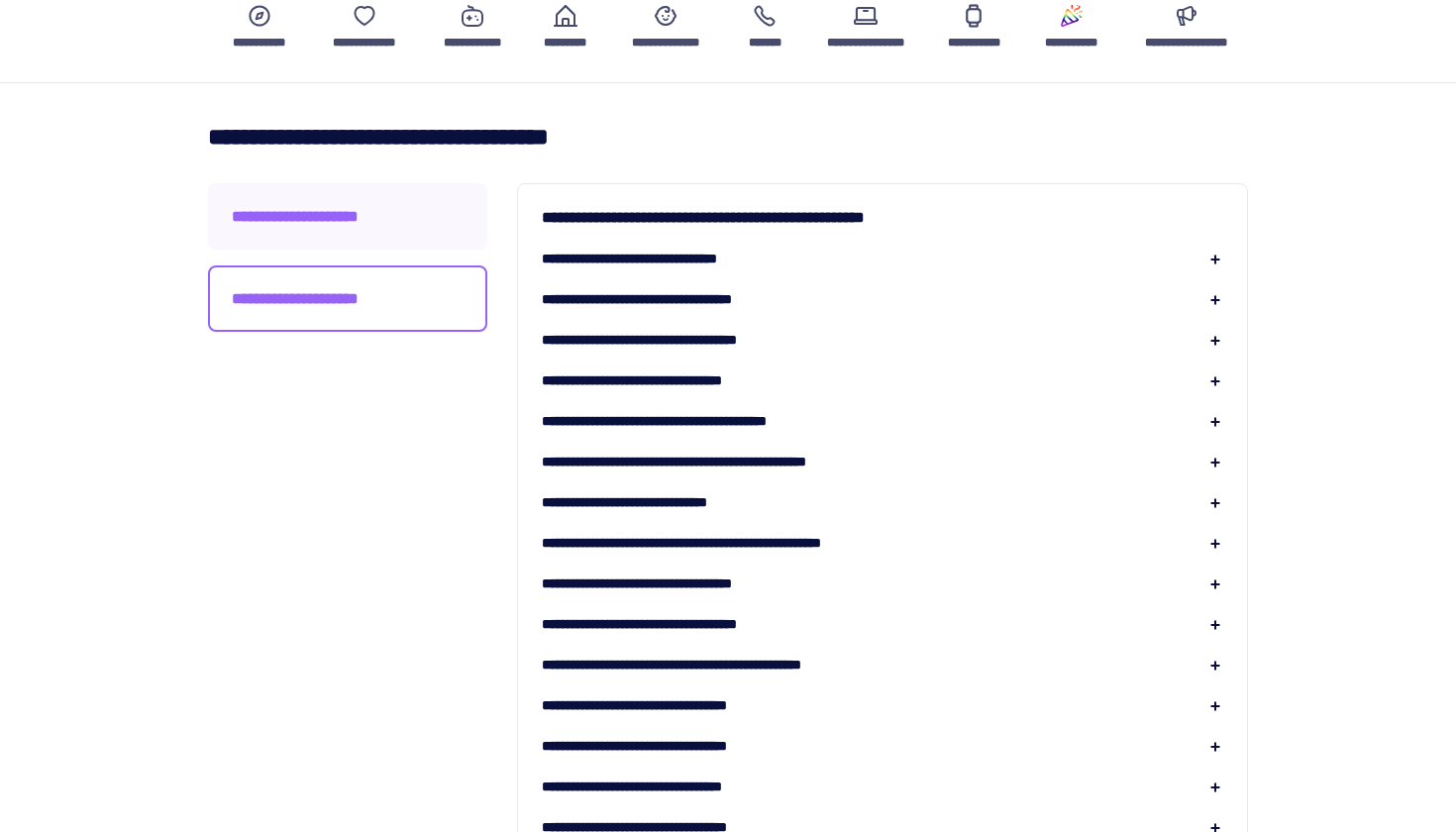 click on "**********" at bounding box center [348, 216] 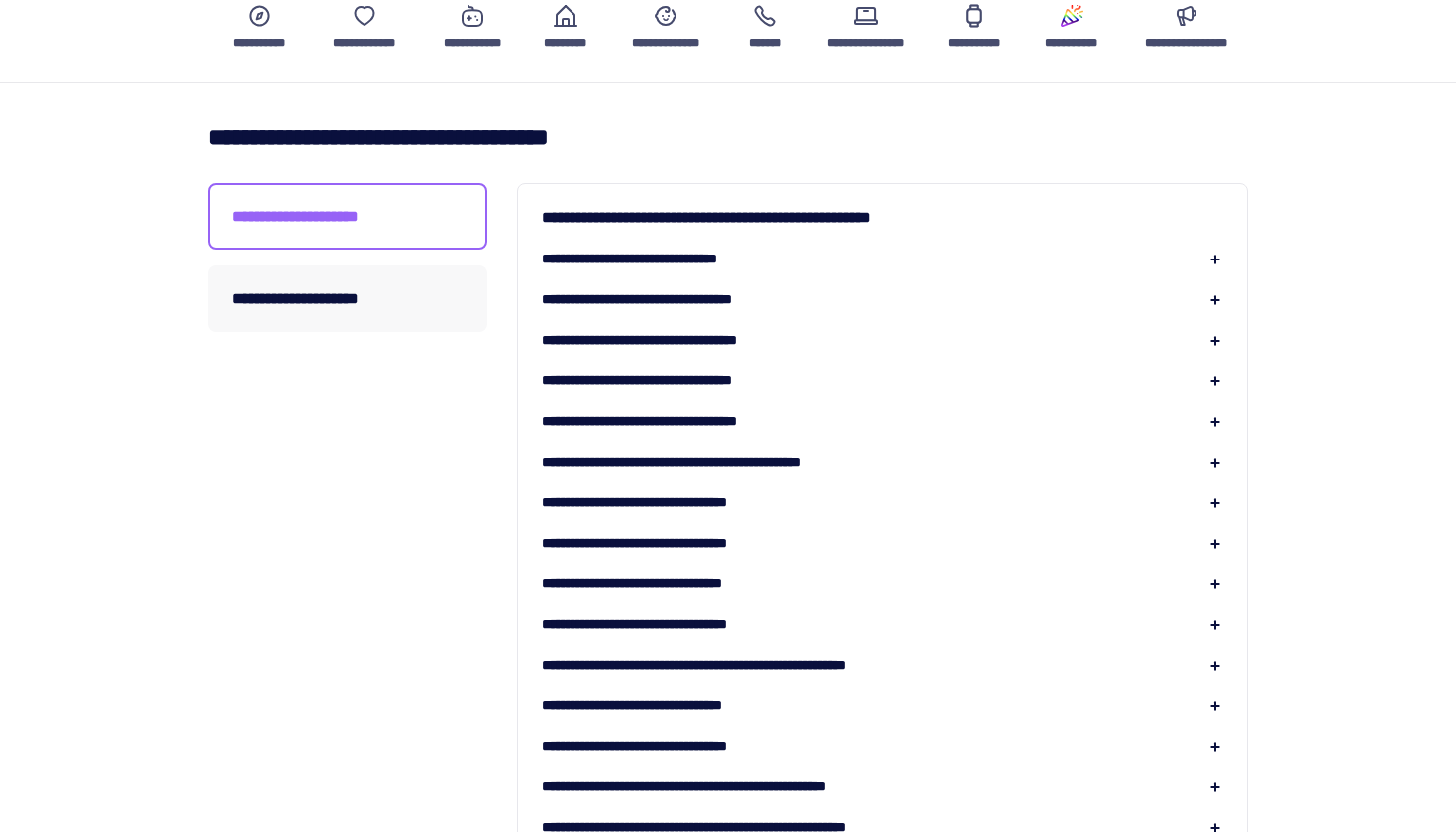 click on "**********" at bounding box center [659, 259] 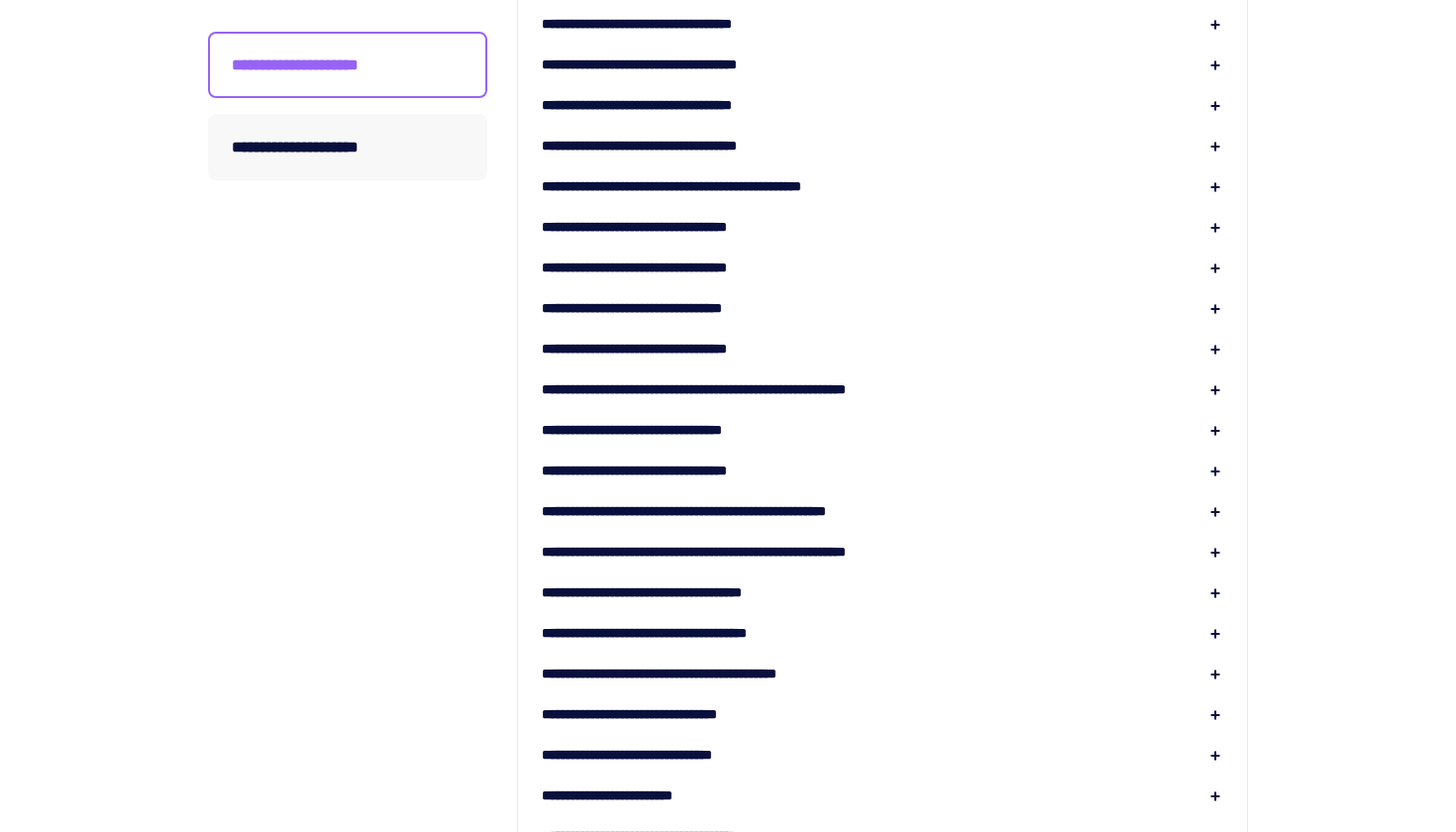 scroll, scrollTop: 583, scrollLeft: 0, axis: vertical 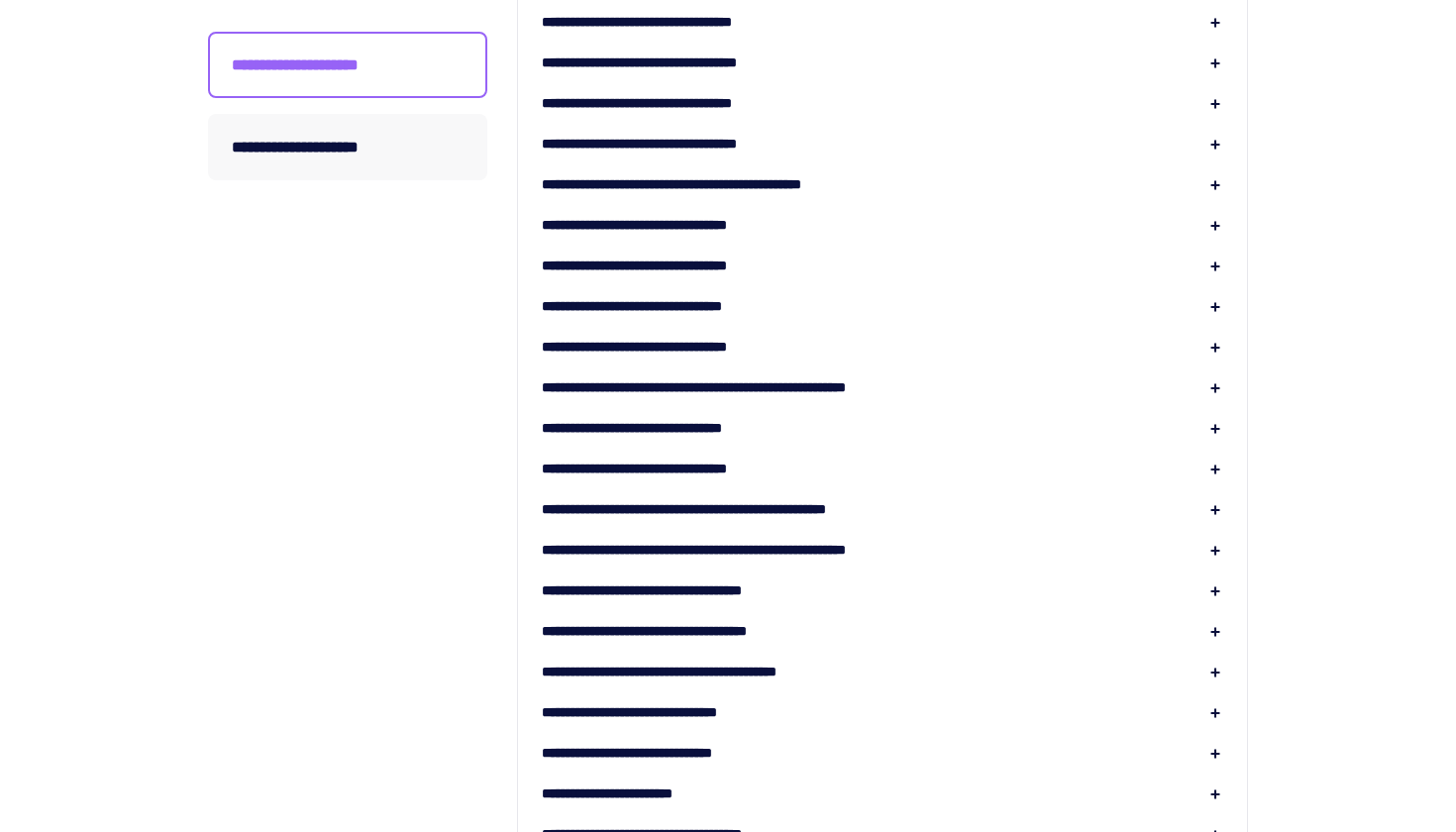 click on "**********" at bounding box center [673, 265] 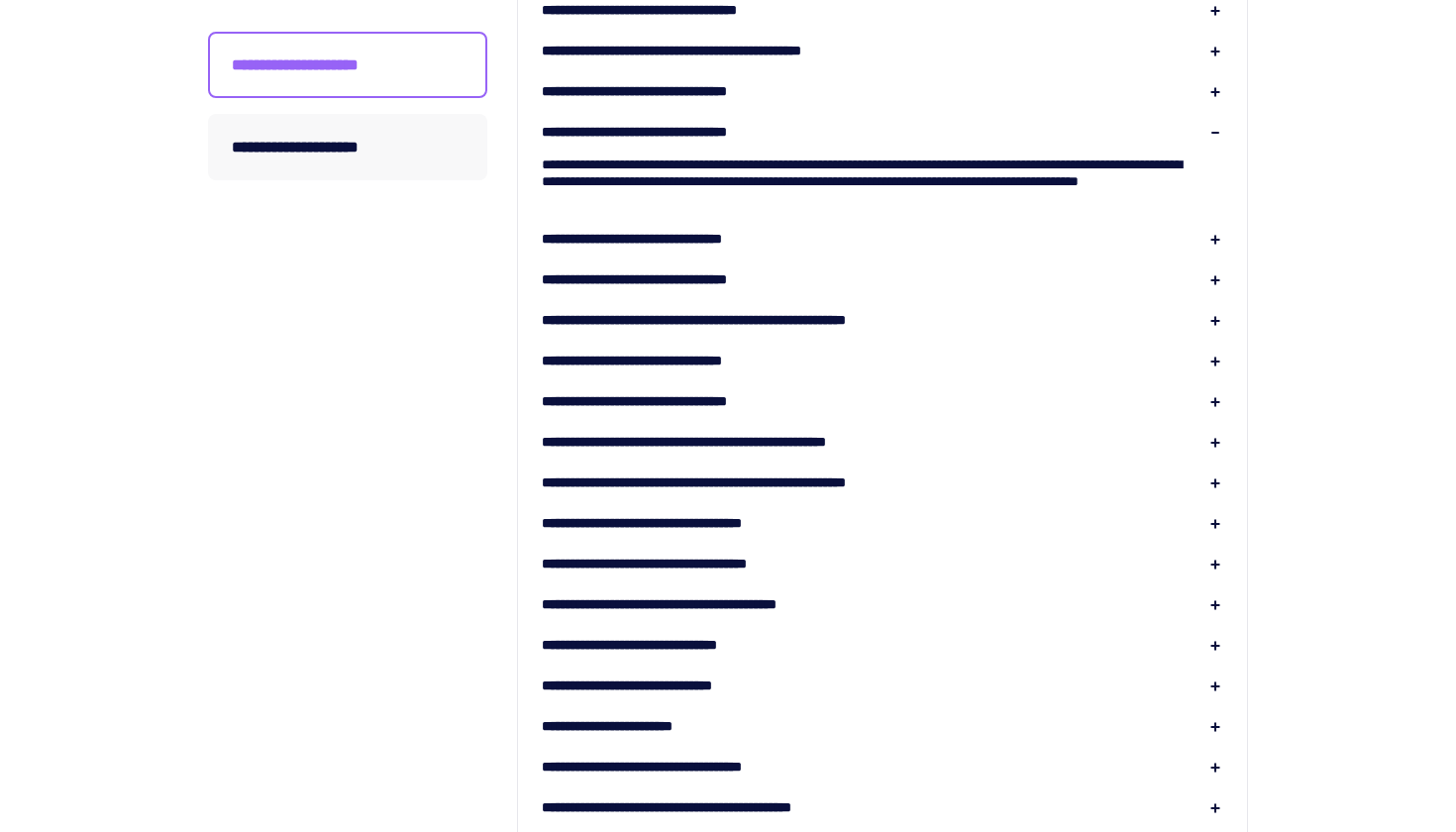scroll, scrollTop: 603, scrollLeft: 0, axis: vertical 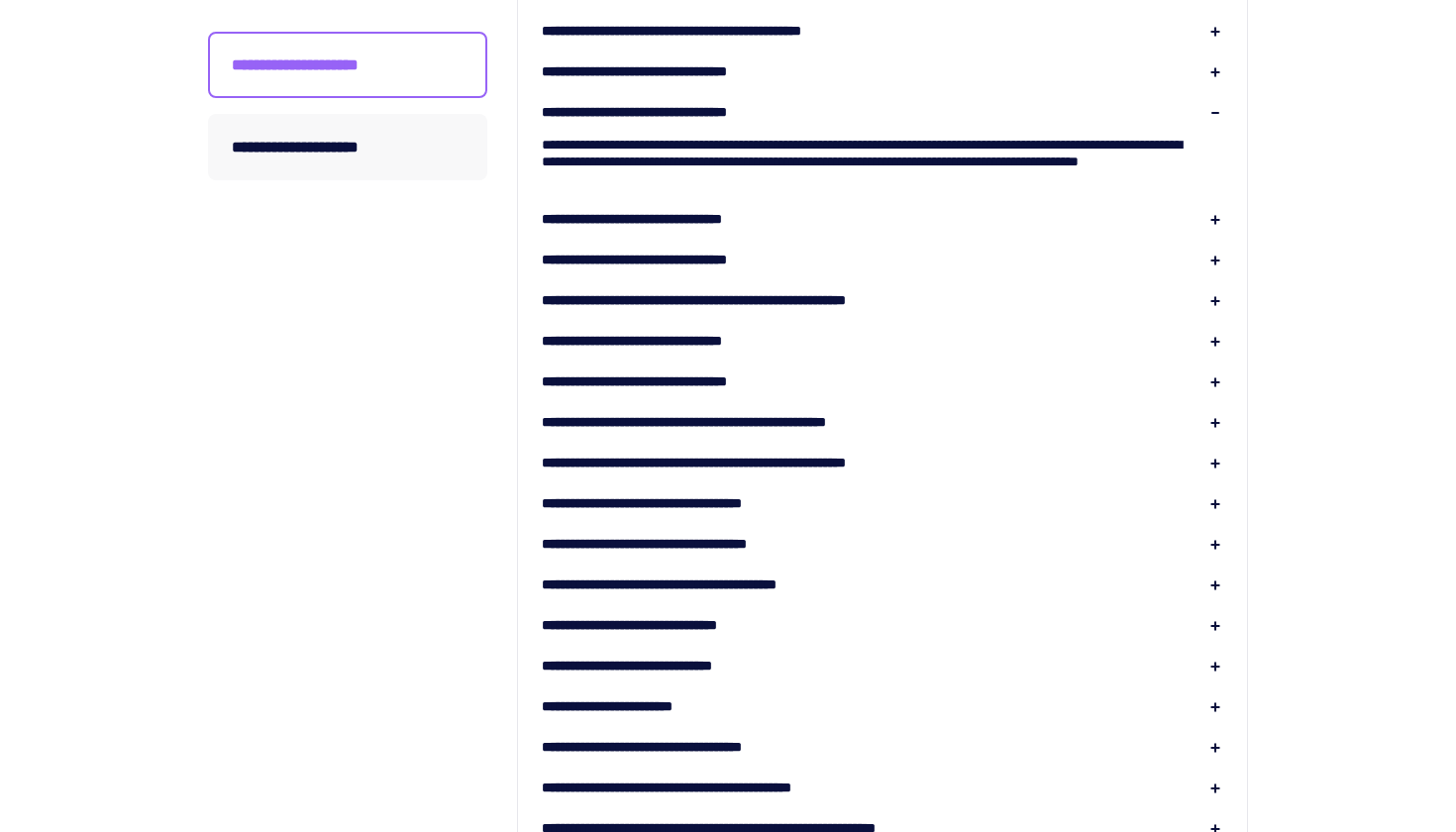 click on "**********" at bounding box center [667, 219] 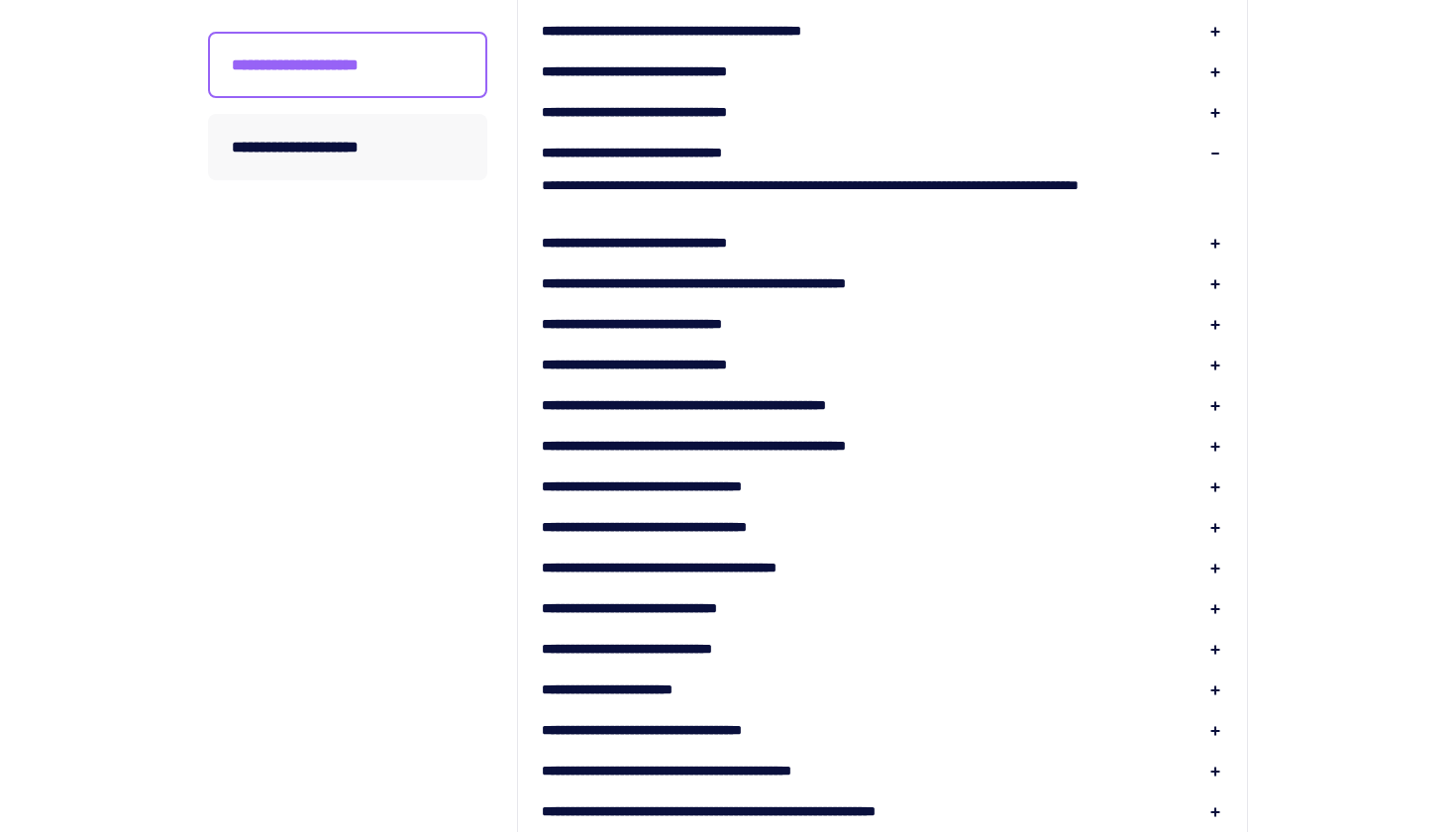 click on "**********" at bounding box center (670, 243) 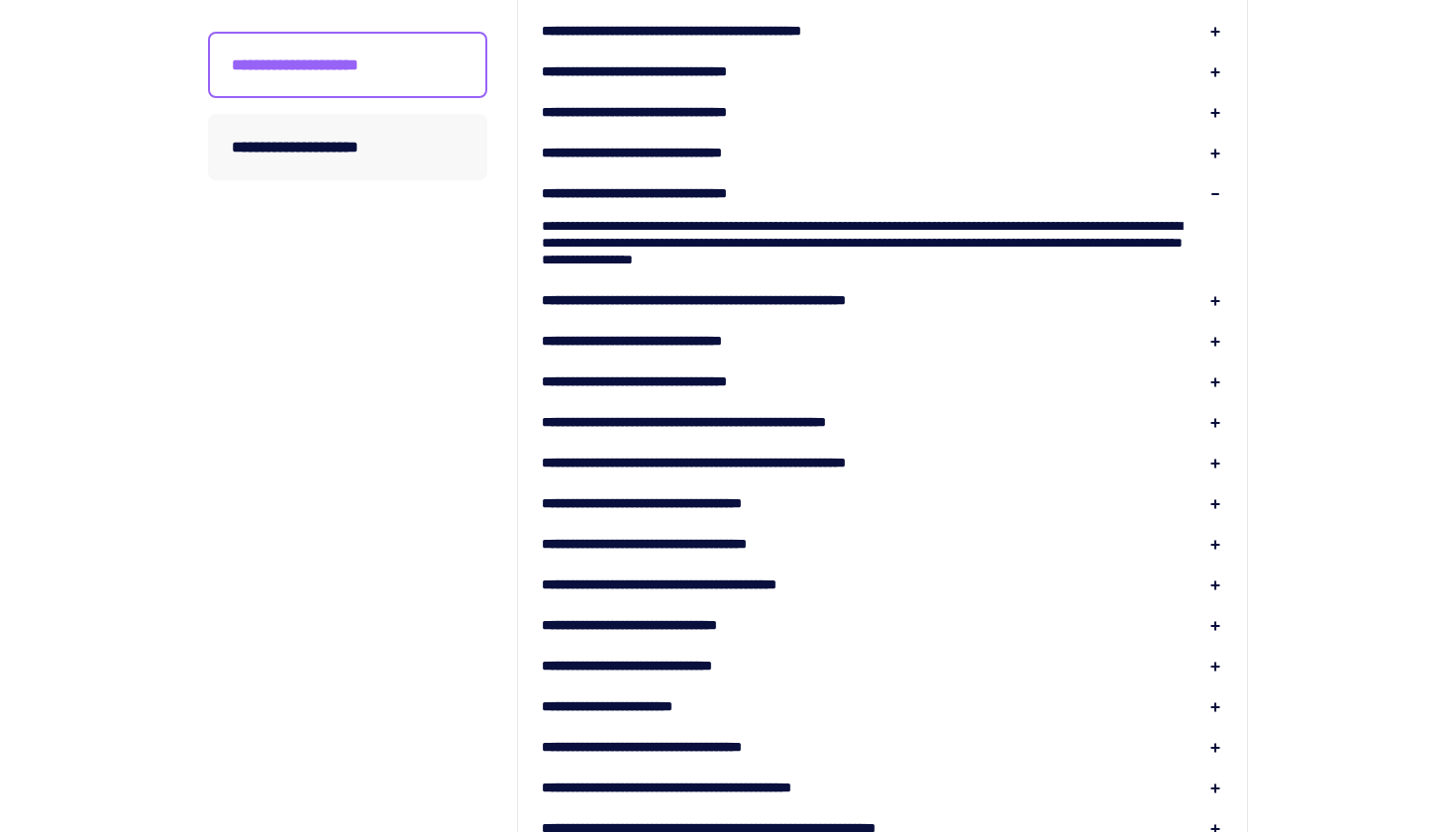 scroll, scrollTop: 653, scrollLeft: 0, axis: vertical 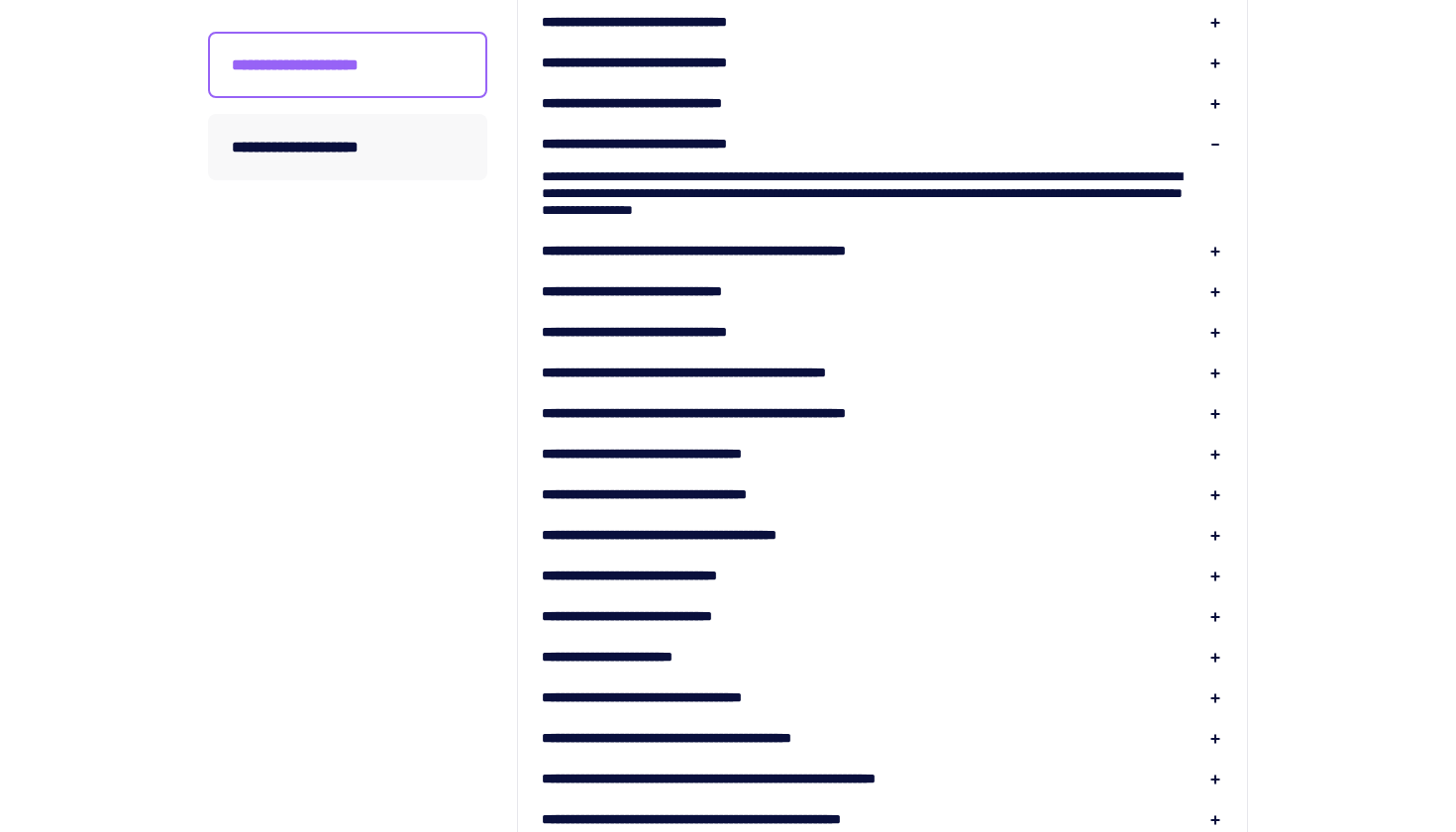 click on "**********" at bounding box center (666, 291) 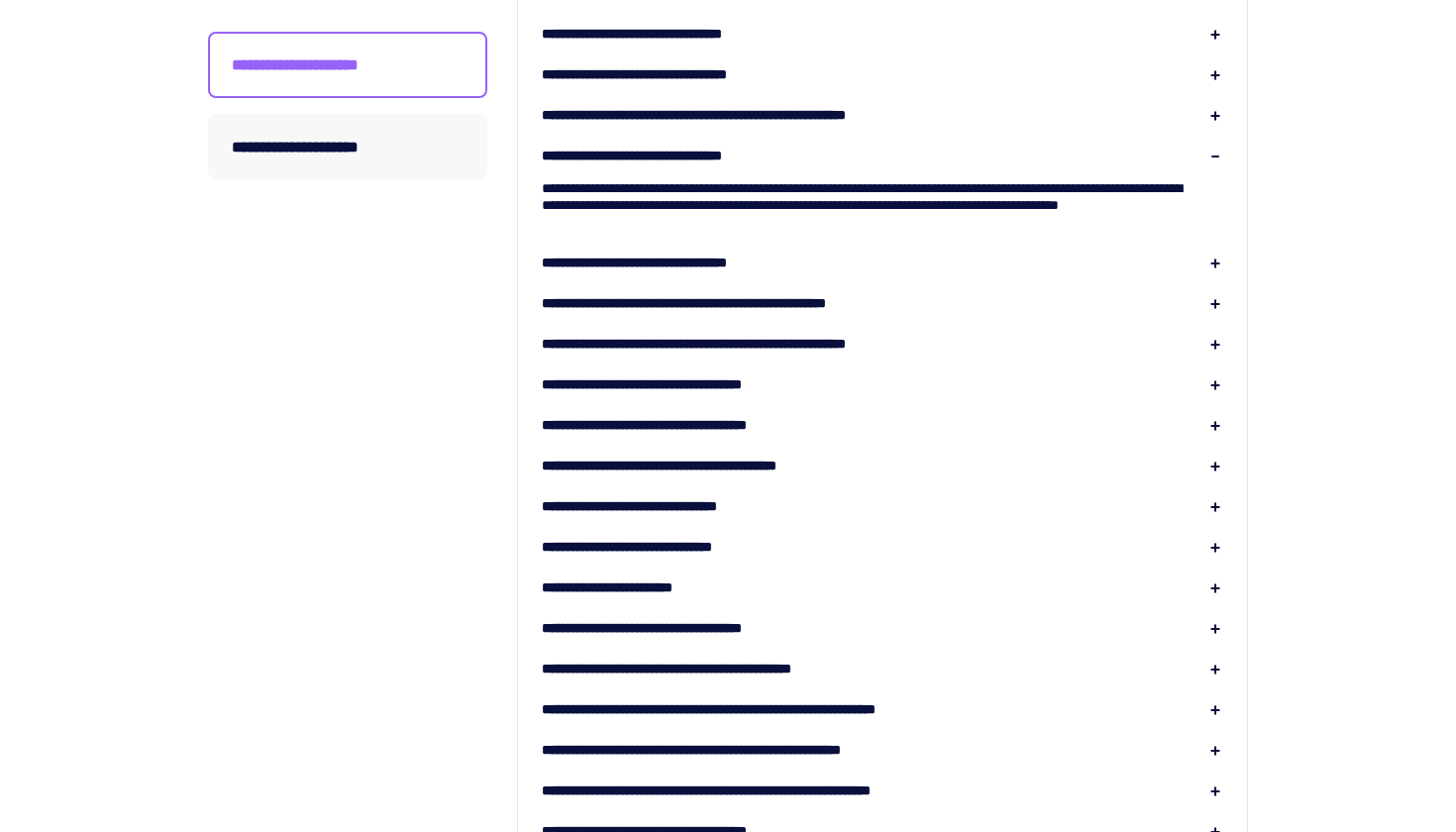 scroll, scrollTop: 724, scrollLeft: 0, axis: vertical 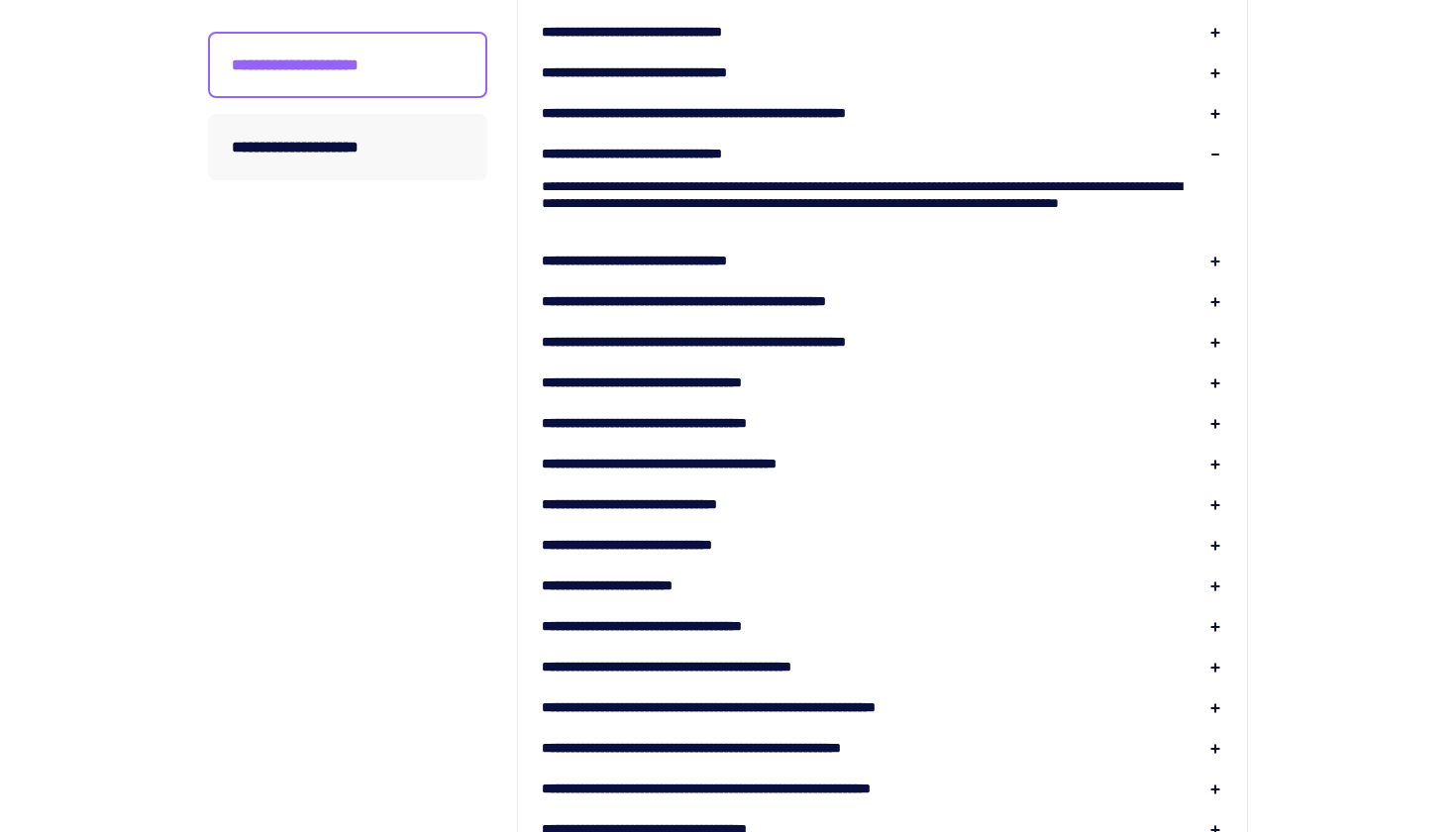 click on "**********" at bounding box center [883, 471] 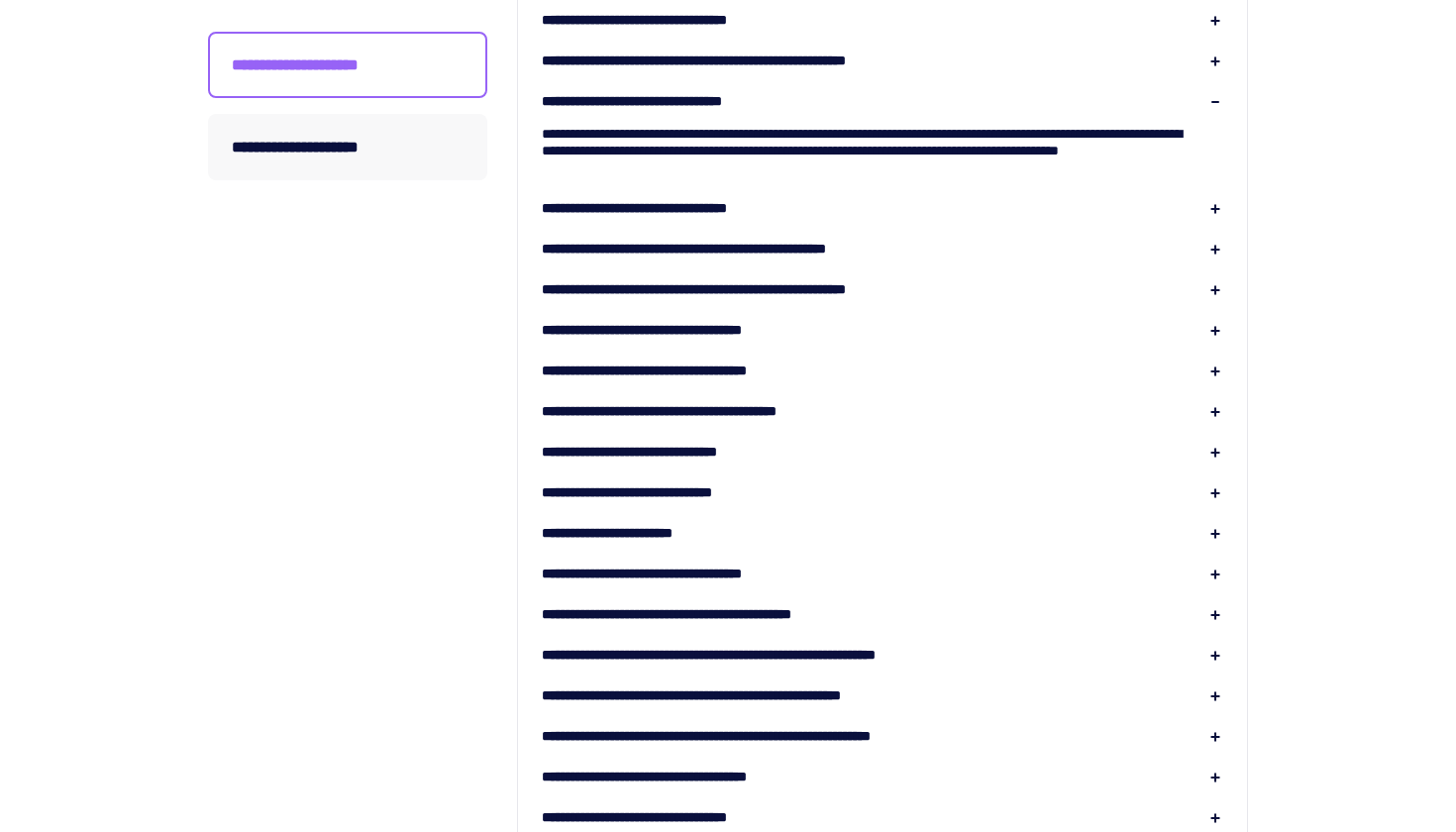scroll, scrollTop: 803, scrollLeft: 0, axis: vertical 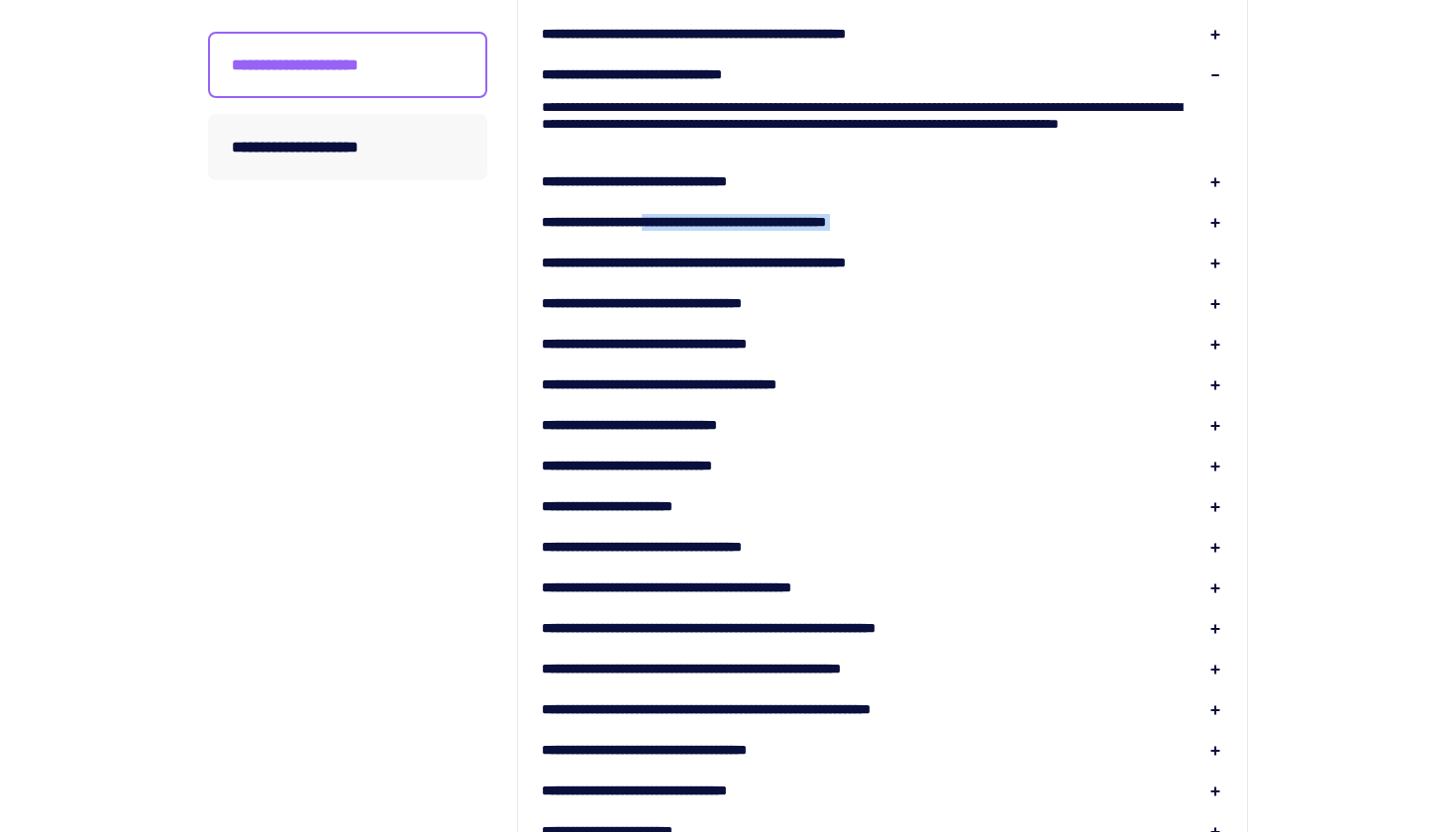 drag, startPoint x: 695, startPoint y: 238, endPoint x: 687, endPoint y: 227, distance: 13.601471 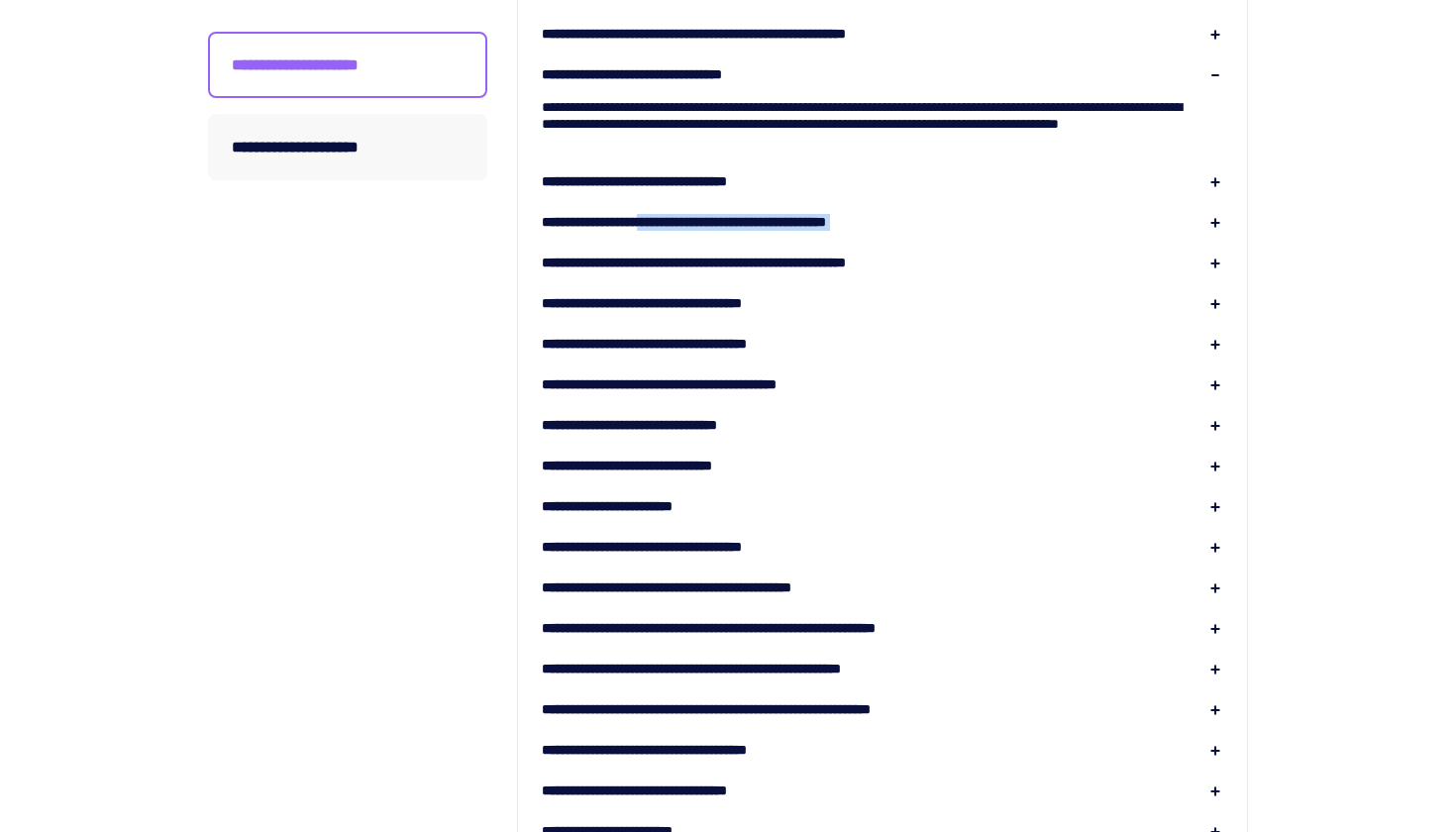 click on "**********" at bounding box center (742, 222) 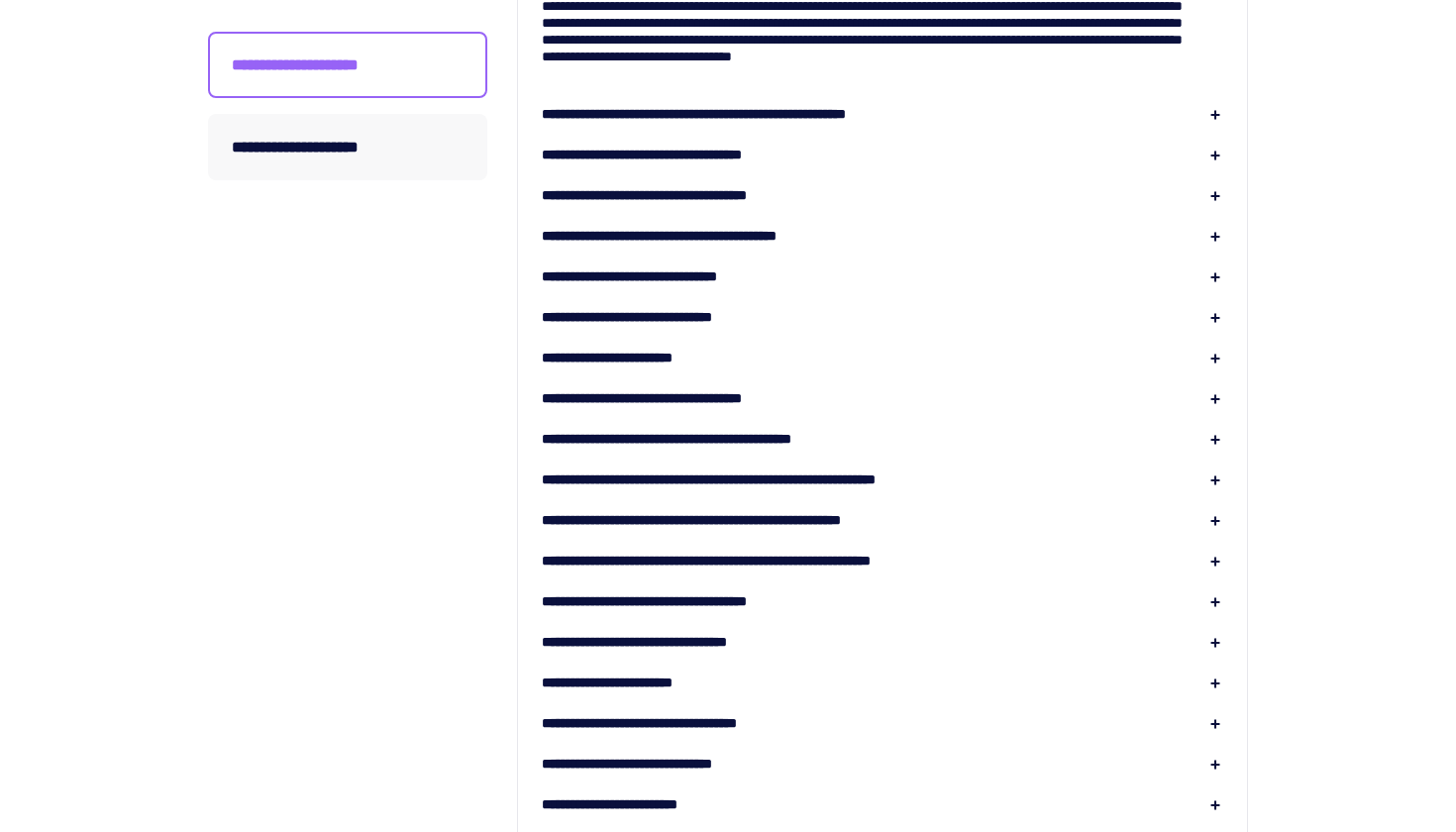 scroll, scrollTop: 1005, scrollLeft: 0, axis: vertical 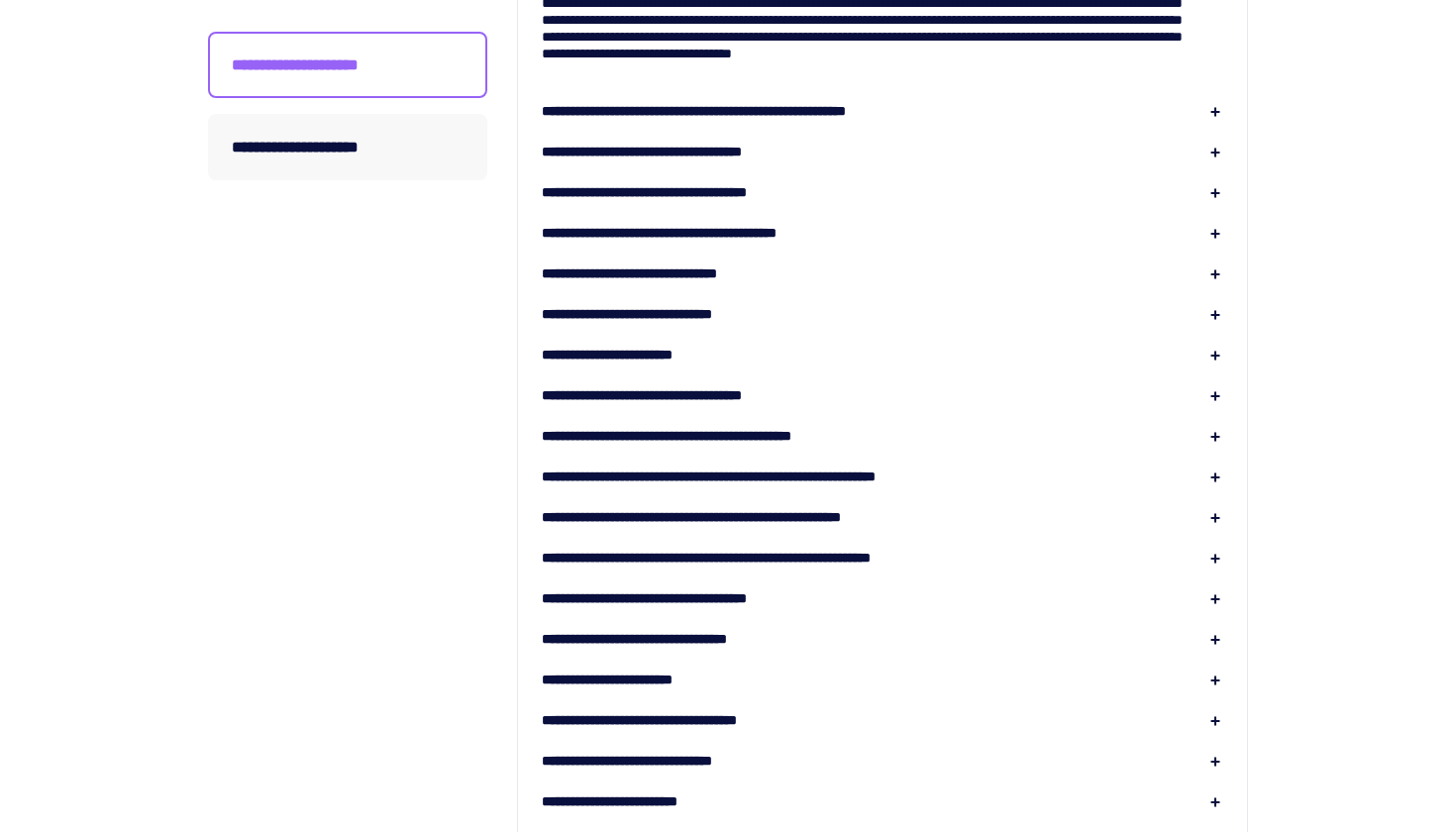 click on "**********" at bounding box center (762, 111) 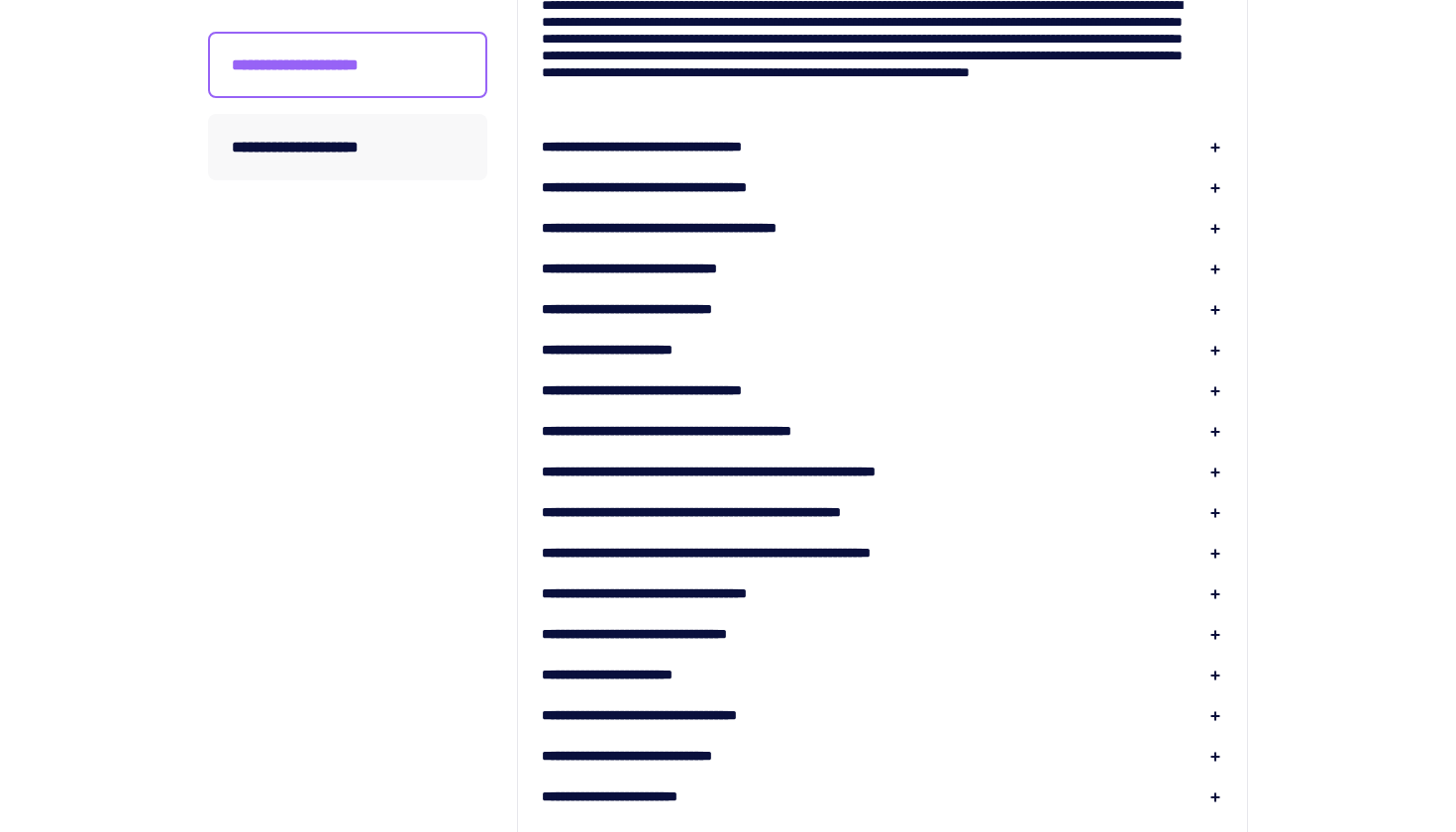 scroll, scrollTop: 1037, scrollLeft: 0, axis: vertical 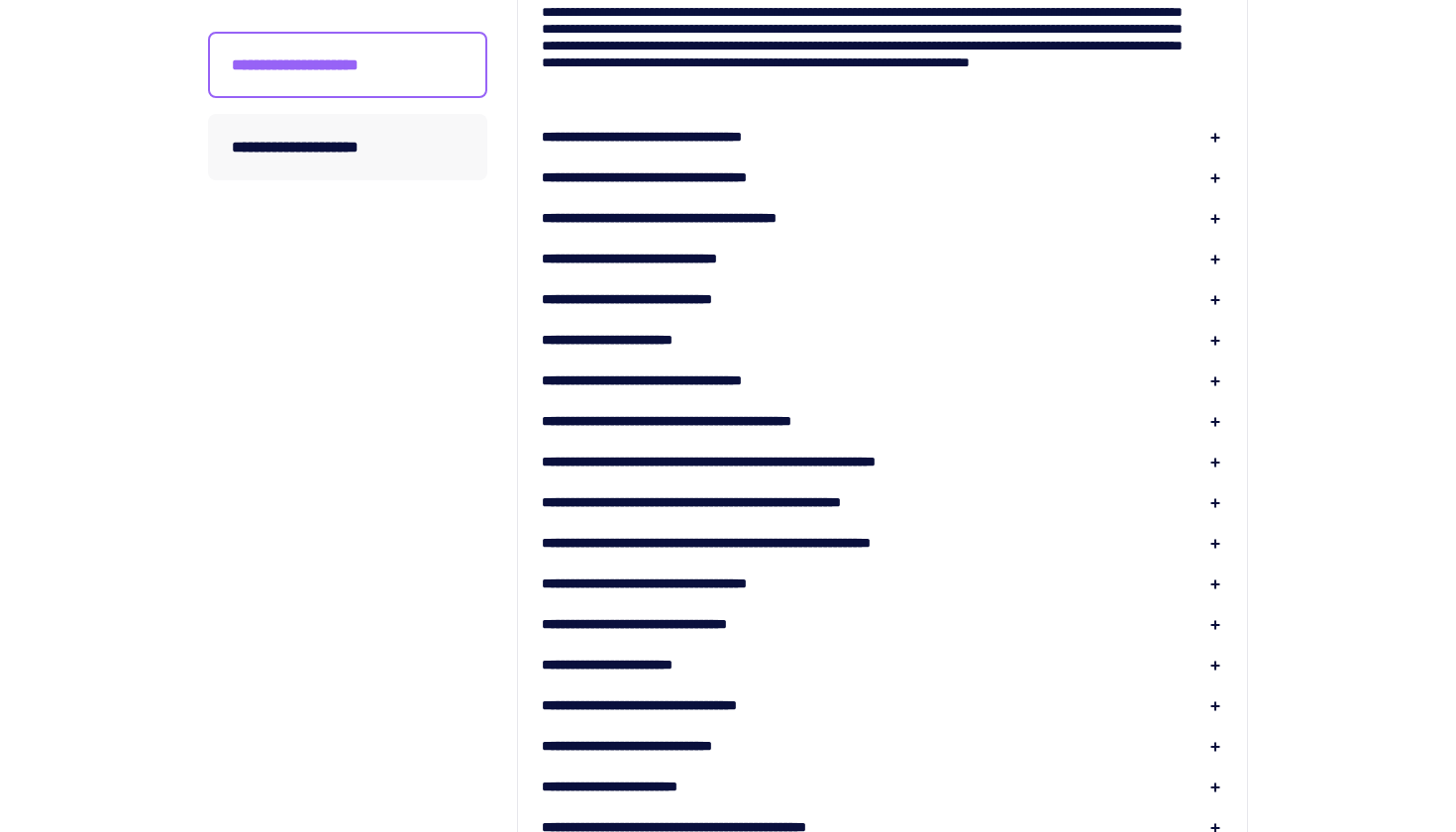 click on "**********" at bounding box center (676, 137) 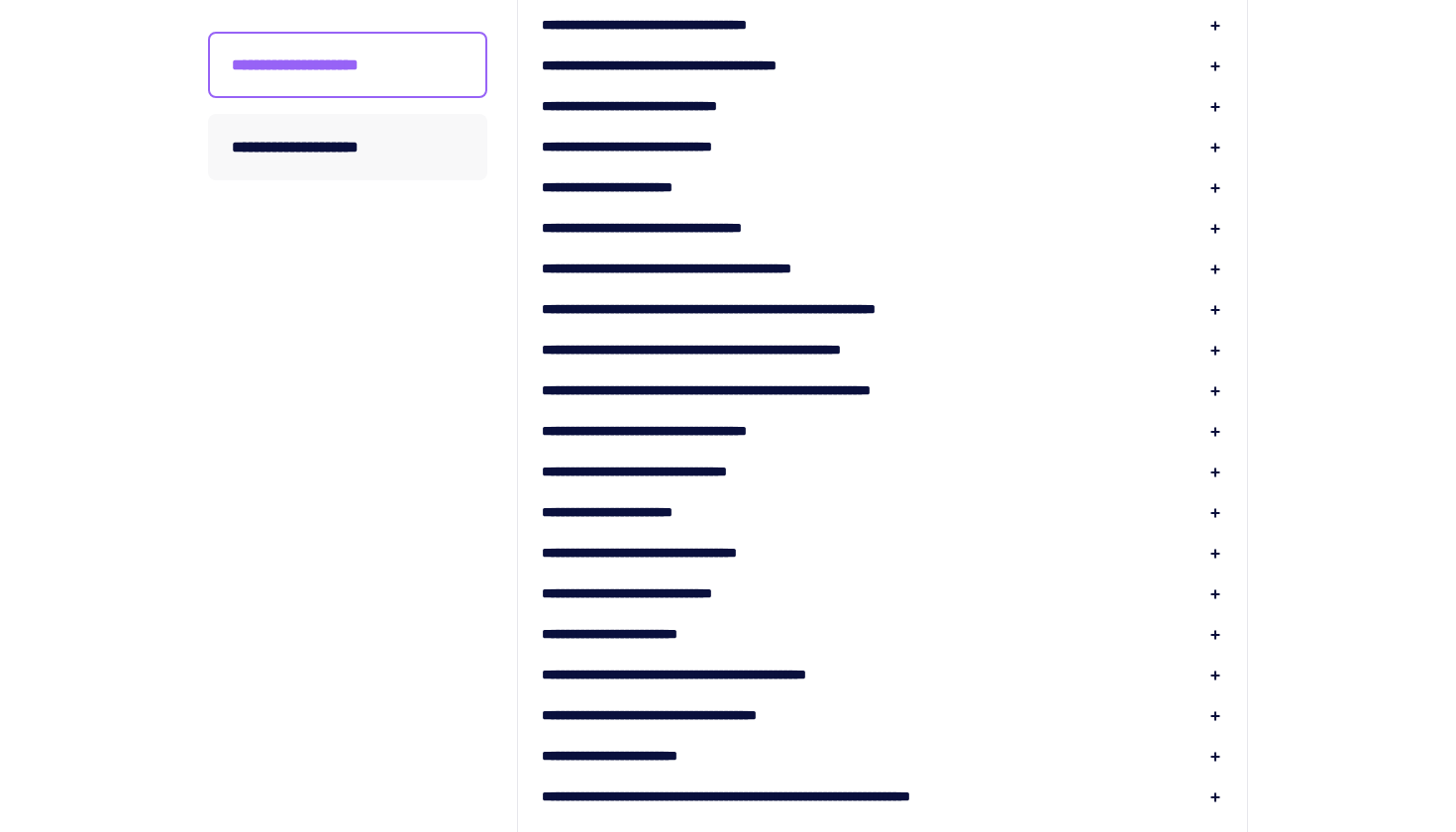 scroll, scrollTop: 1128, scrollLeft: 0, axis: vertical 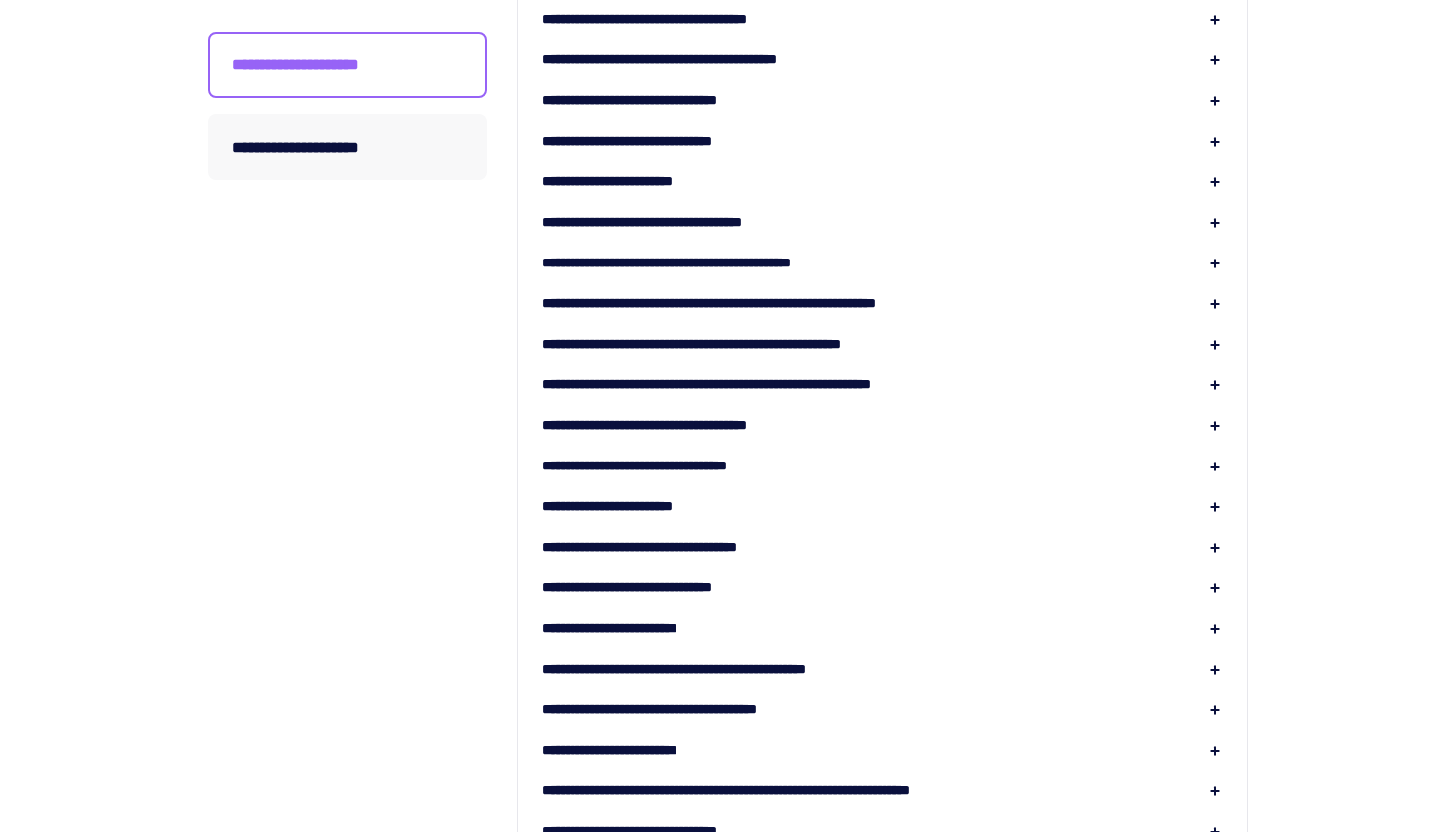 click on "**********" at bounding box center (699, 59) 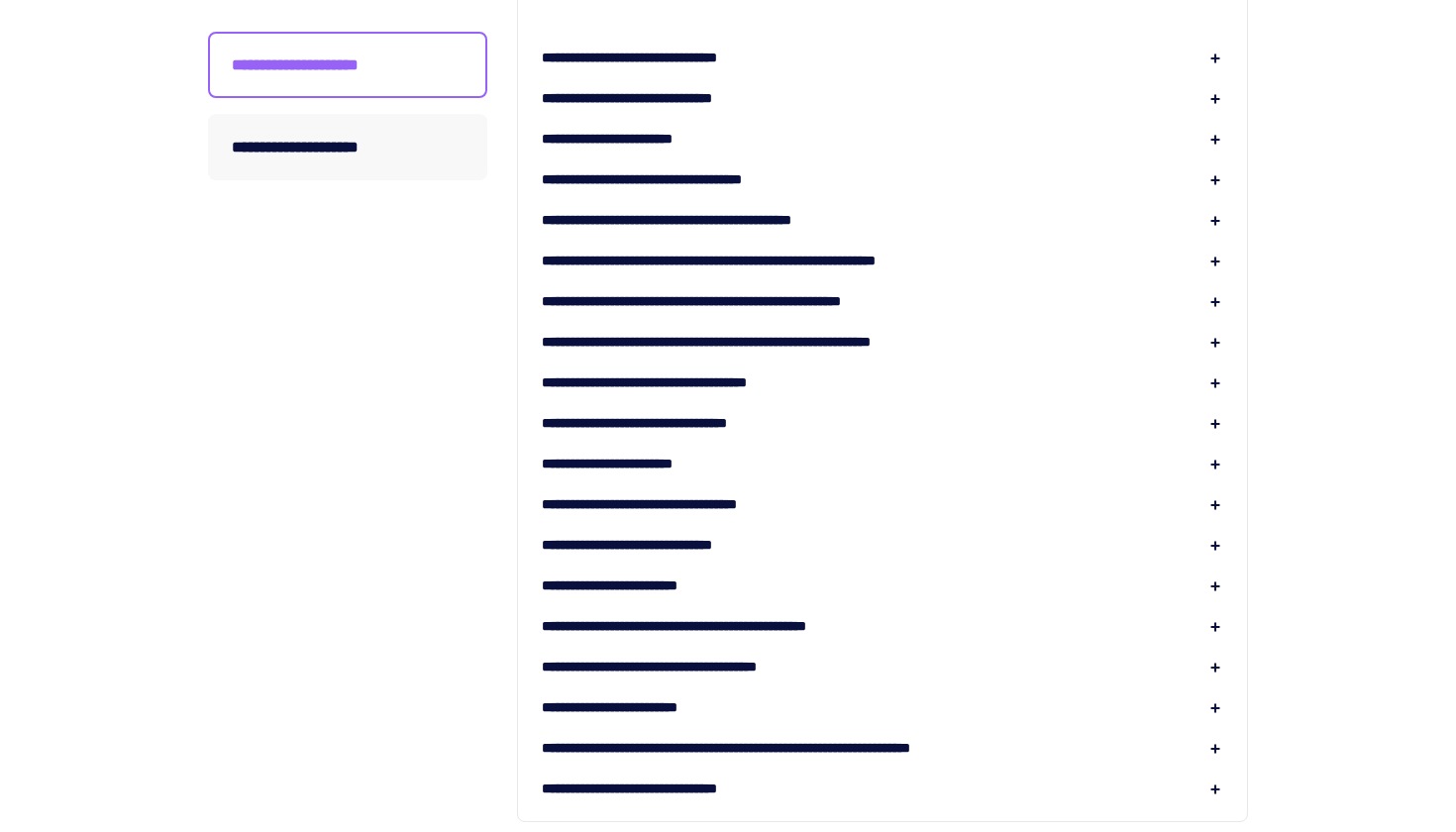 scroll, scrollTop: 1239, scrollLeft: 0, axis: vertical 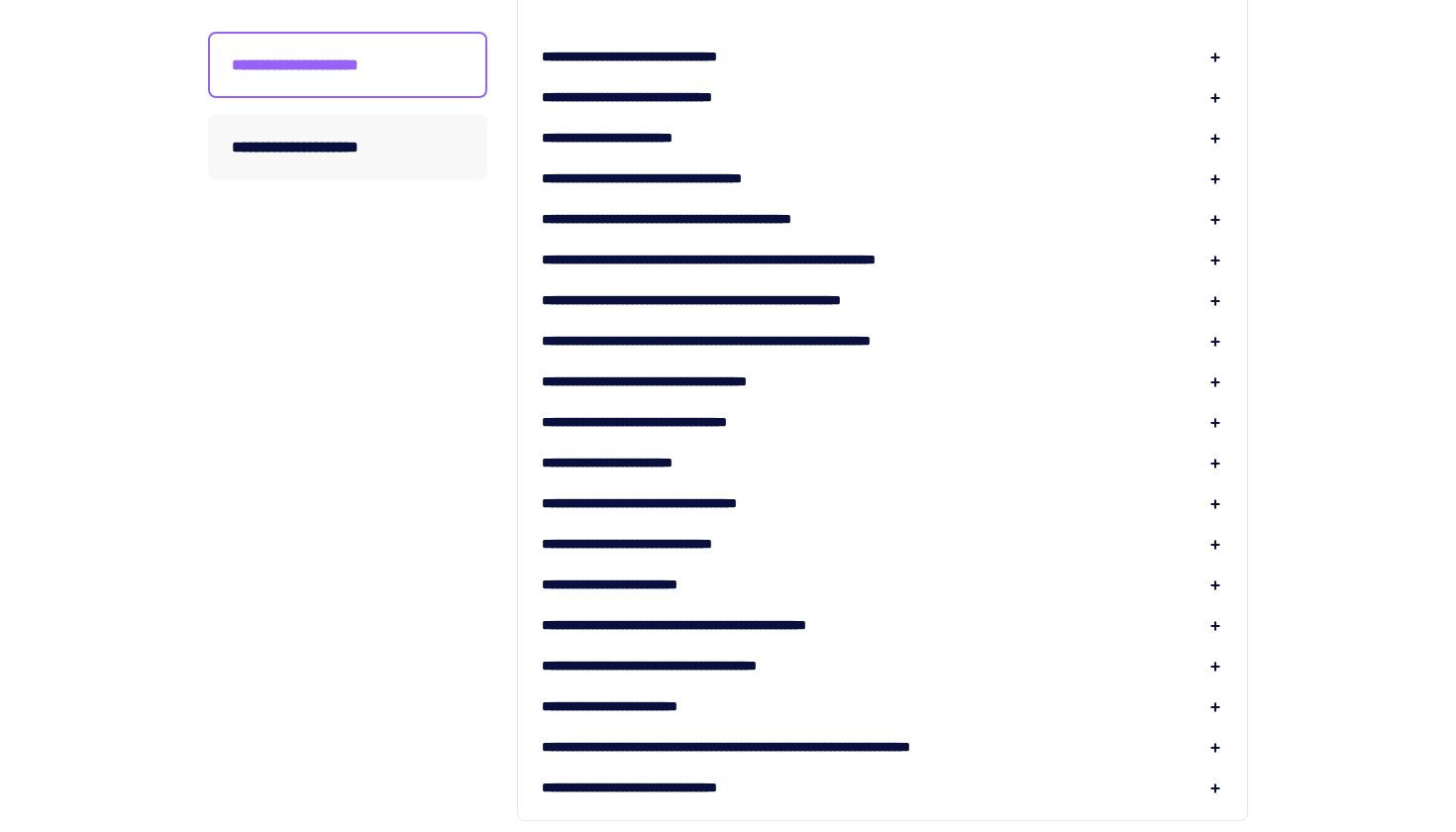 click on "**********" at bounding box center [666, 97] 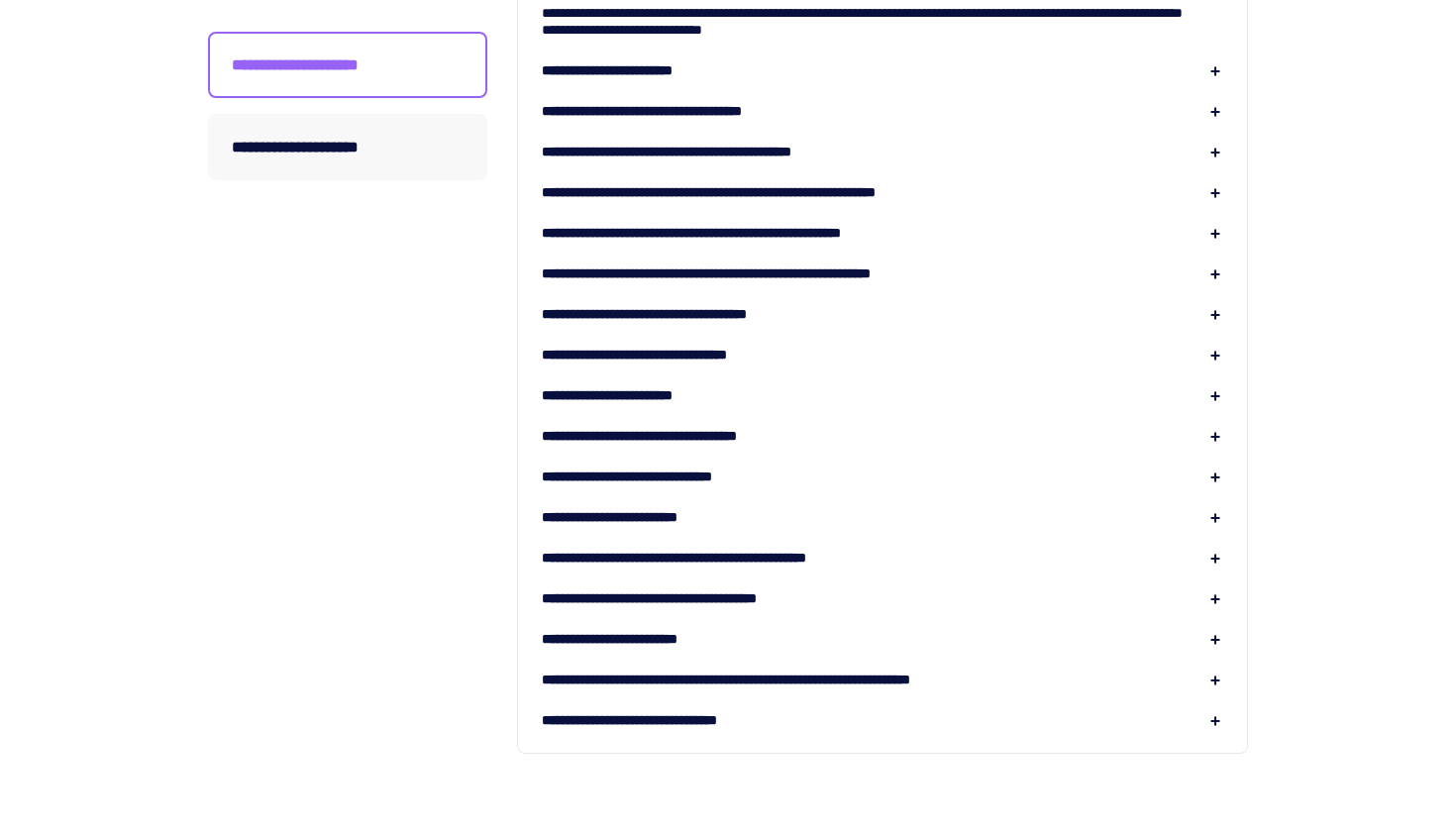 click on "**********" at bounding box center [883, -44] 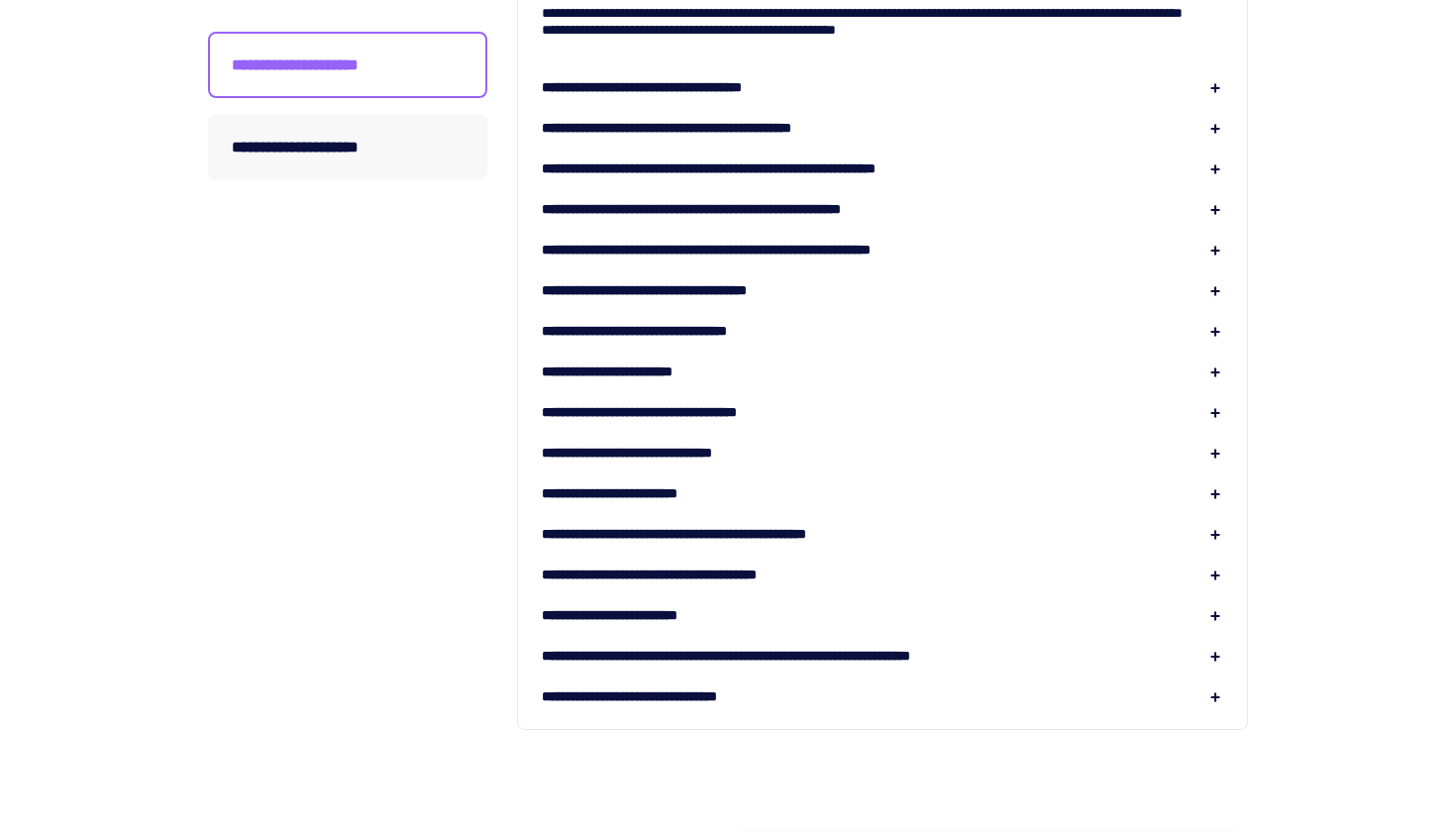 scroll, scrollTop: 1300, scrollLeft: 0, axis: vertical 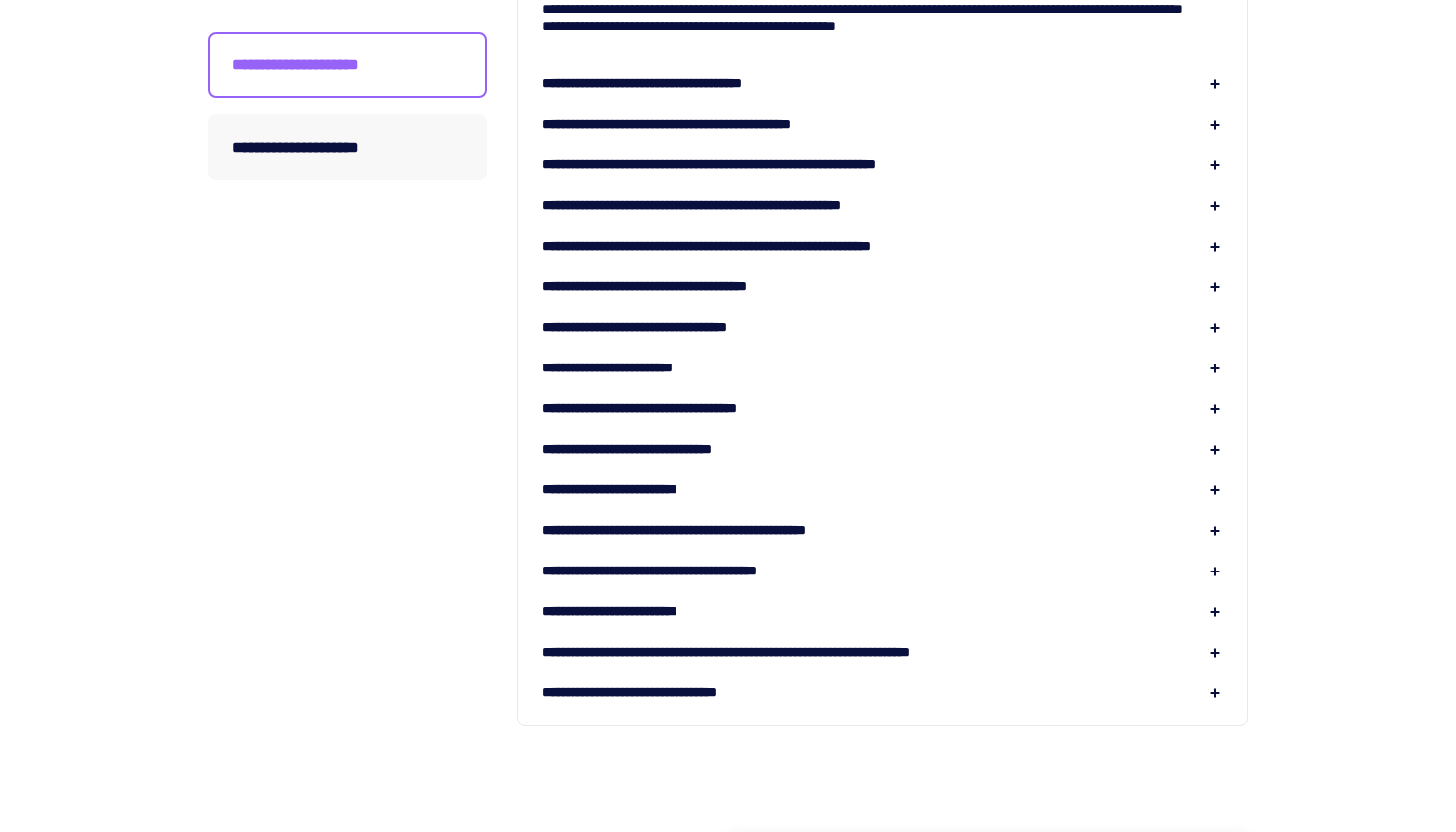 click on "**********" at bounding box center (746, 205) 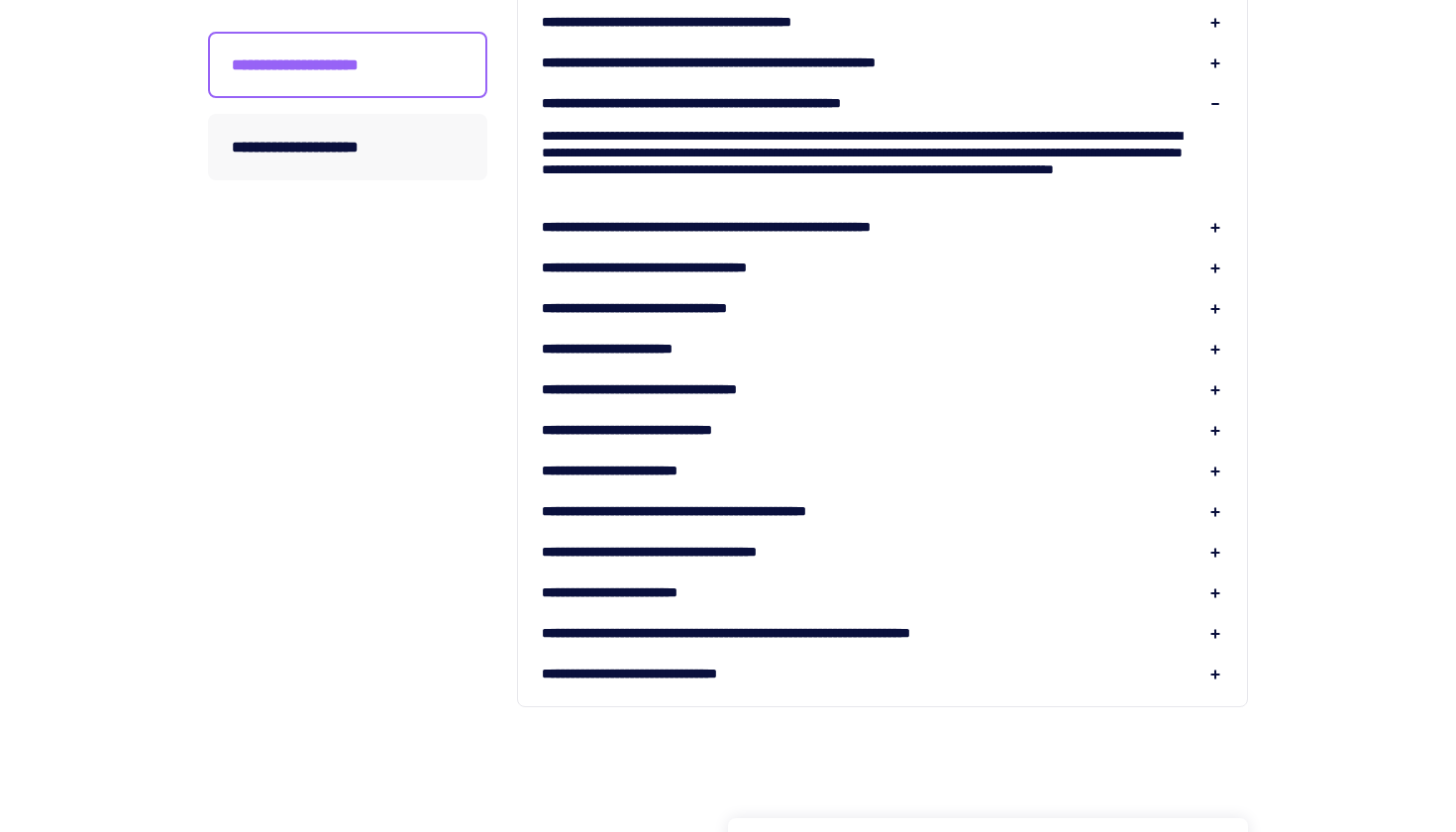 scroll, scrollTop: 1303, scrollLeft: 0, axis: vertical 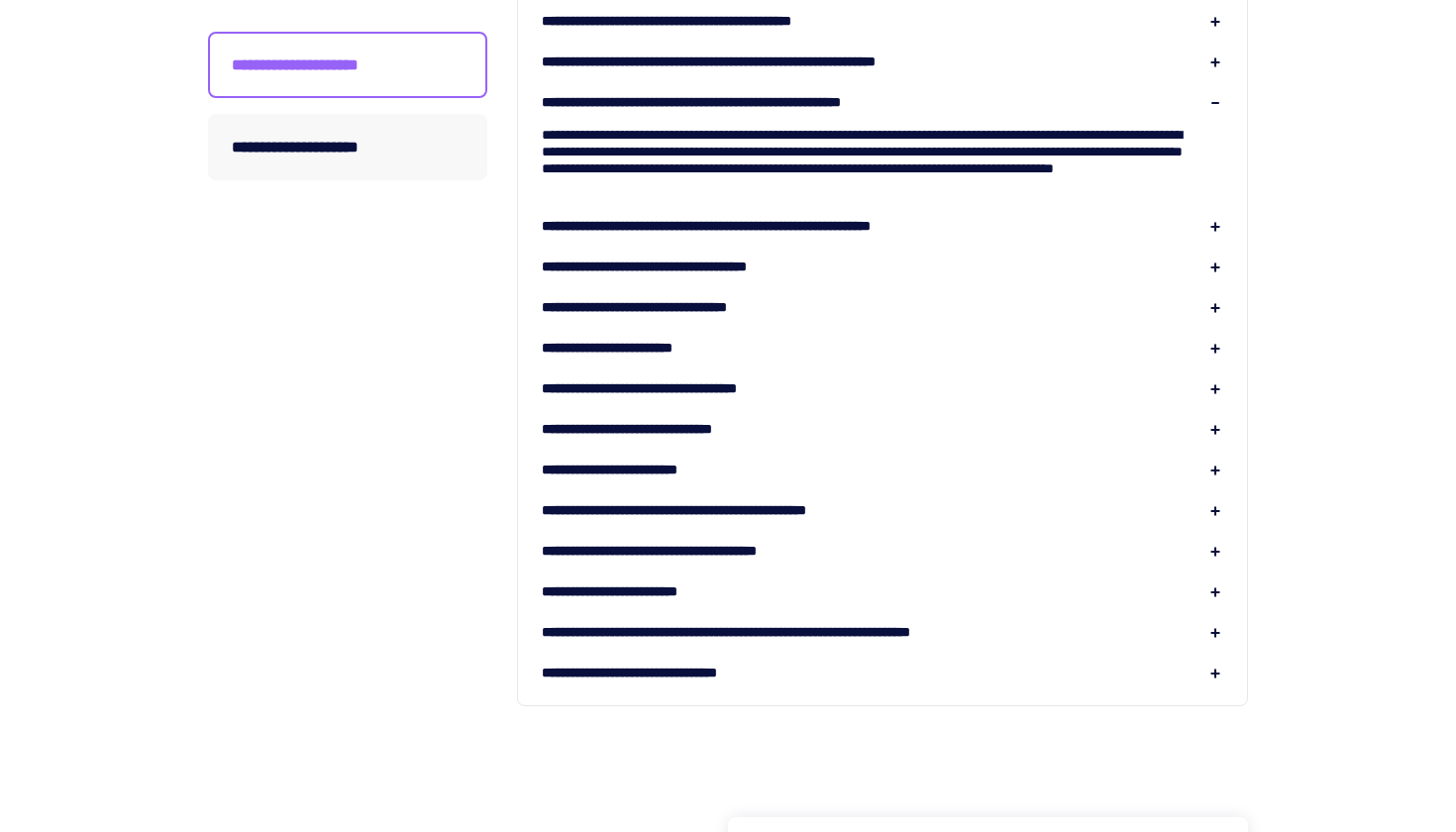 click on "**********" at bounding box center (767, 226) 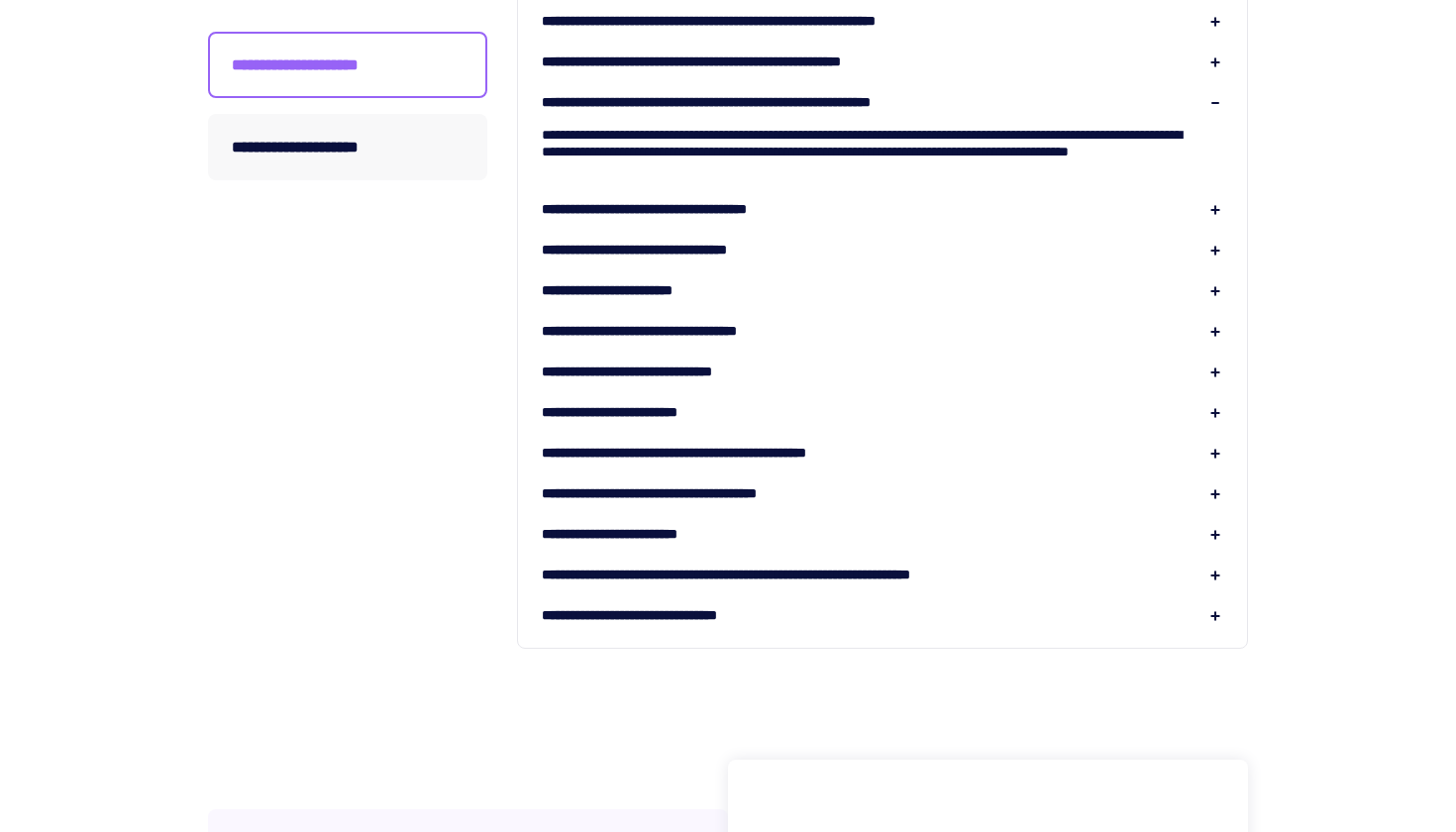 scroll, scrollTop: 1357, scrollLeft: 0, axis: vertical 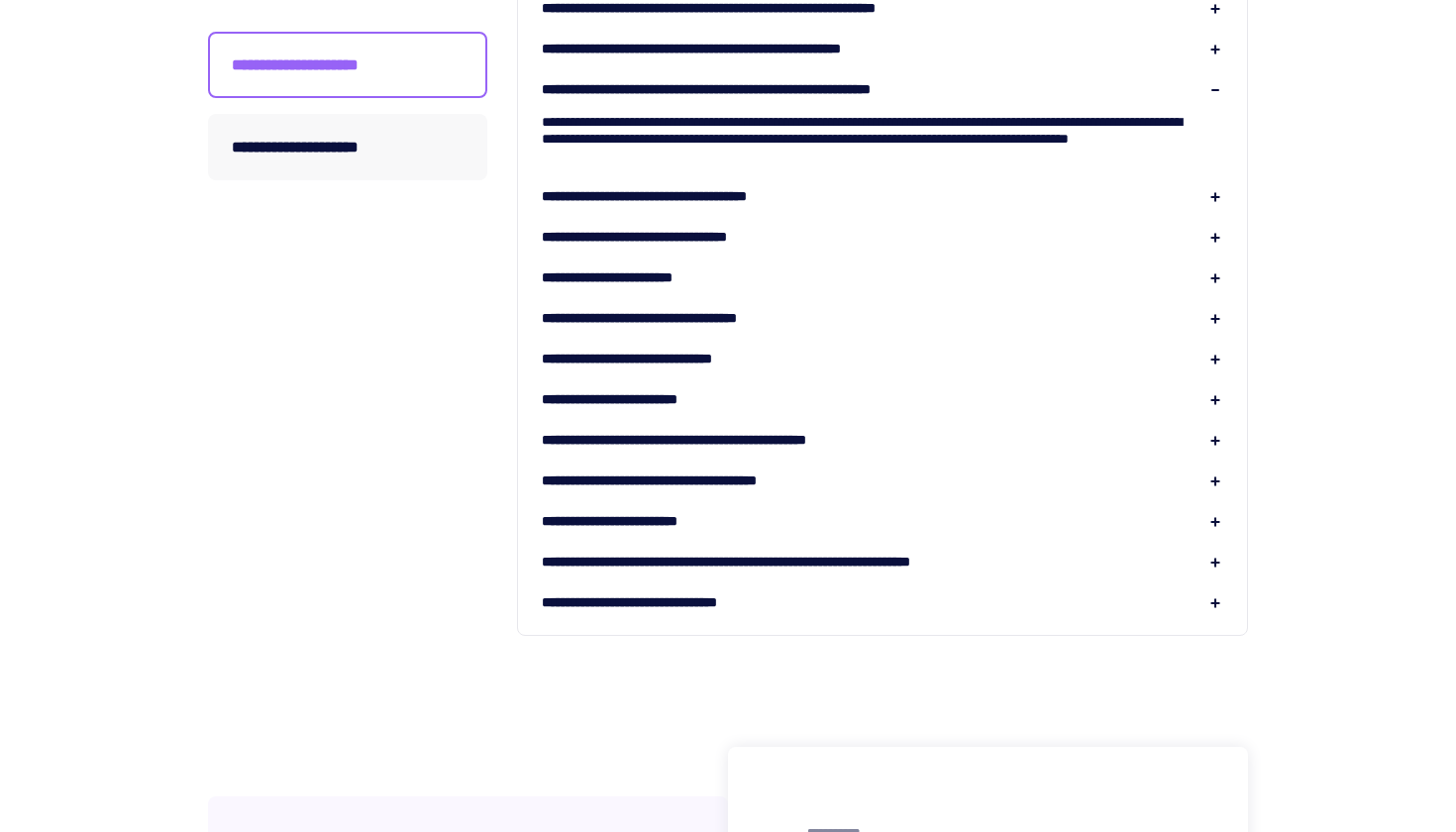 click on "**********" at bounding box center [678, 196] 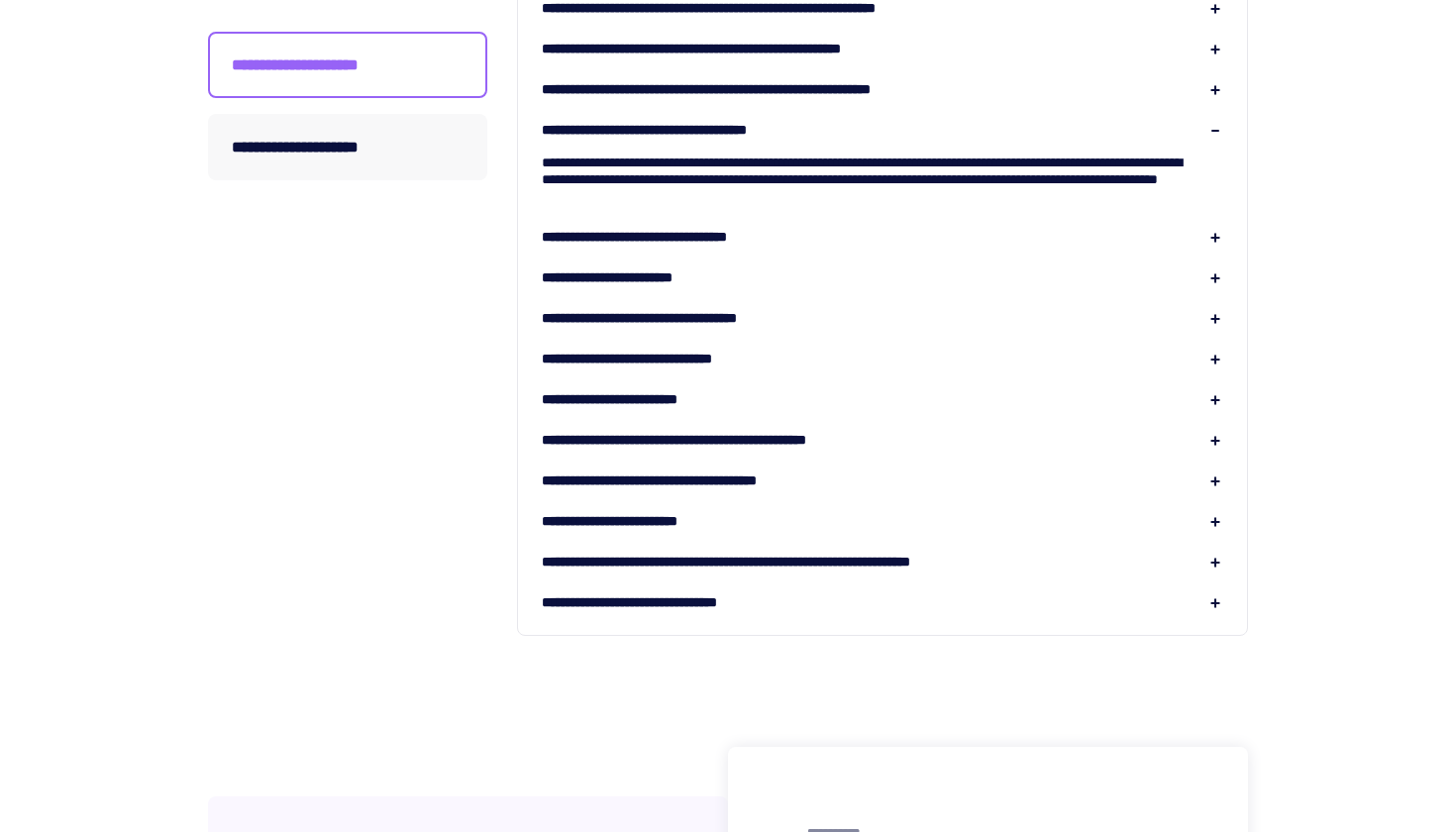 click on "**********" at bounding box center [675, 237] 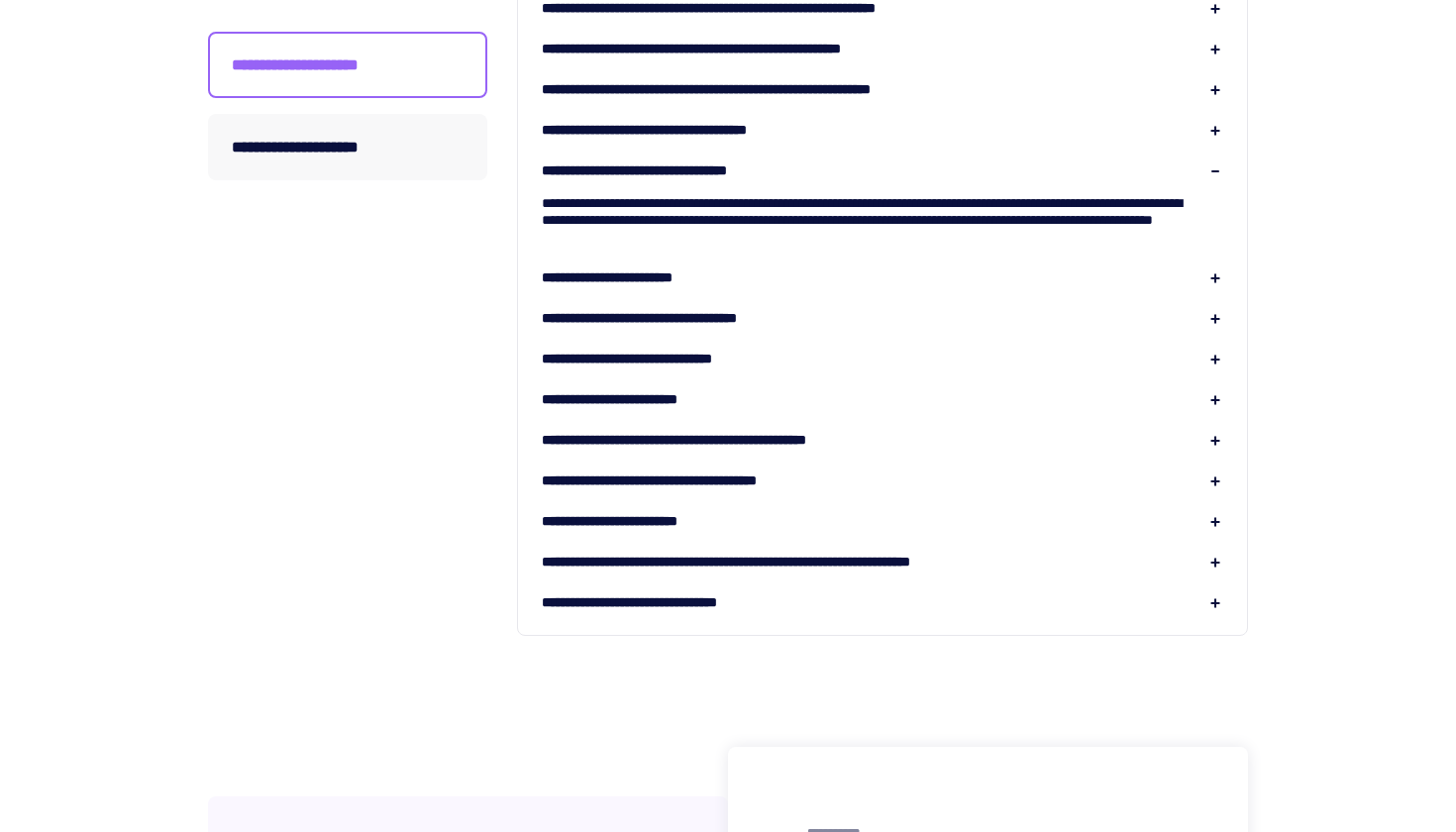 click on "**********" at bounding box center [883, -161] 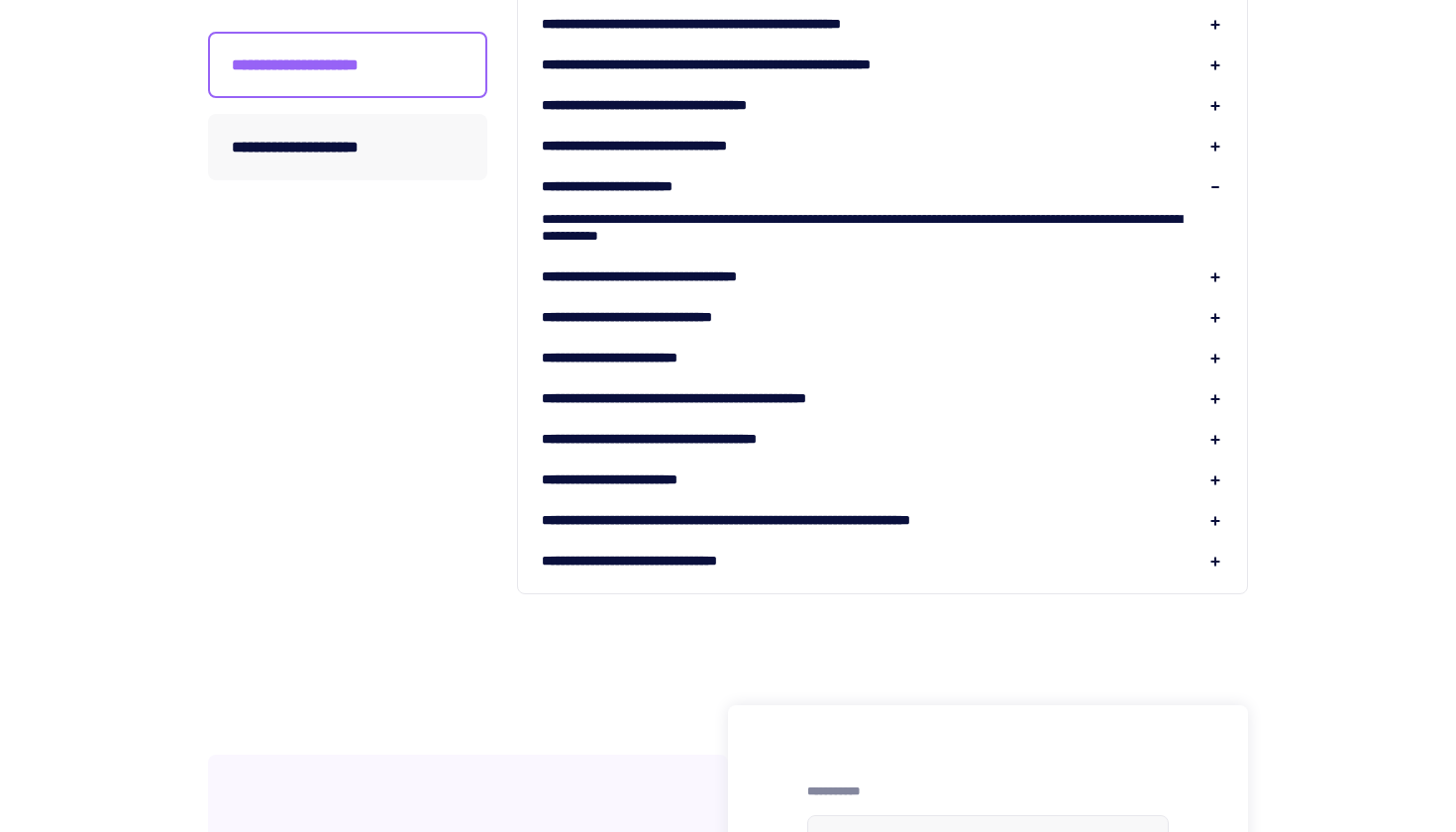 scroll, scrollTop: 1397, scrollLeft: 0, axis: vertical 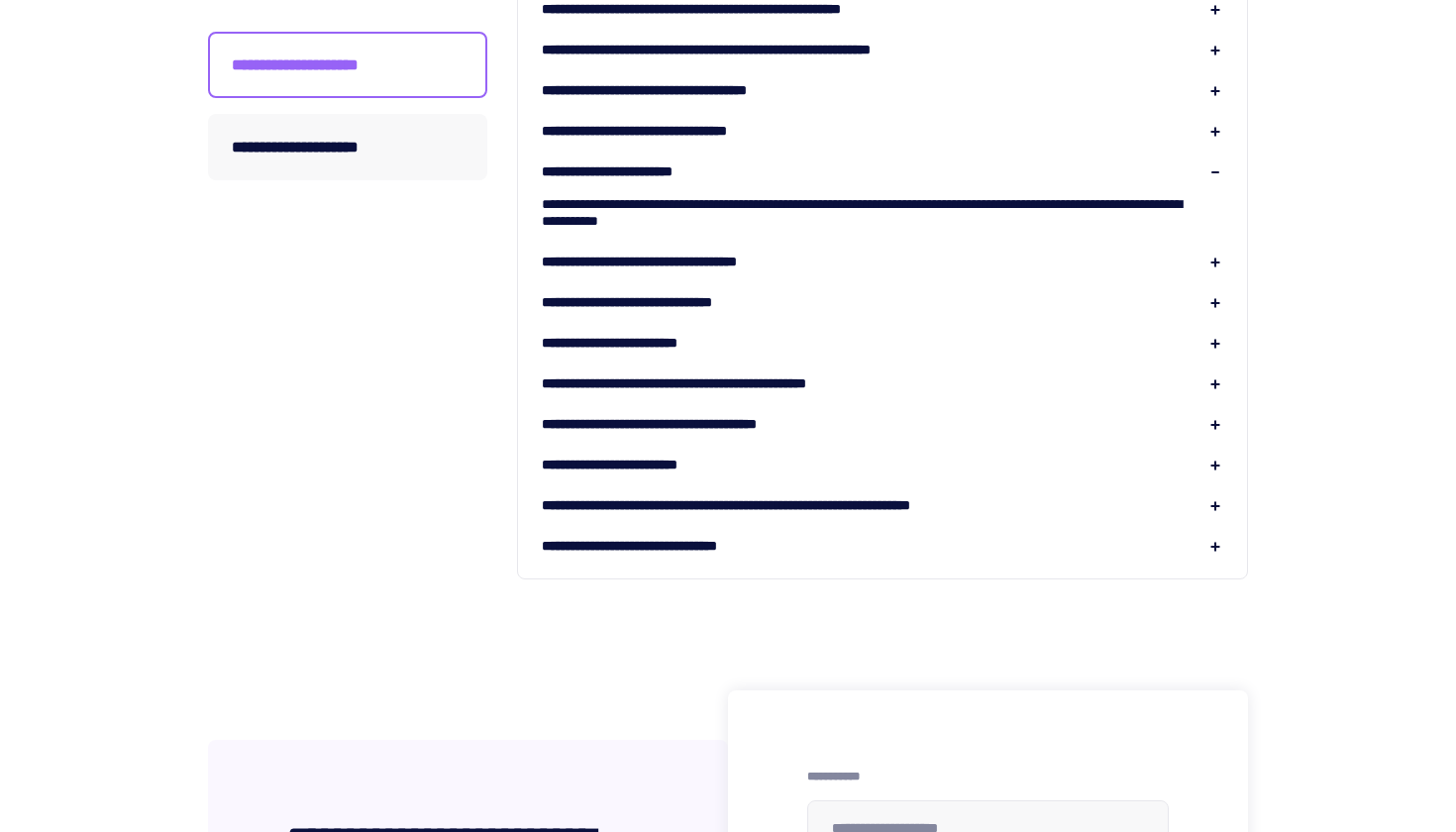click on "**********" at bounding box center (678, 261) 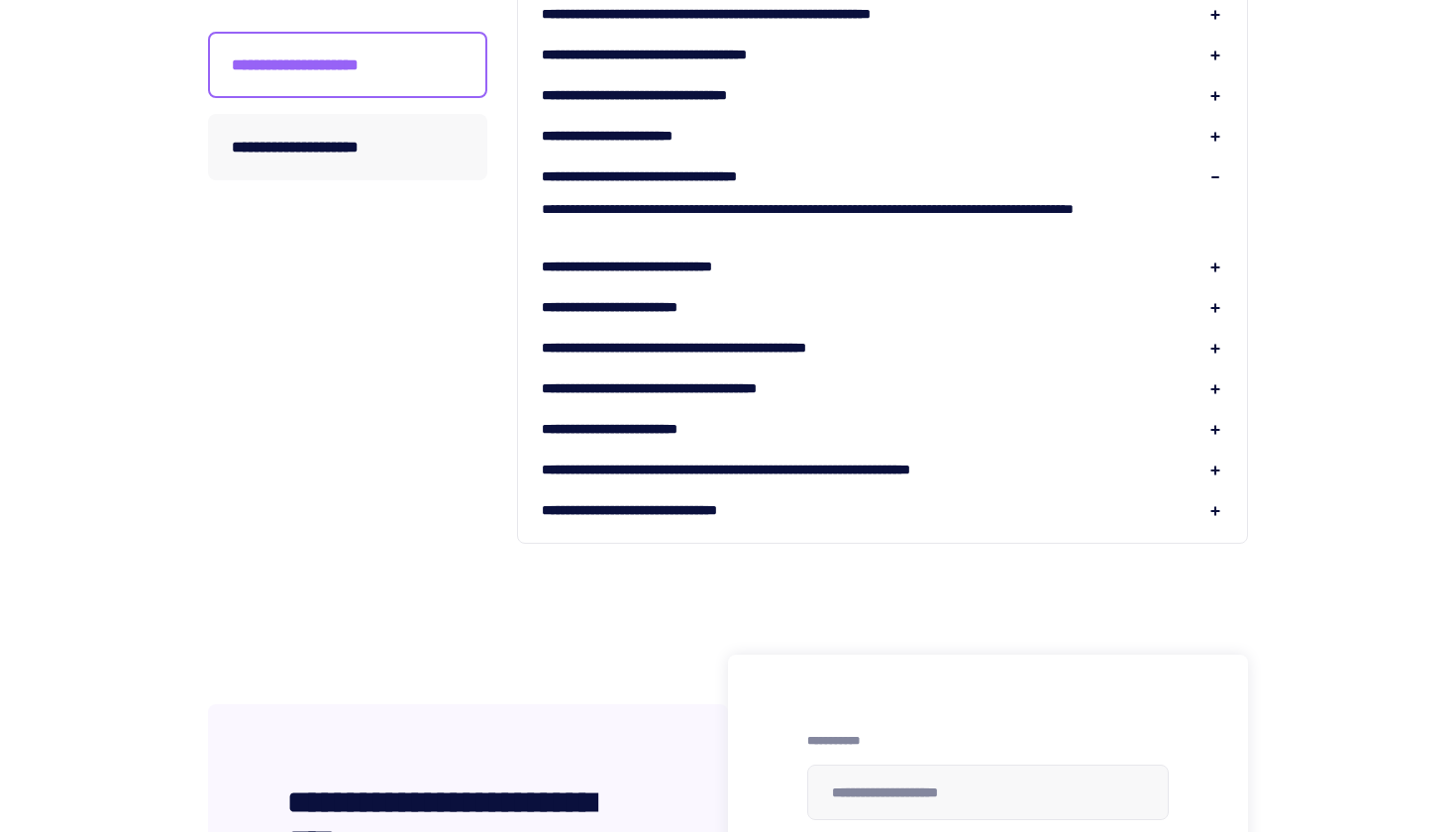scroll, scrollTop: 1448, scrollLeft: 0, axis: vertical 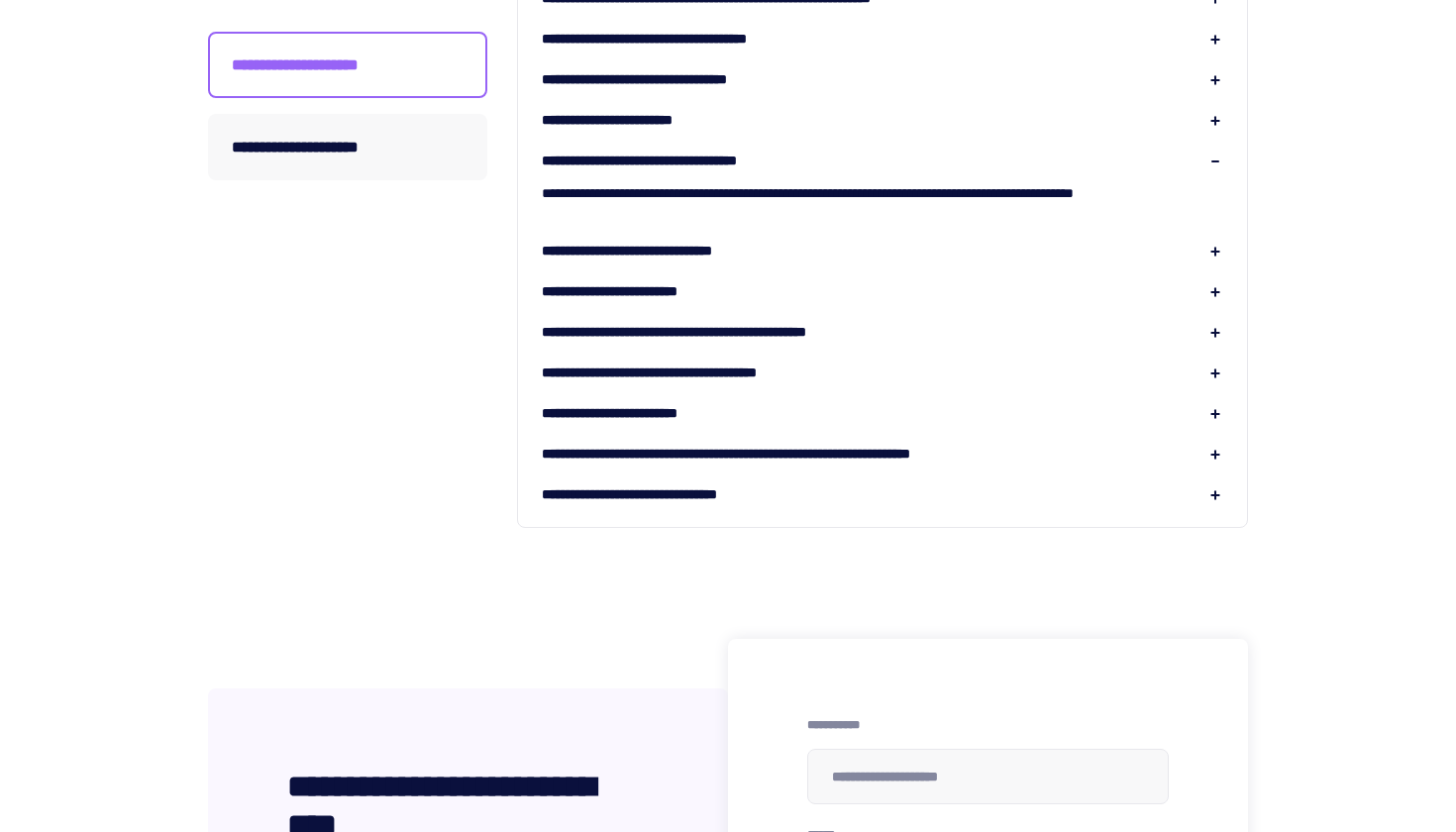 click on "**********" at bounding box center [649, 251] 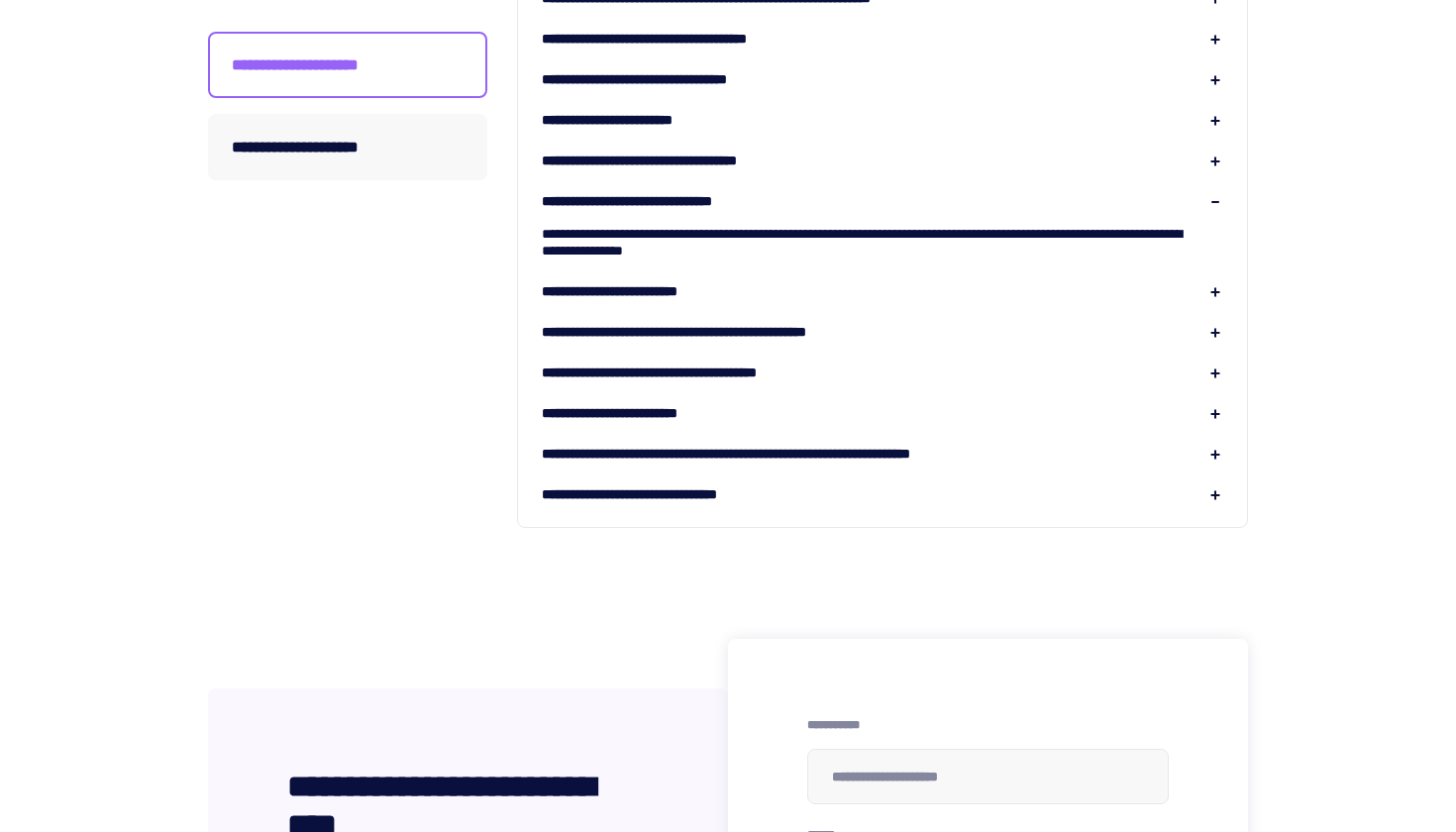 scroll, scrollTop: 1474, scrollLeft: 0, axis: vertical 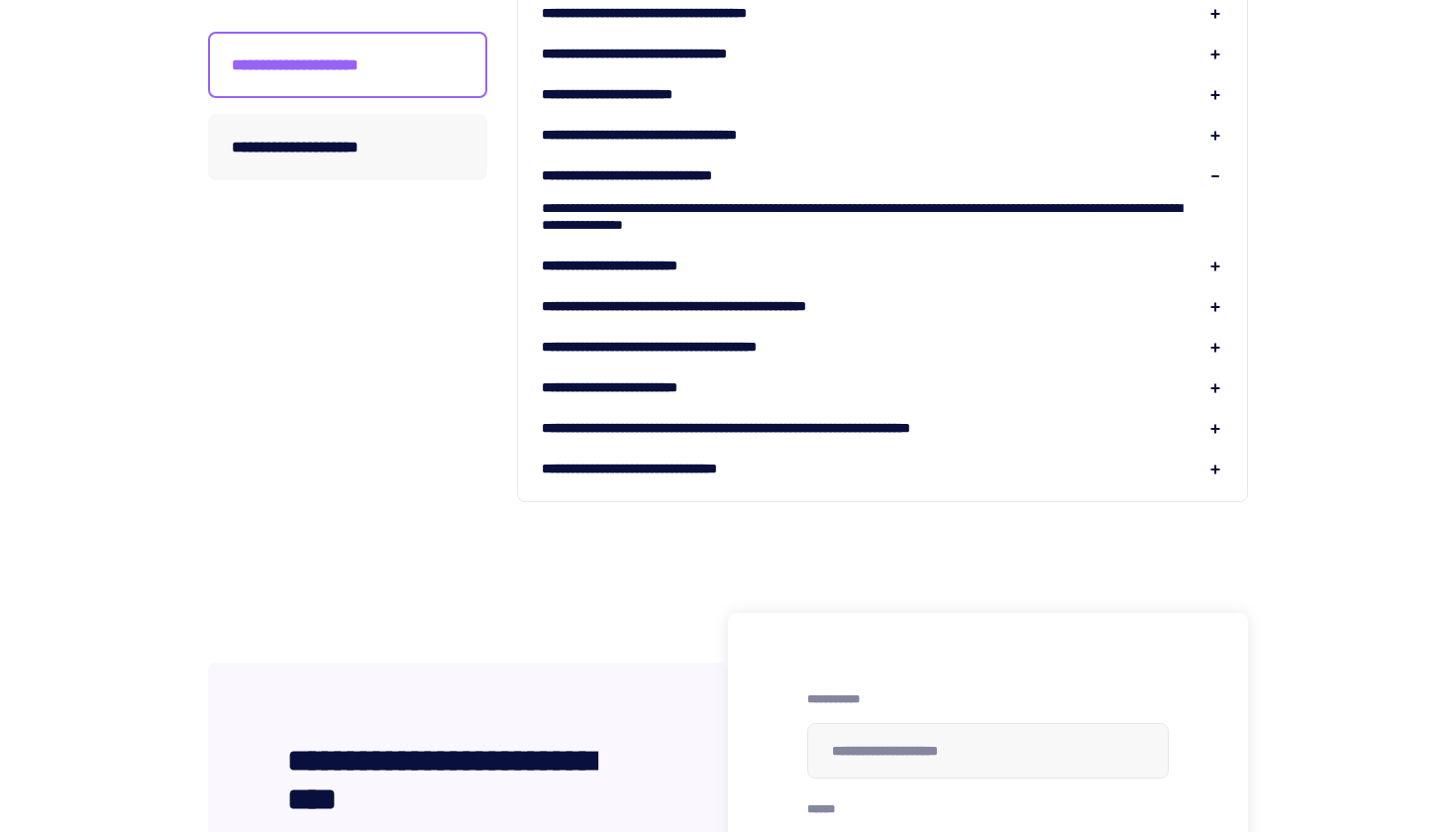 click on "**********" at bounding box center (634, 265) 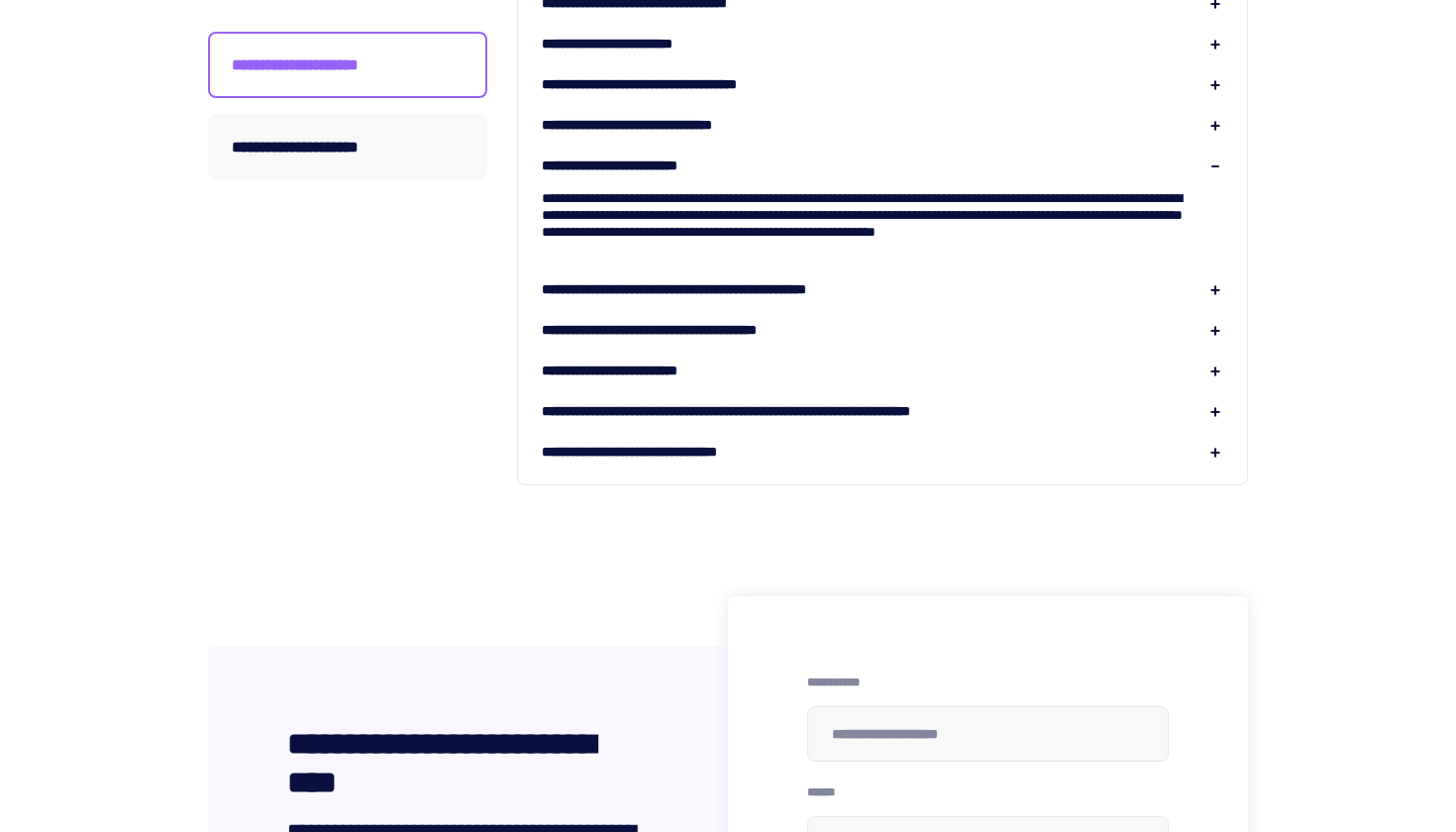 scroll, scrollTop: 1528, scrollLeft: 0, axis: vertical 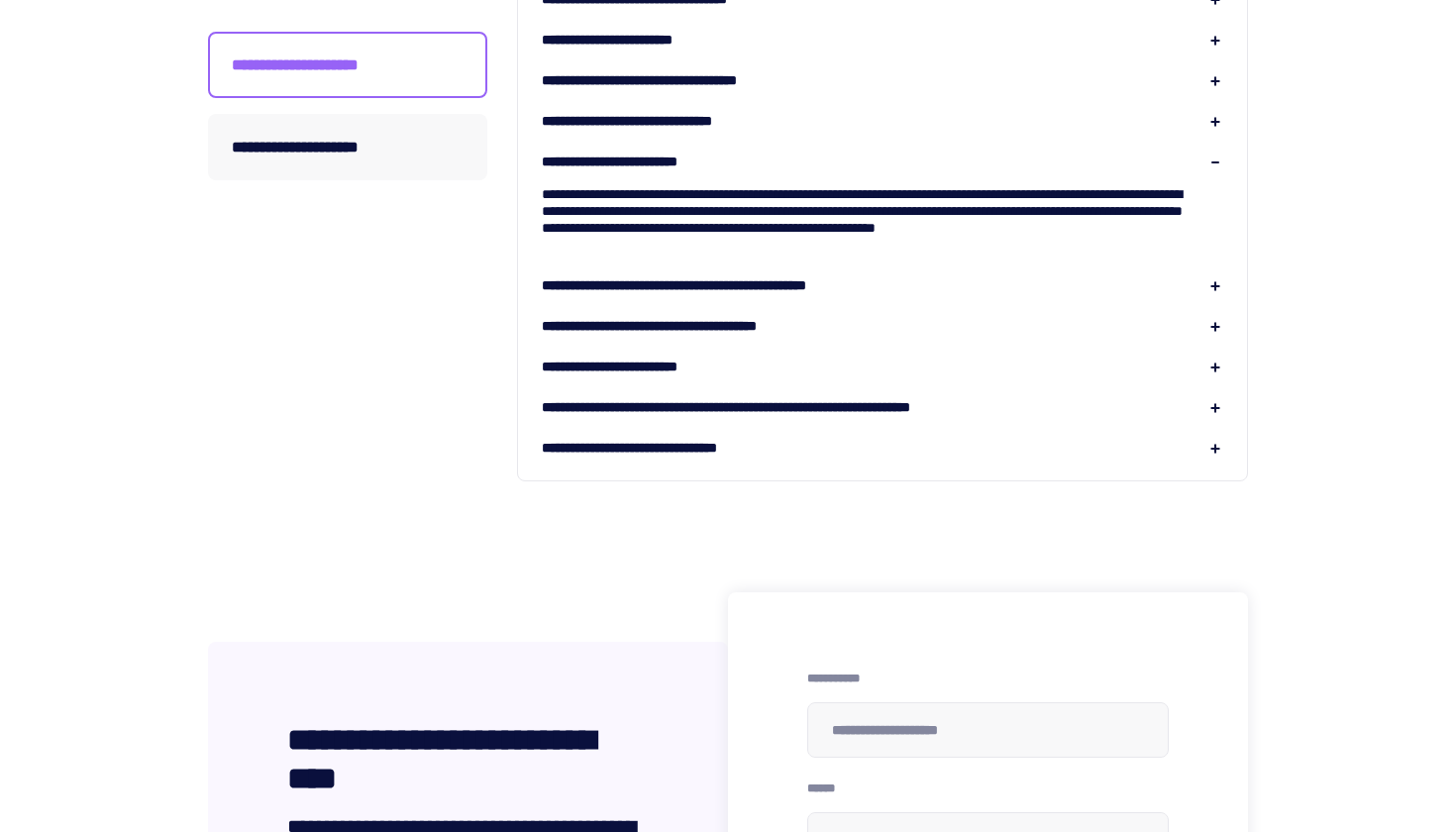 click on "**********" at bounding box center [718, 285] 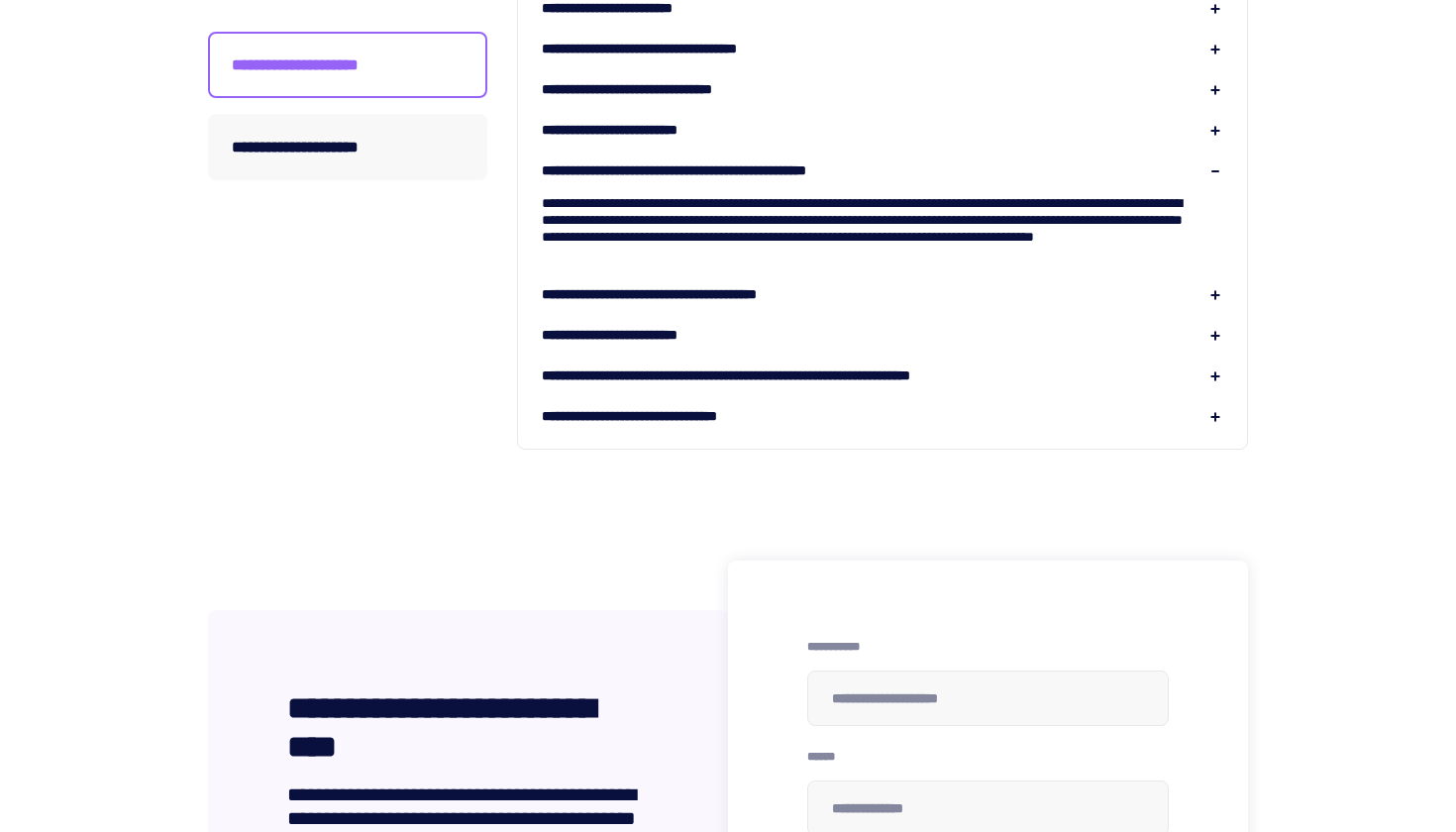 scroll, scrollTop: 1625, scrollLeft: 0, axis: vertical 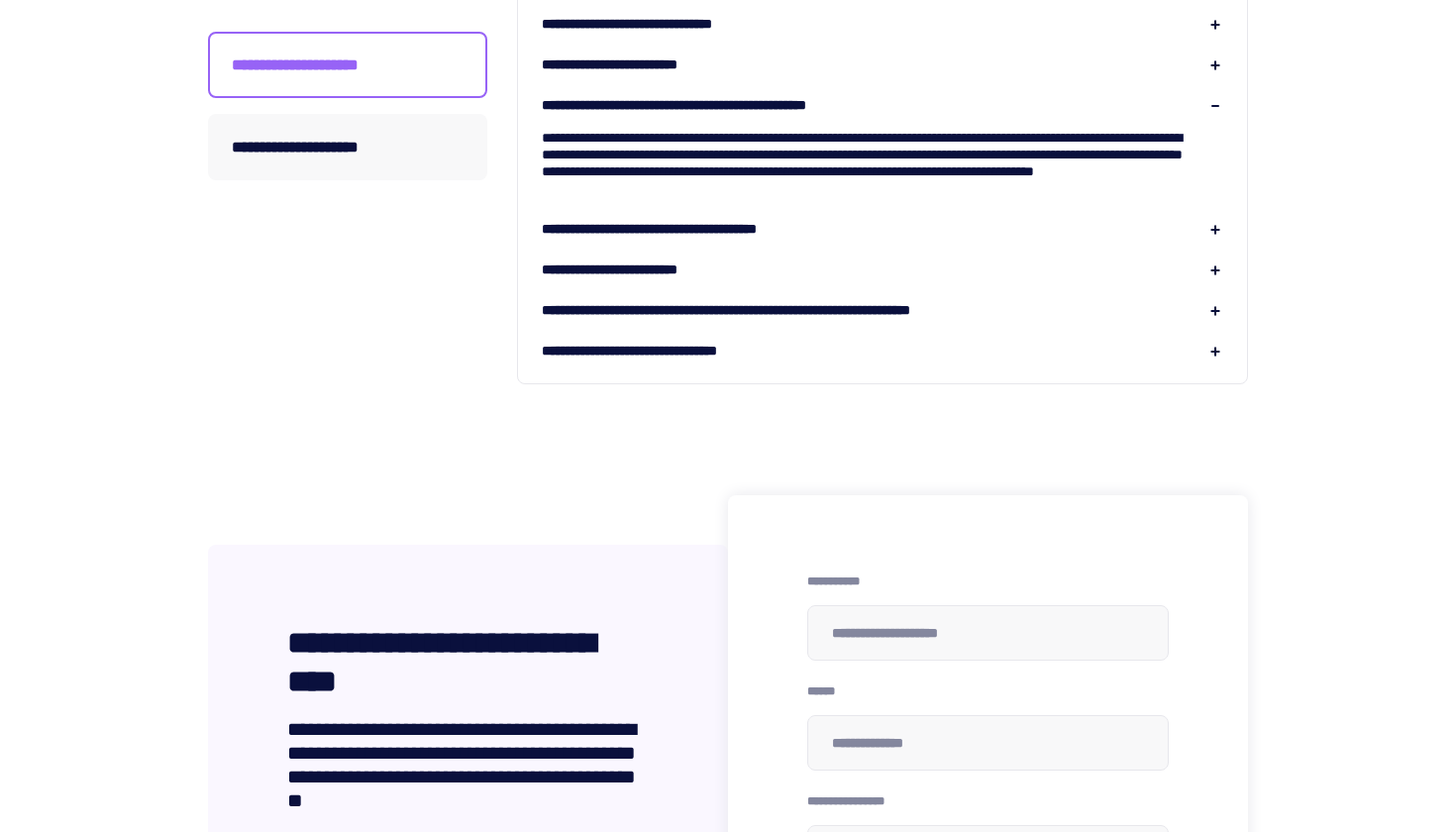click on "**********" at bounding box center (883, -422) 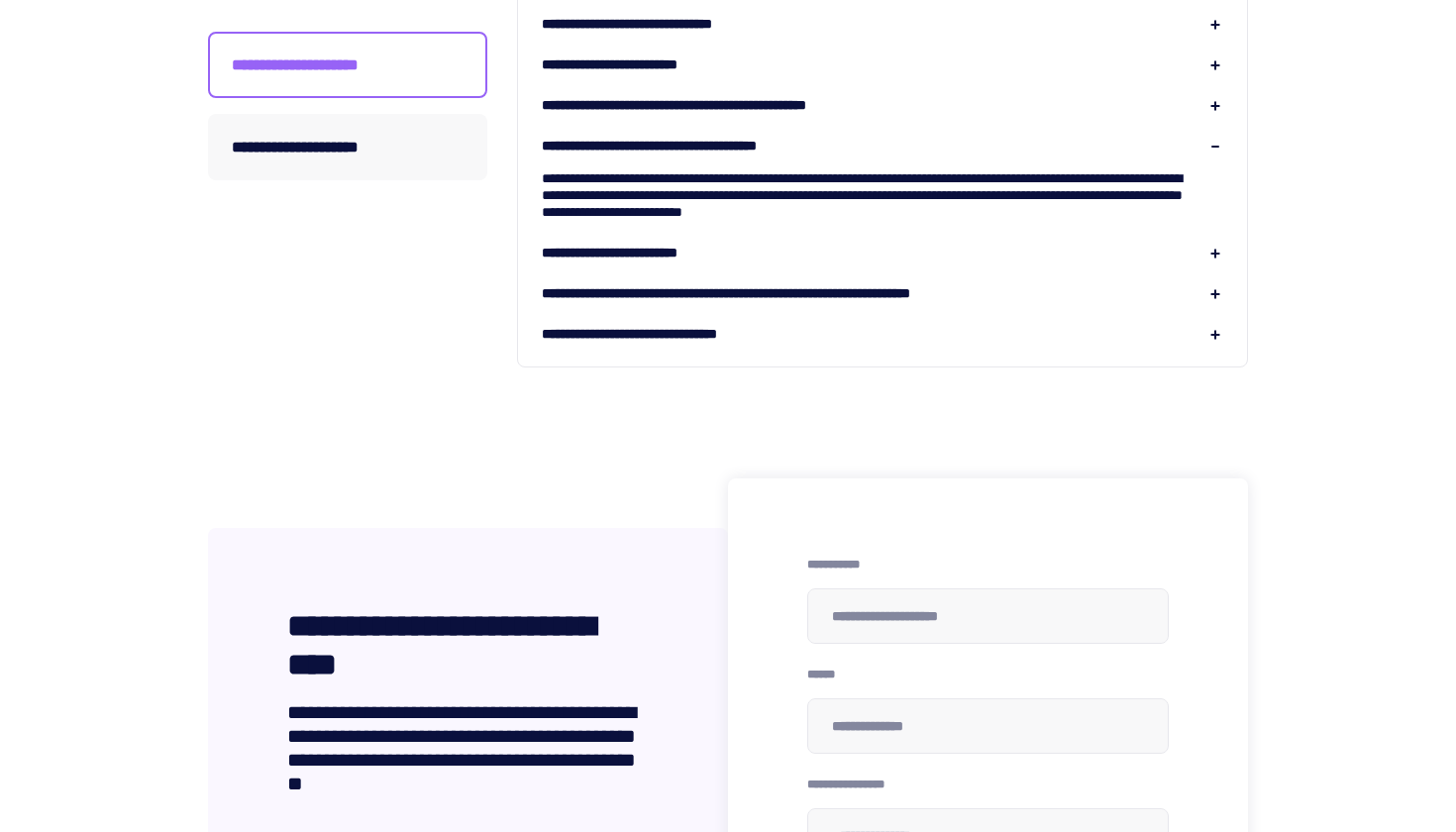 click on "**********" at bounding box center [634, 253] 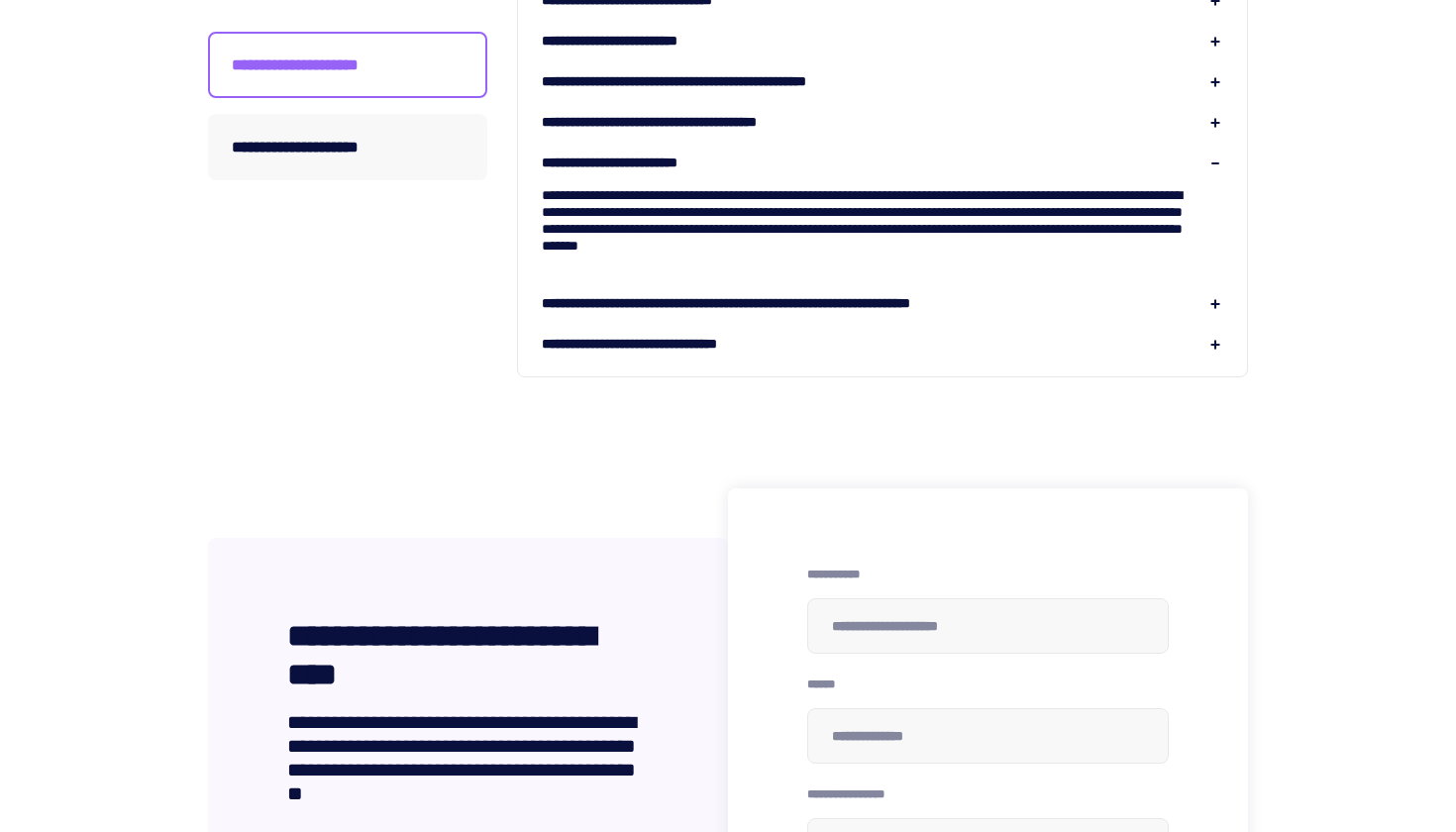 scroll, scrollTop: 1693, scrollLeft: 0, axis: vertical 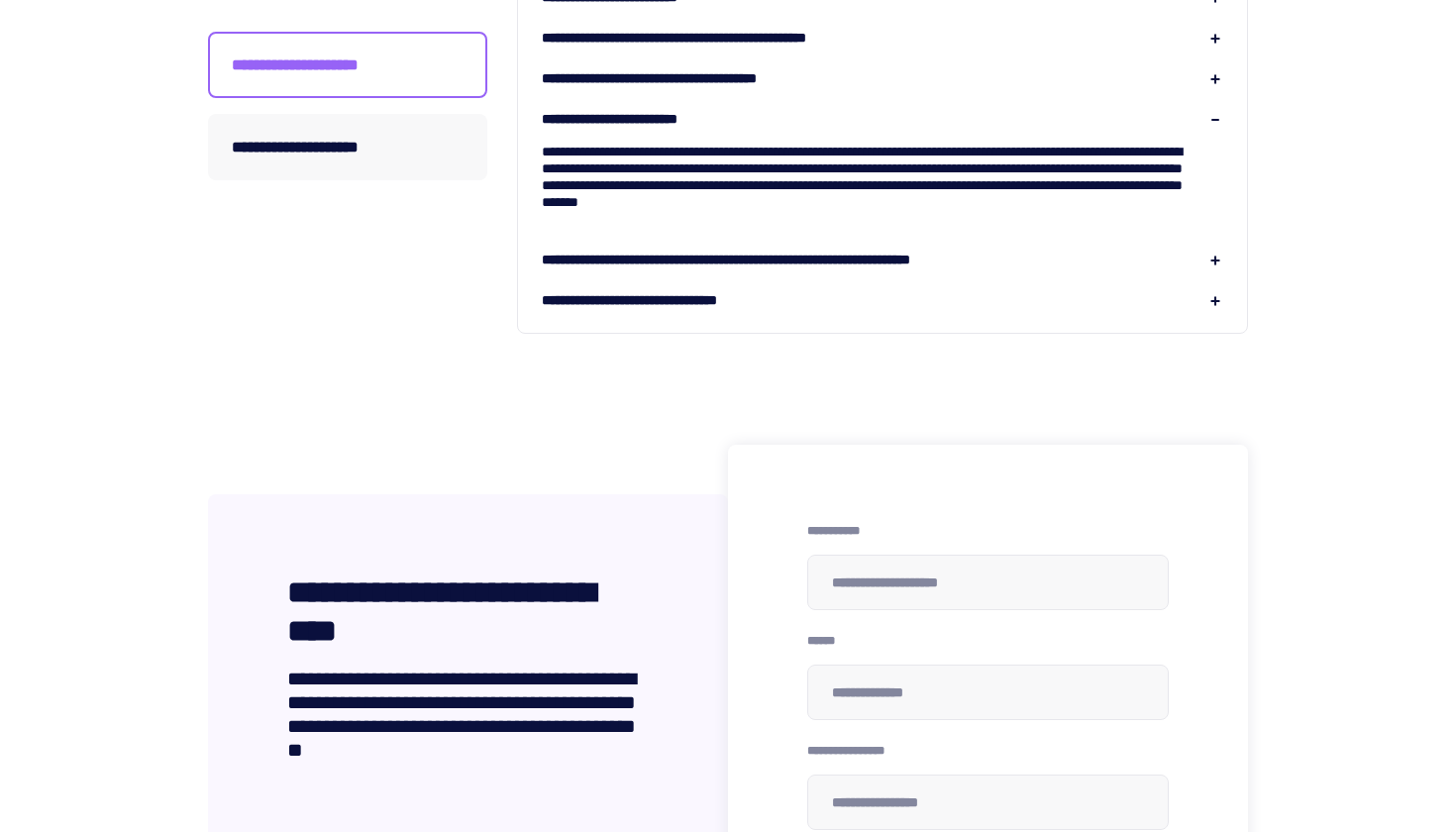 click on "**********" at bounding box center (883, -480) 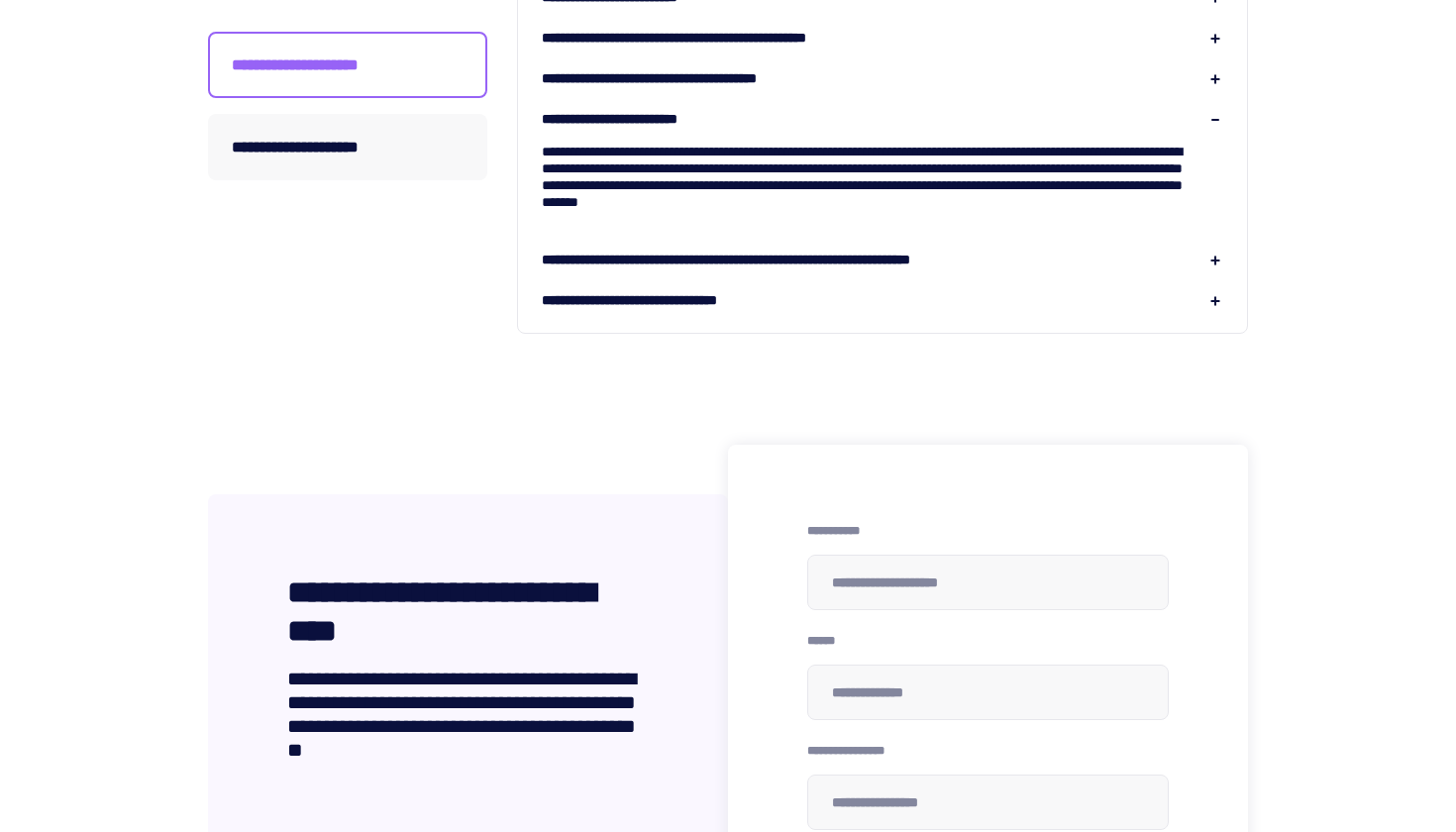click on "**********" at bounding box center [670, 300] 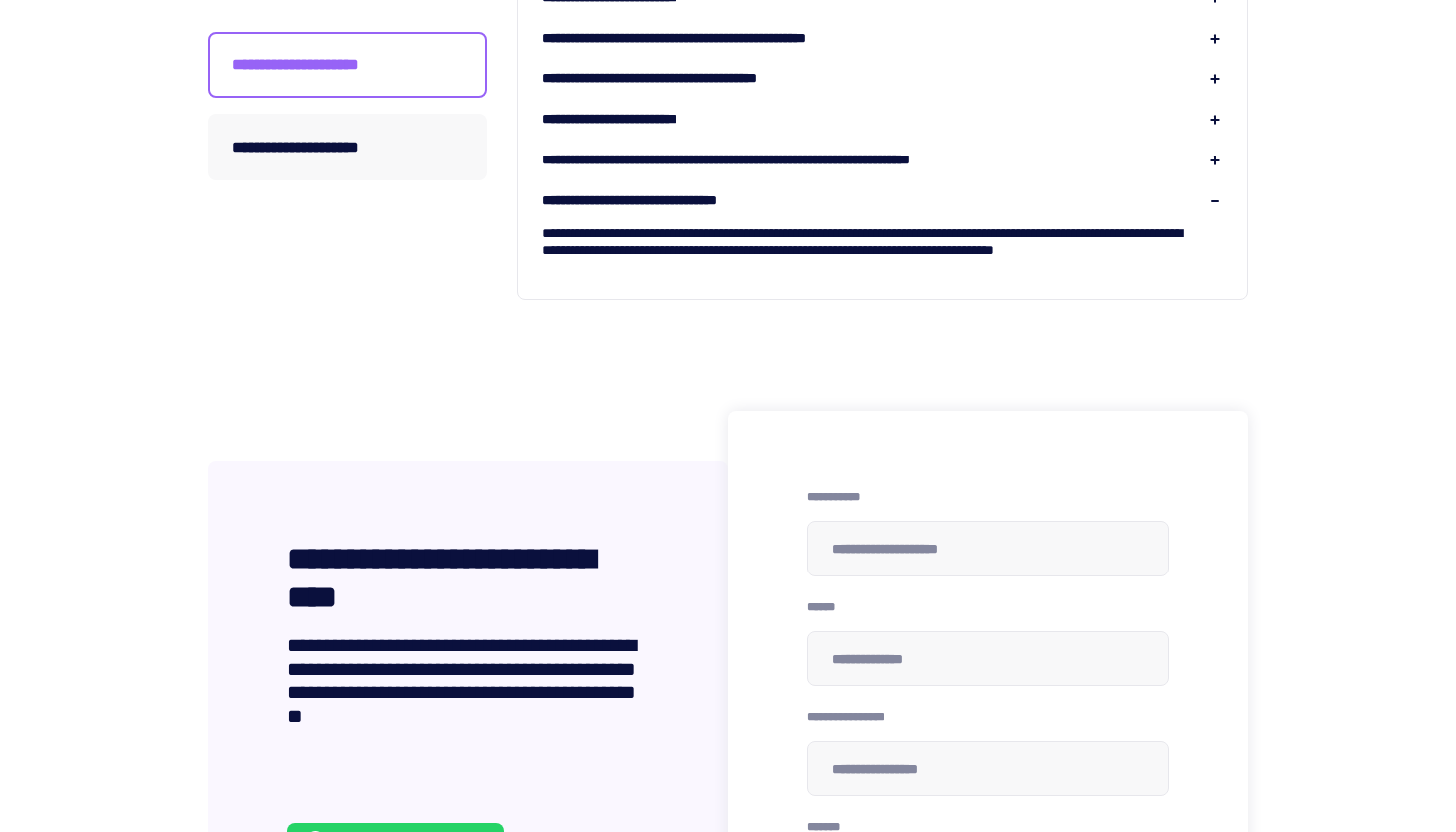 scroll, scrollTop: 1735, scrollLeft: 0, axis: vertical 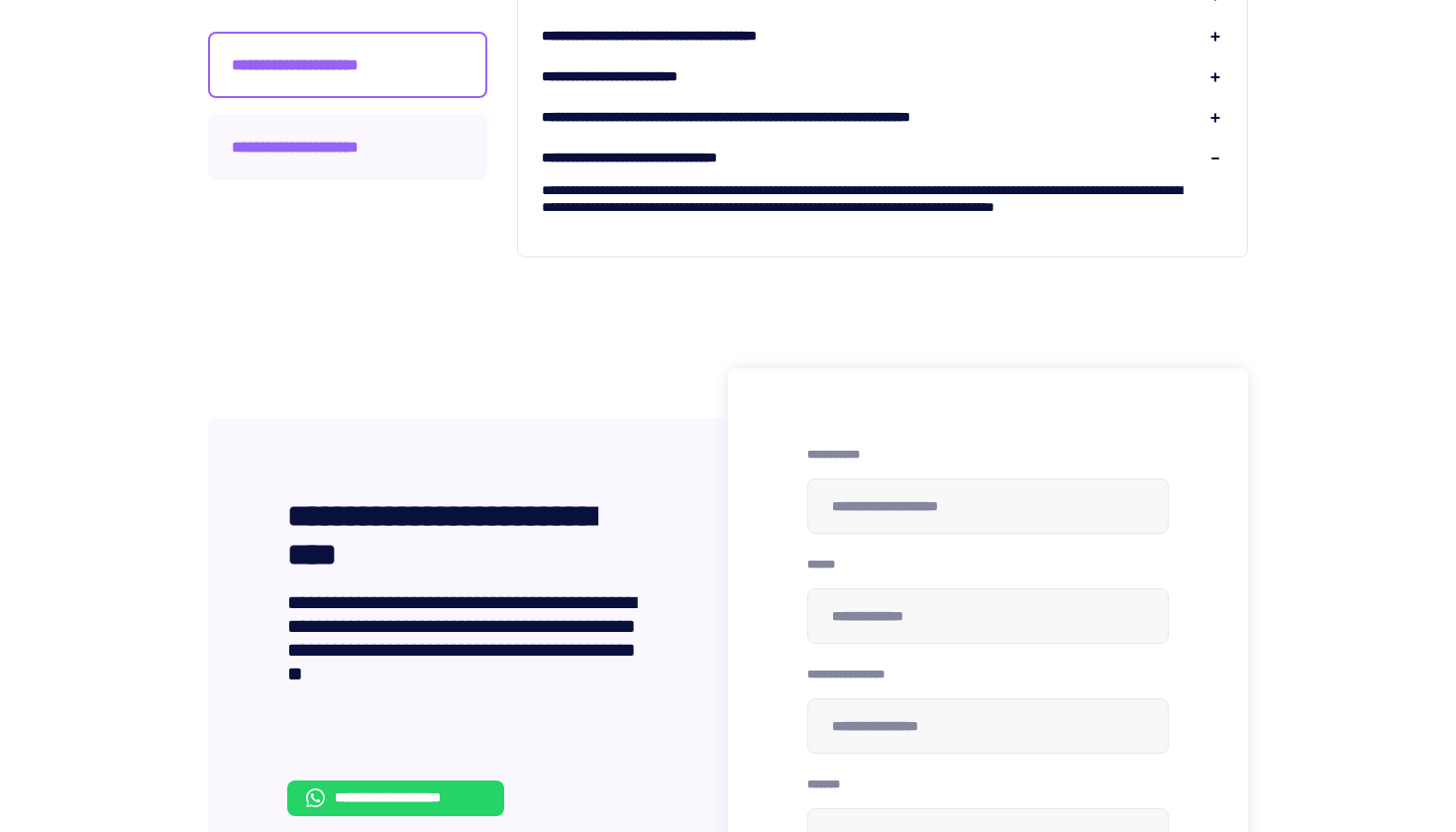 click on "**********" at bounding box center [348, 147] 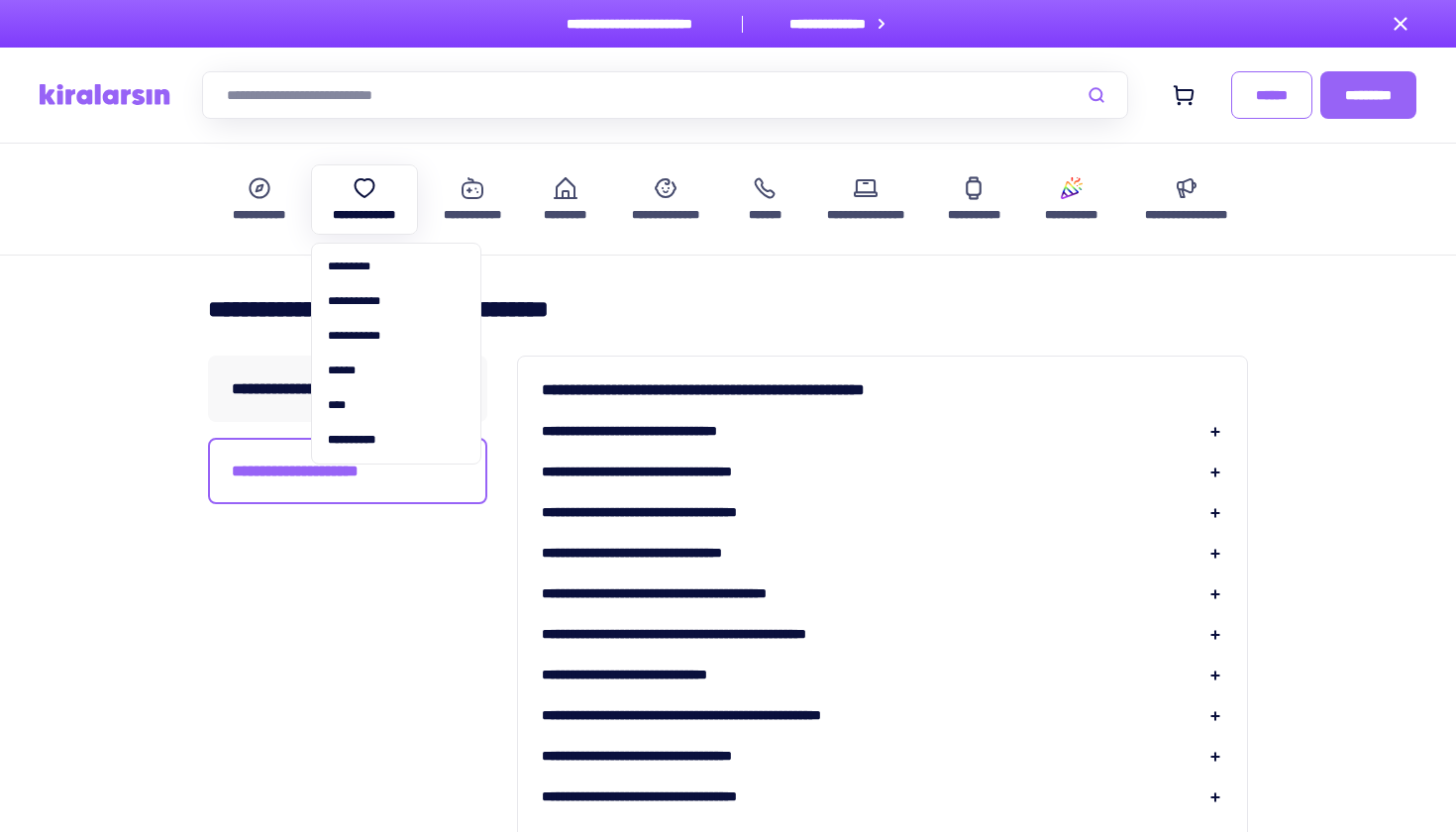scroll, scrollTop: 0, scrollLeft: 0, axis: both 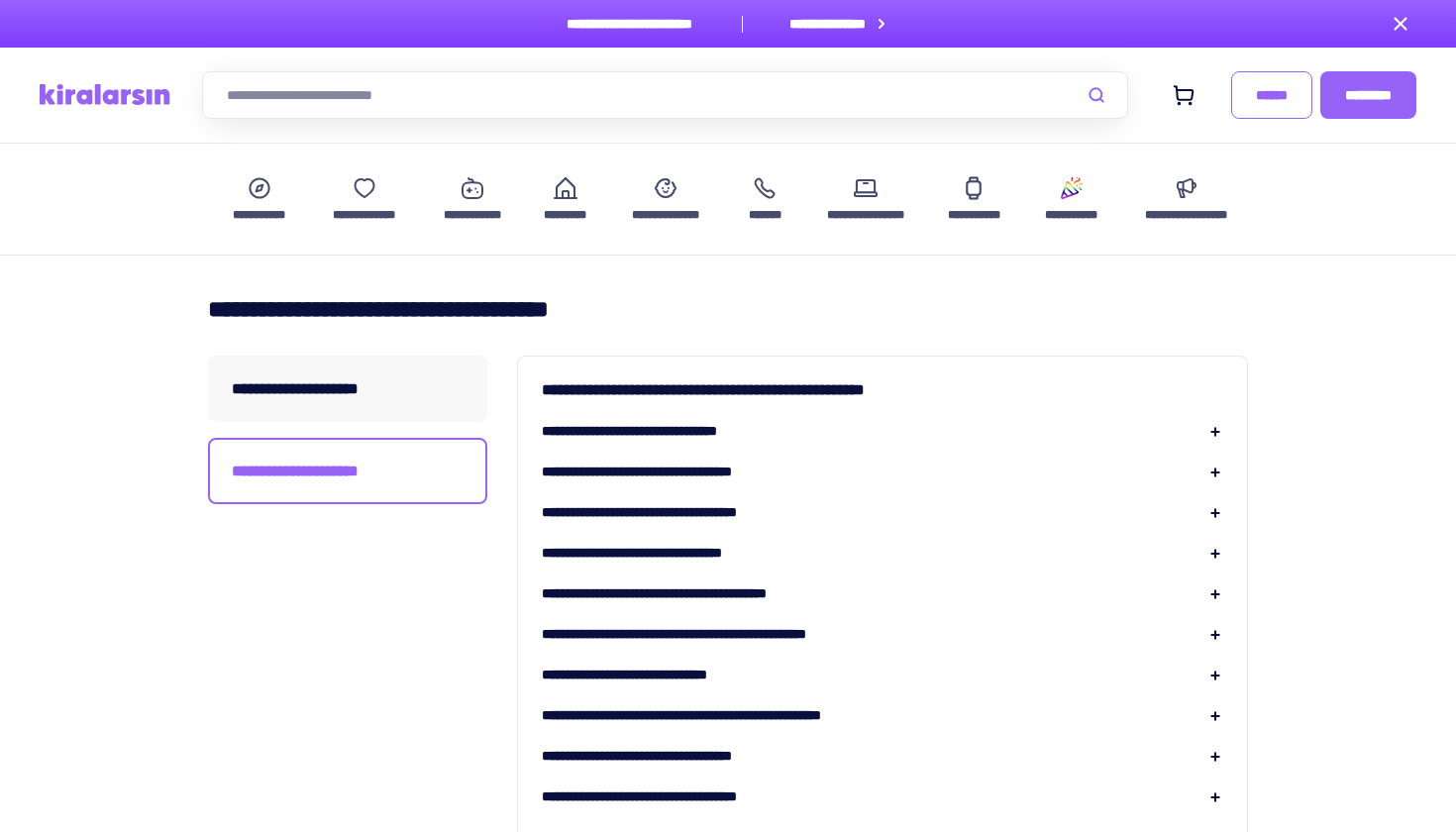 click at bounding box center [105, 94] 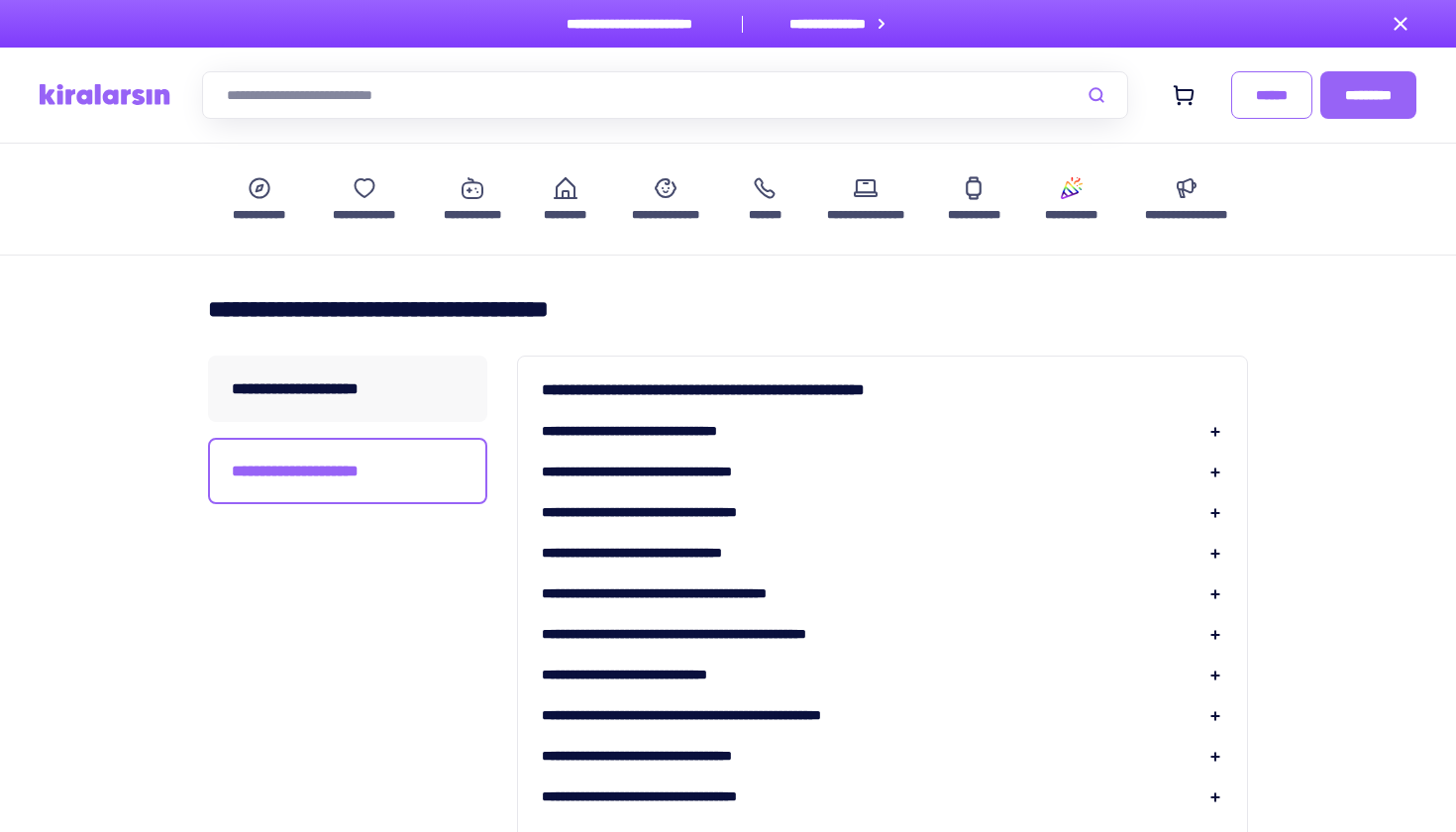 click on "**********" at bounding box center (642, 24) 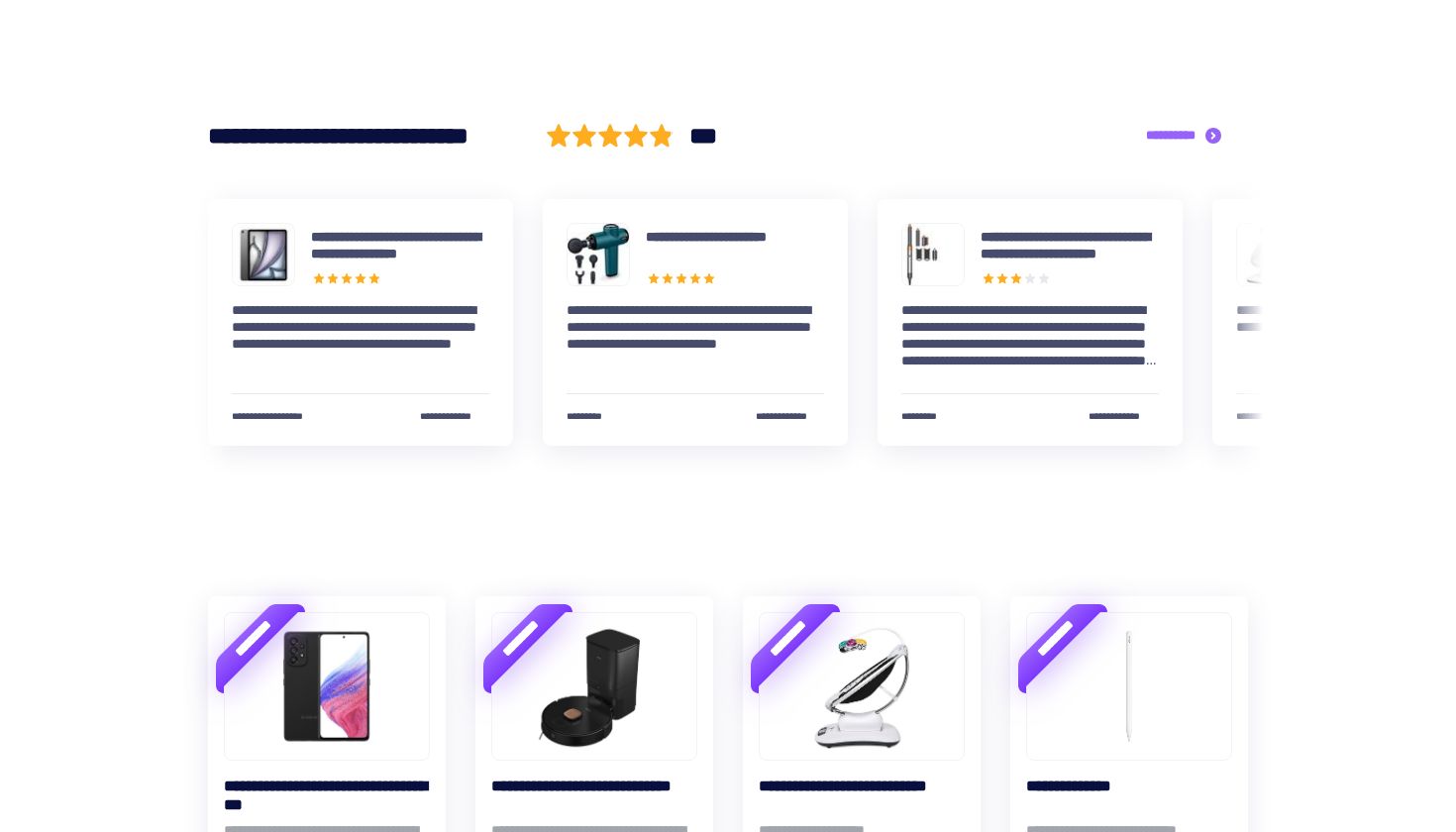 scroll, scrollTop: 1193, scrollLeft: 0, axis: vertical 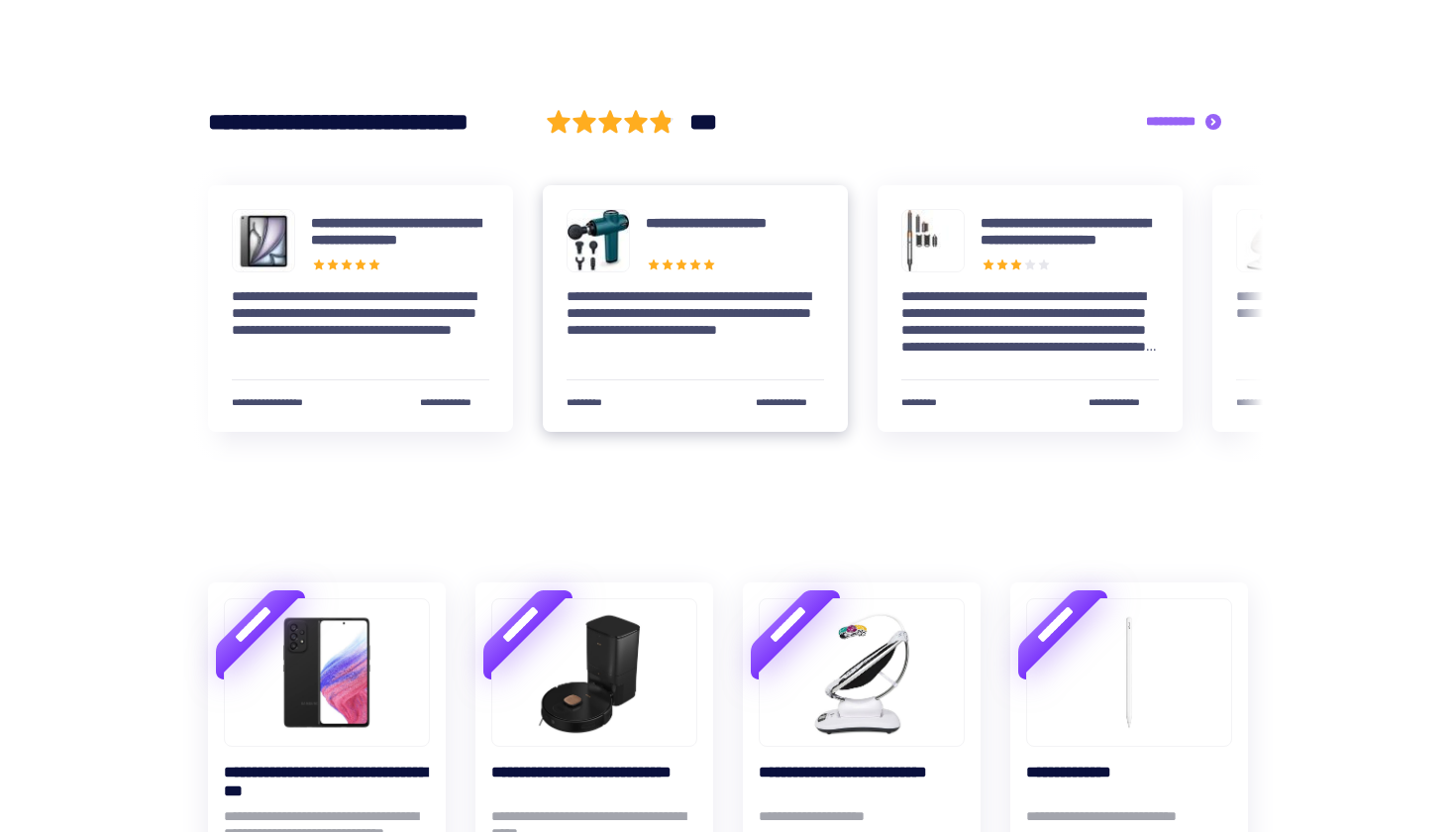 click on "**********" at bounding box center (695, 322) 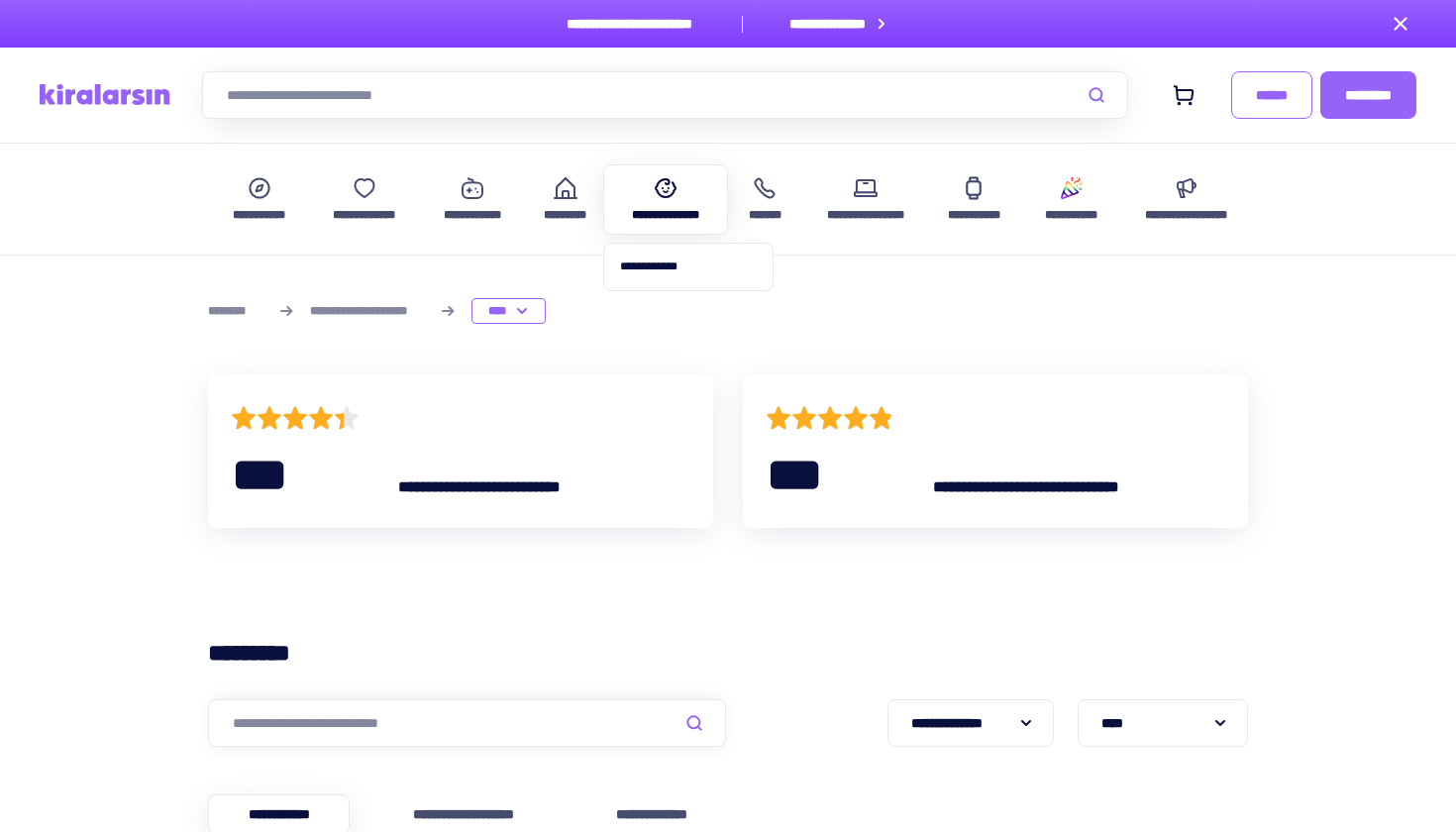 scroll, scrollTop: 0, scrollLeft: 0, axis: both 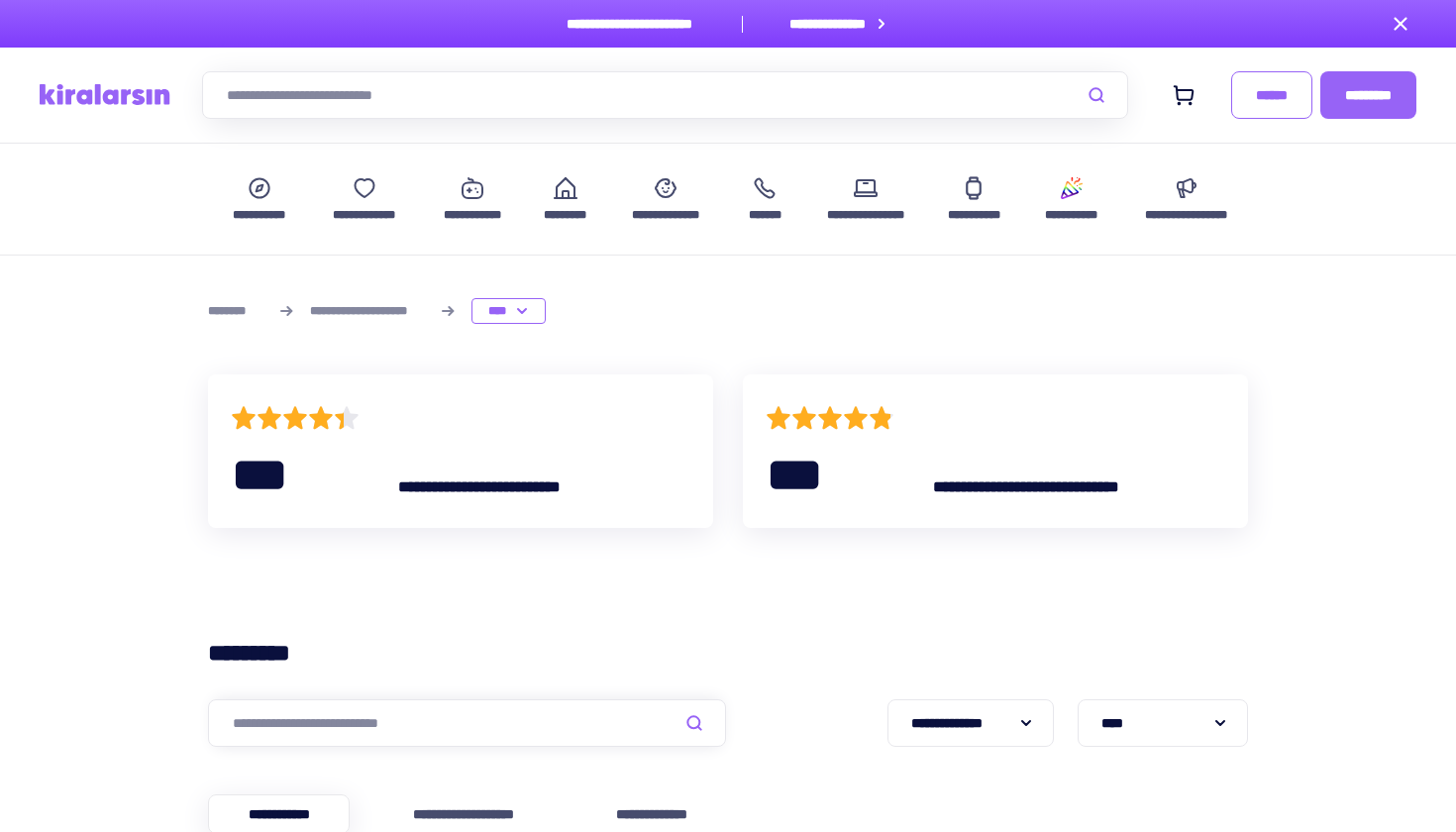 click at bounding box center [665, 95] 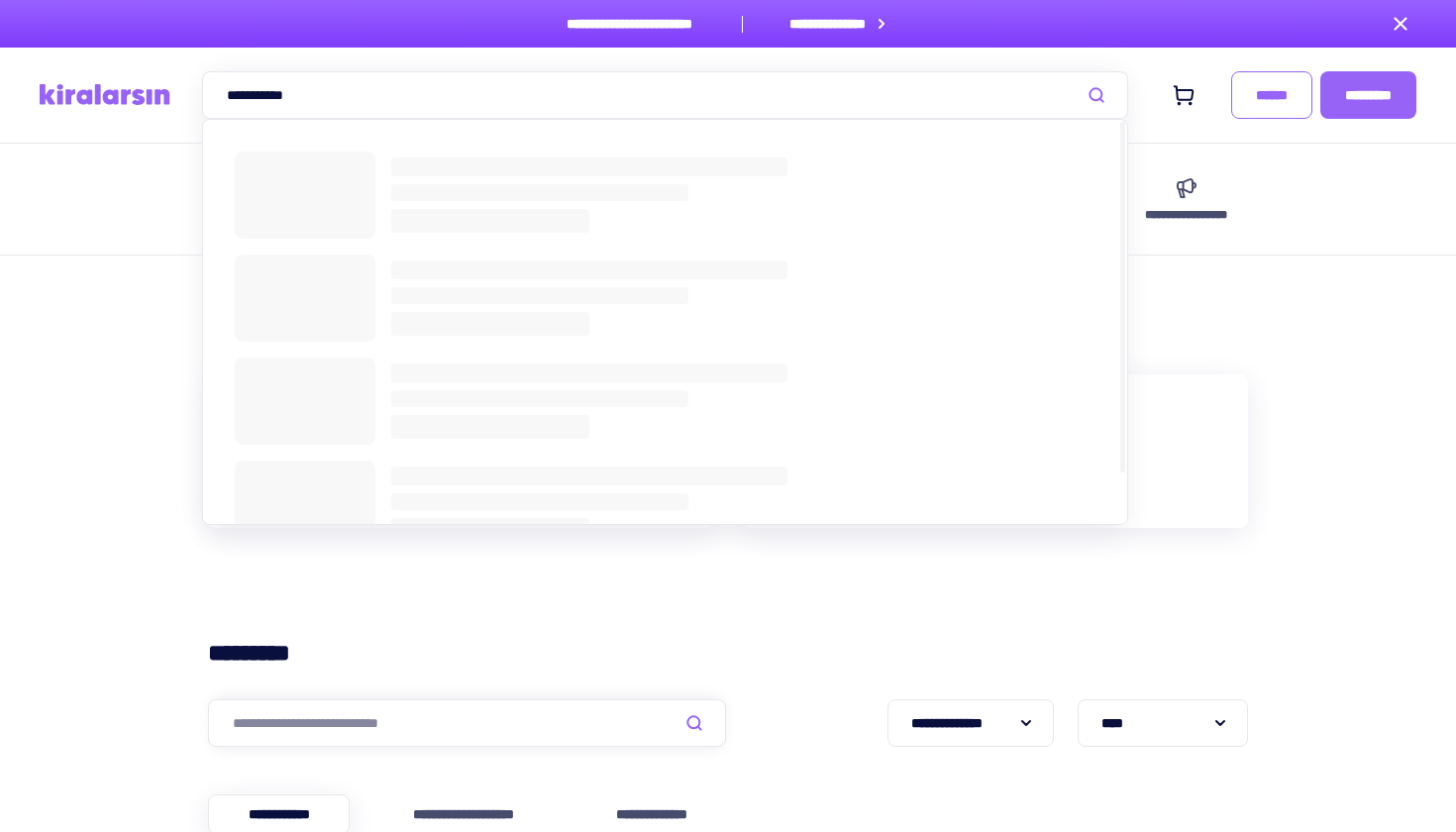 type on "**********" 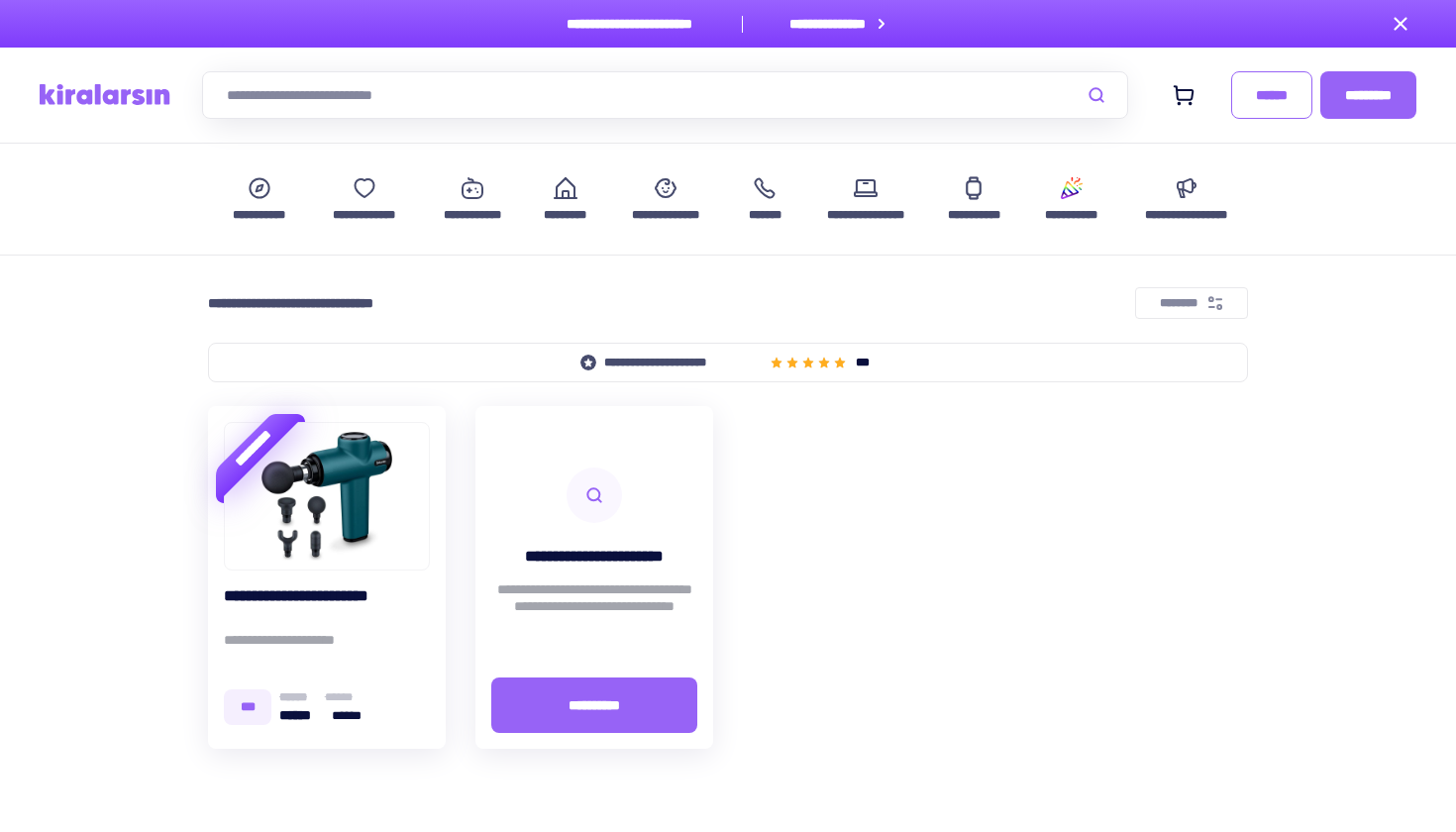 scroll, scrollTop: 0, scrollLeft: 0, axis: both 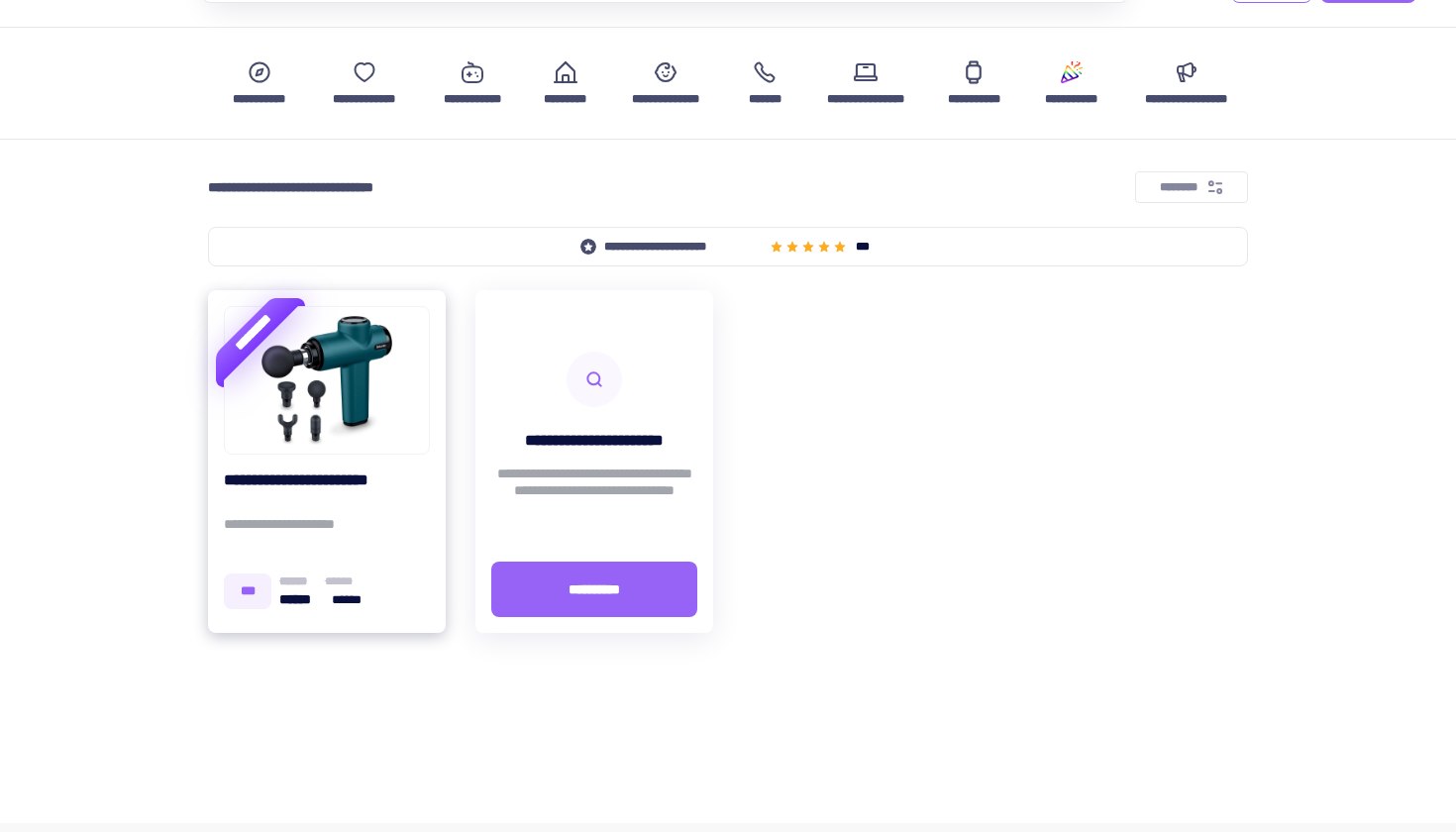 click on "**********" at bounding box center (327, 489) 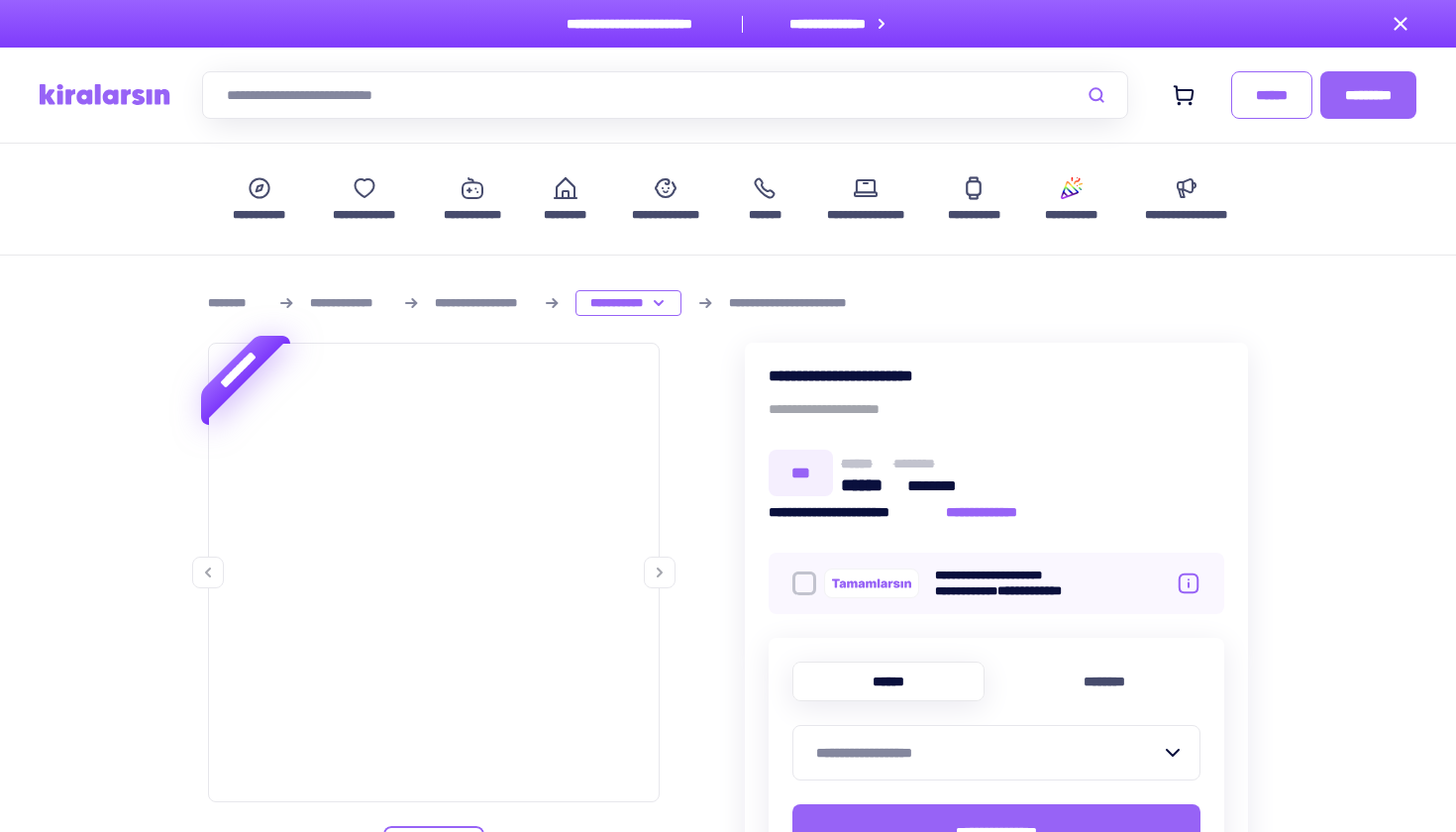 scroll, scrollTop: 0, scrollLeft: 0, axis: both 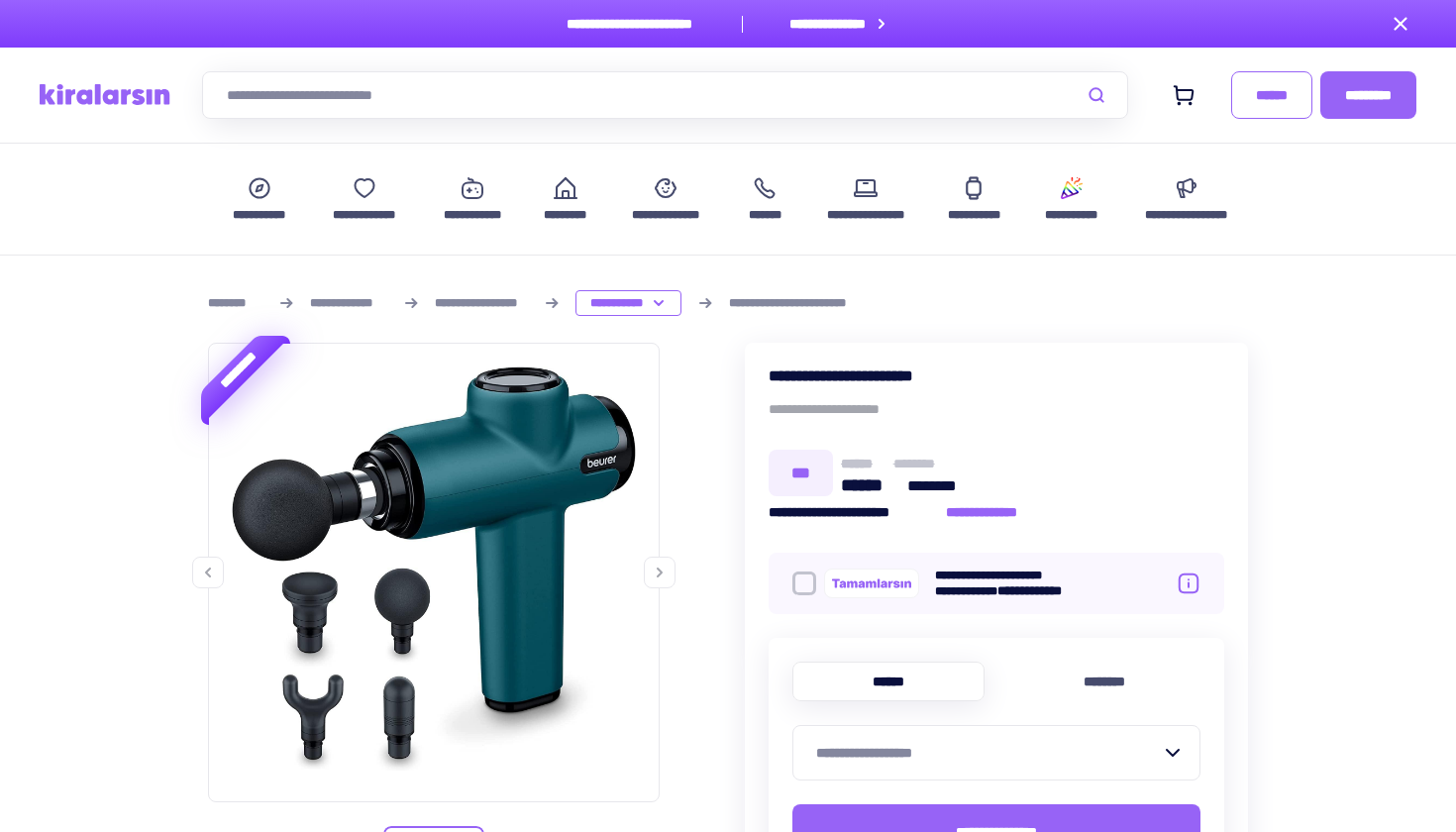 click at bounding box center (105, 94) 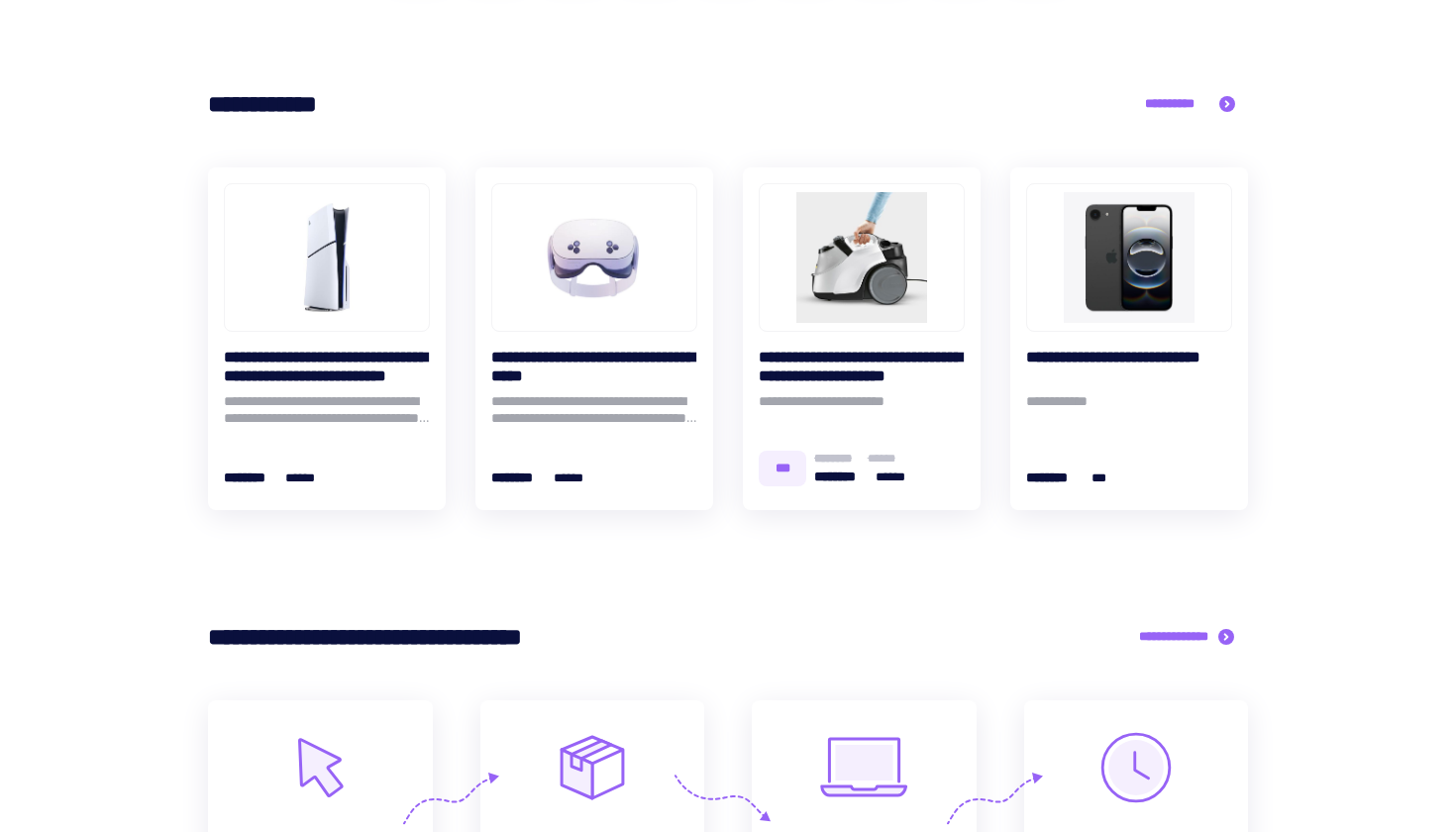 scroll, scrollTop: 825, scrollLeft: 0, axis: vertical 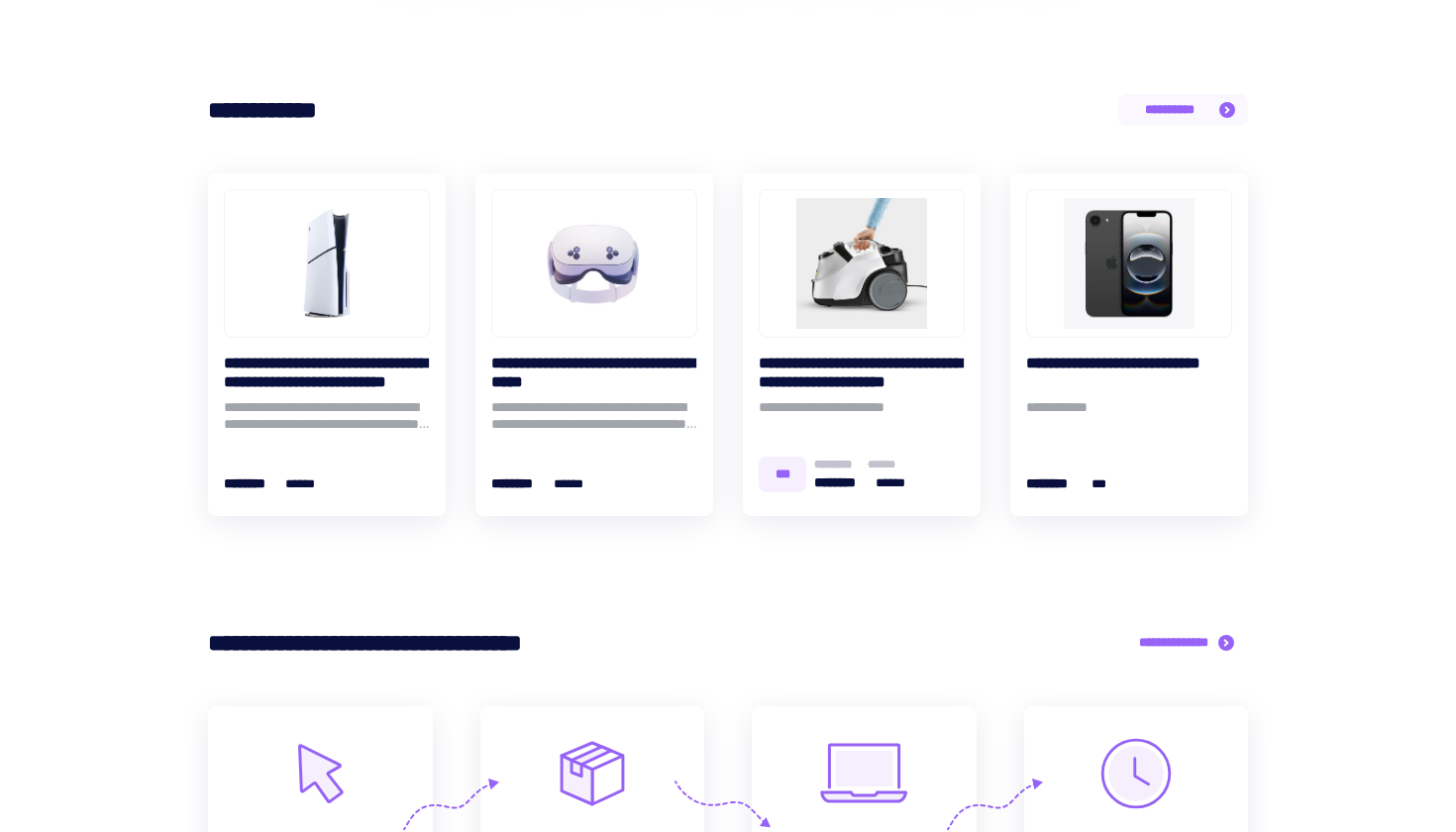 click on "**********" at bounding box center [1183, 110] 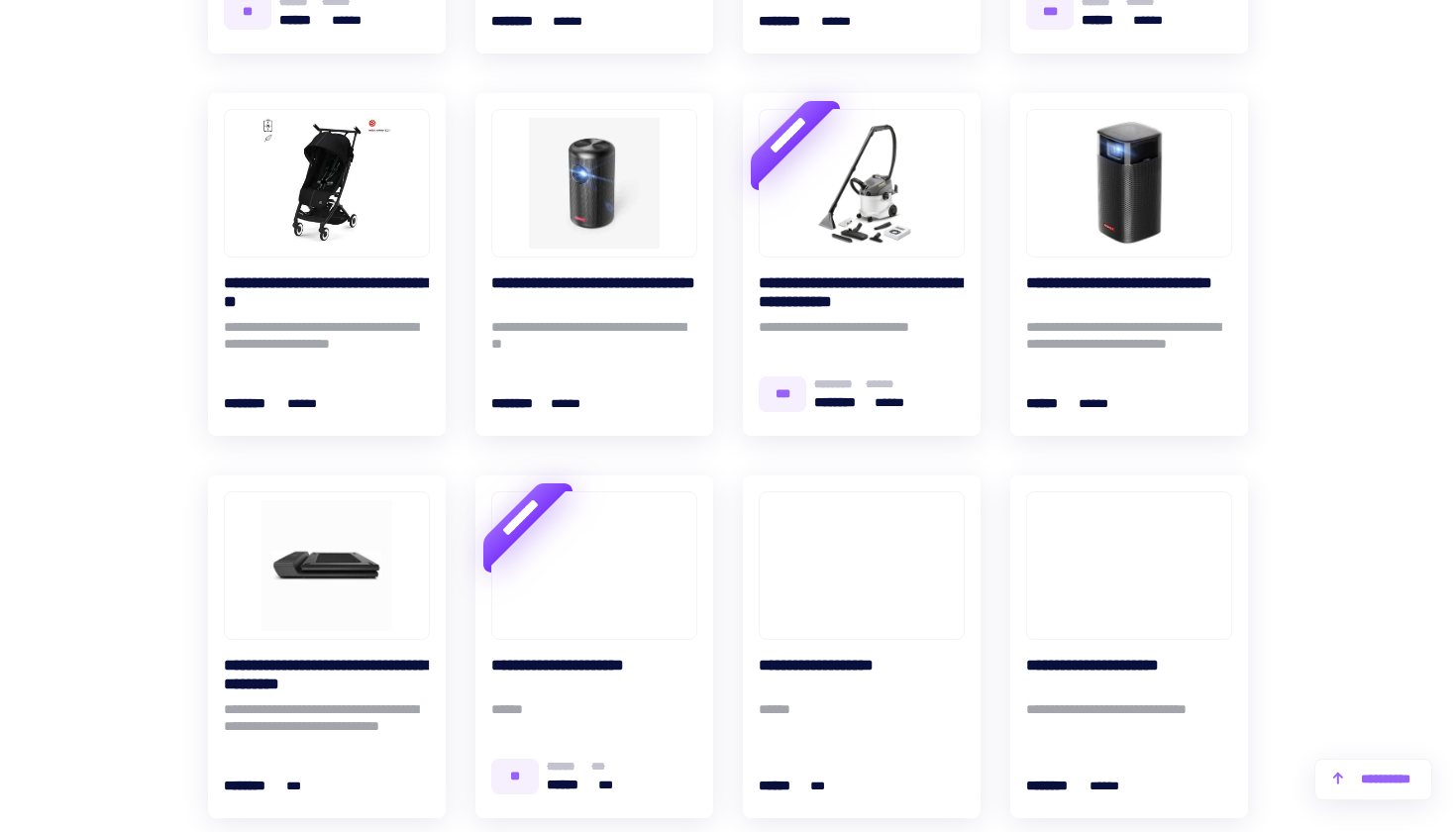 scroll, scrollTop: 3657, scrollLeft: 0, axis: vertical 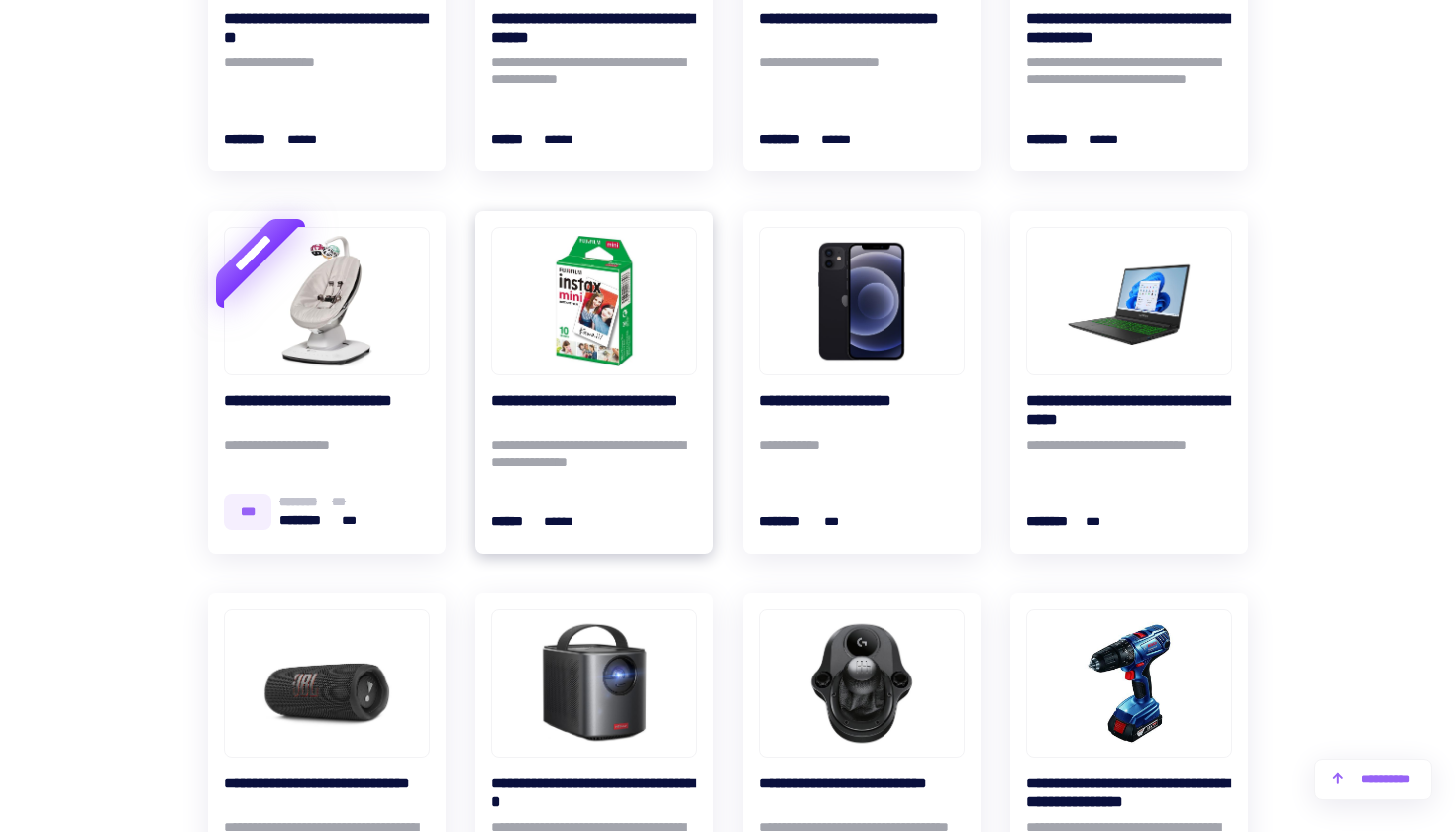 click on "**********" at bounding box center (594, 457) 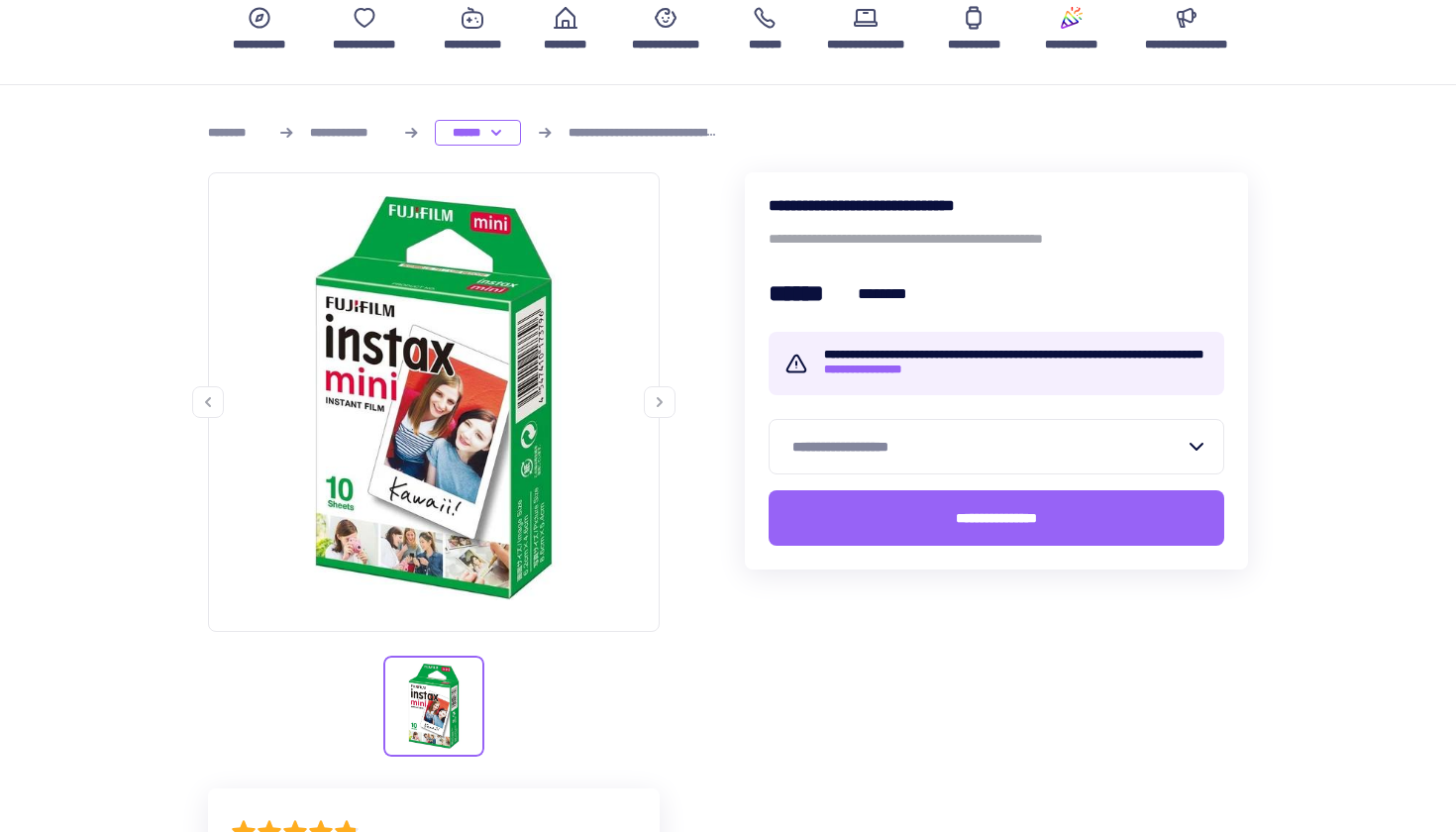 scroll, scrollTop: 169, scrollLeft: 0, axis: vertical 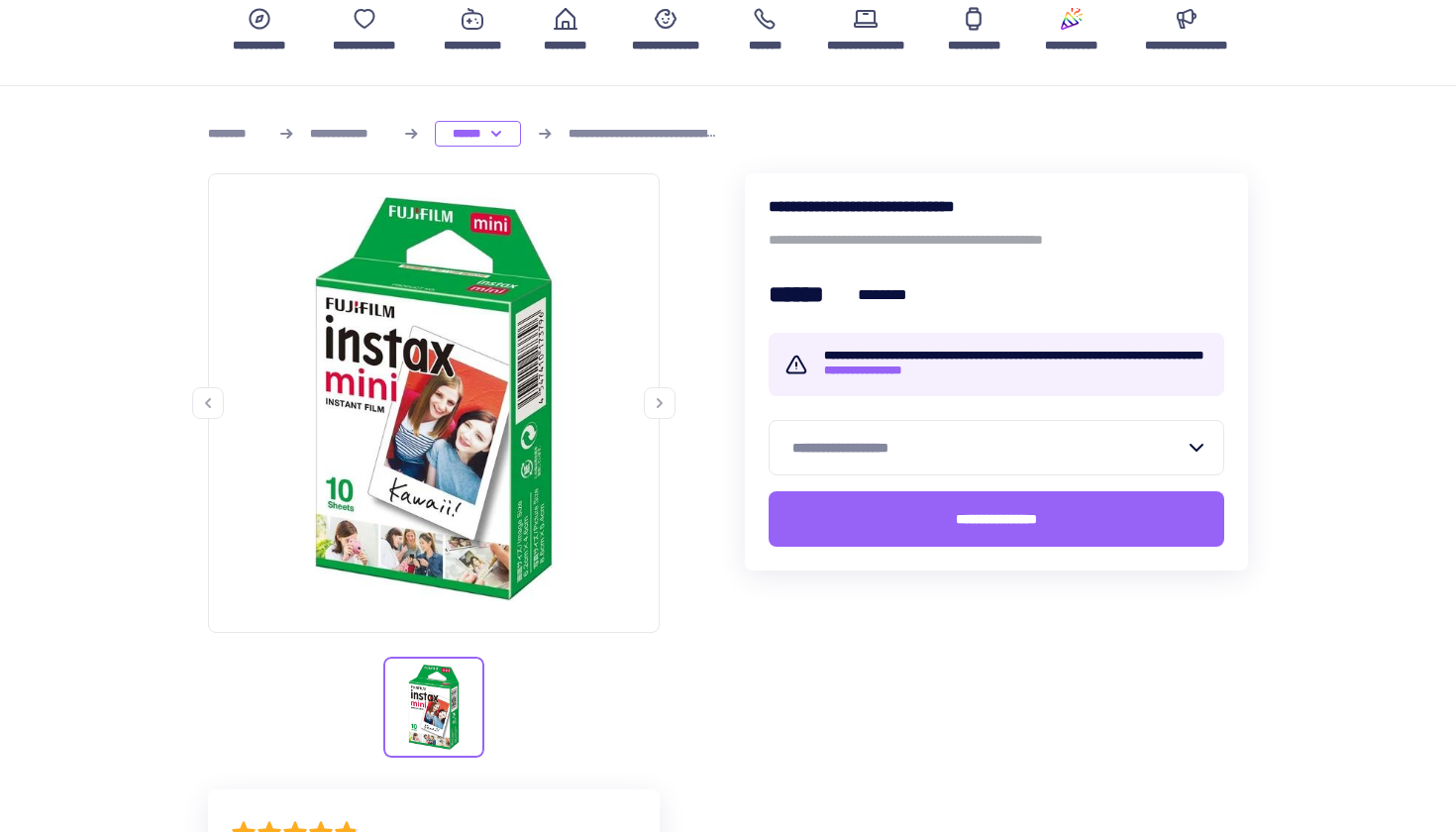 click on "**********" at bounding box center [871, 370] 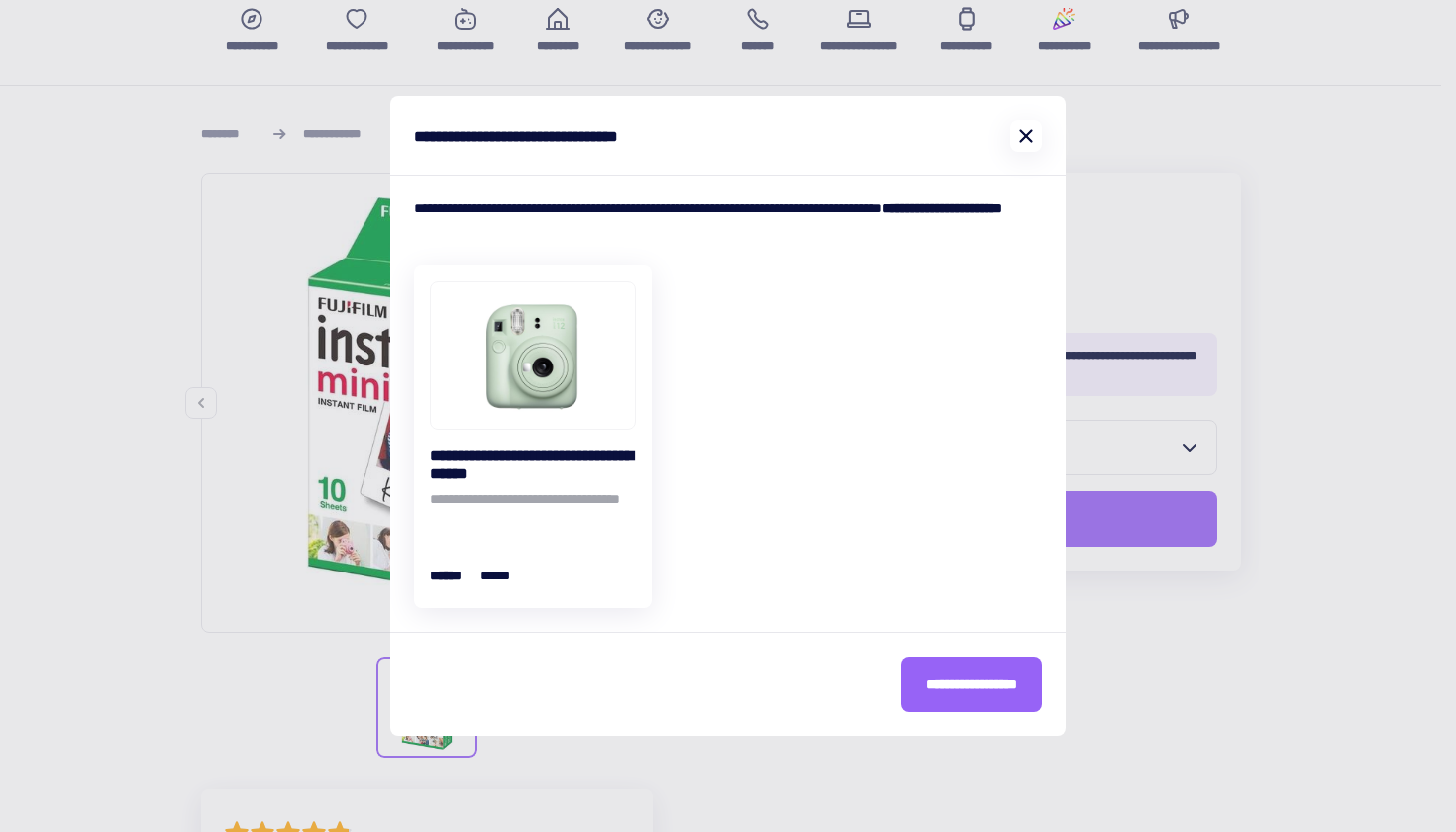 click 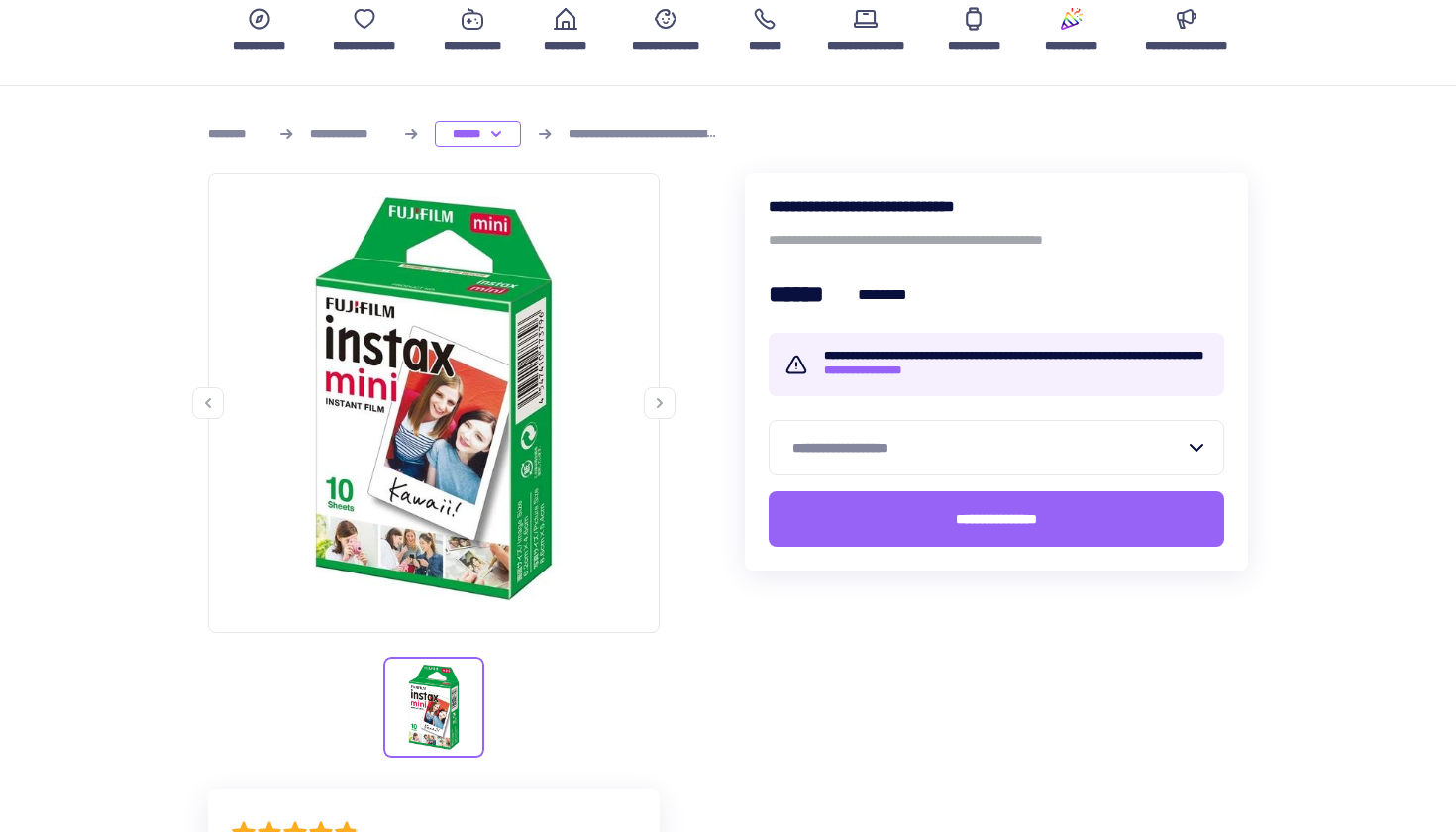scroll, scrollTop: 5435, scrollLeft: 0, axis: vertical 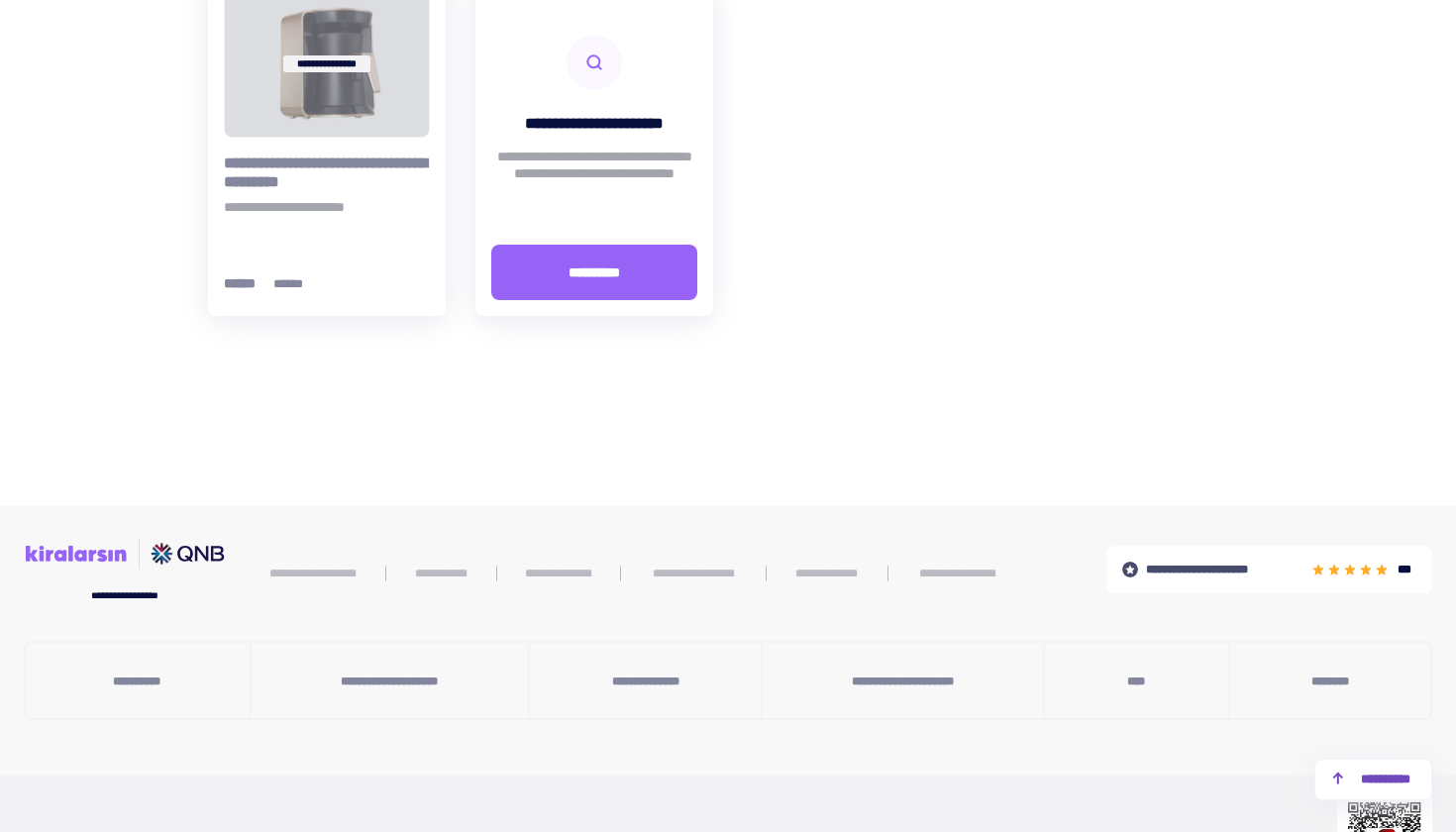 click on "**********" at bounding box center (1385, 780) 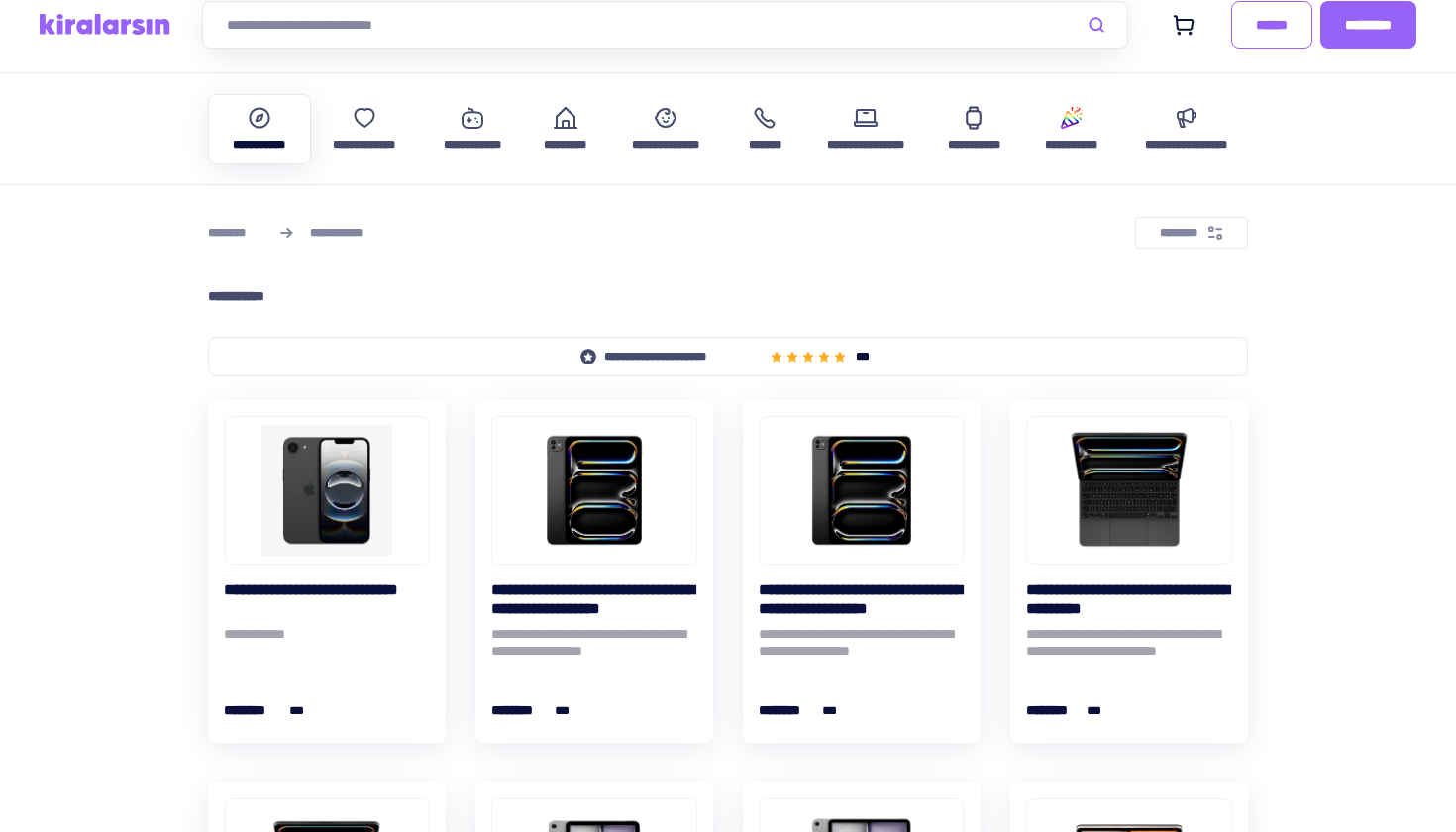 scroll, scrollTop: 0, scrollLeft: 0, axis: both 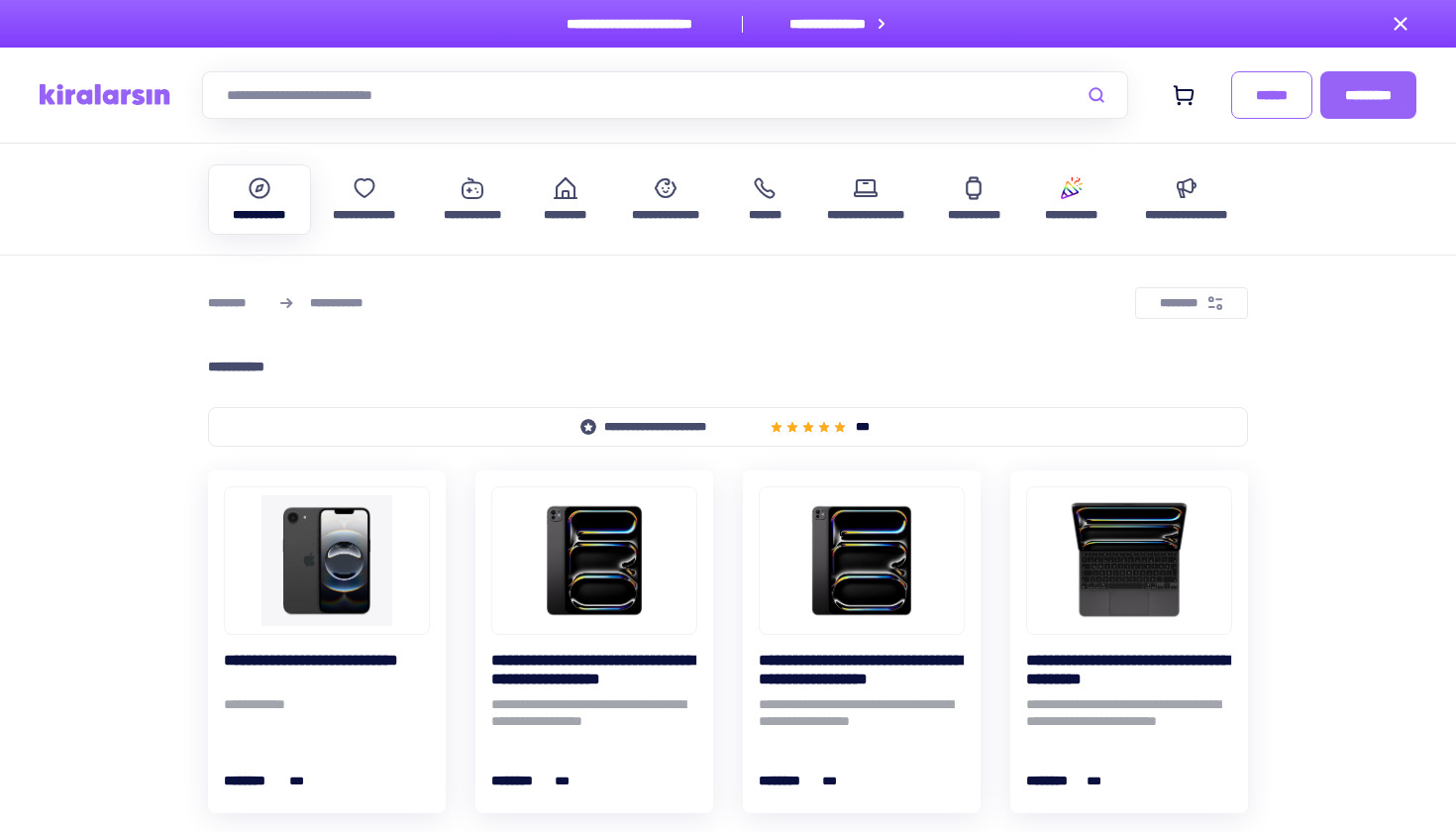 click at bounding box center [665, 95] 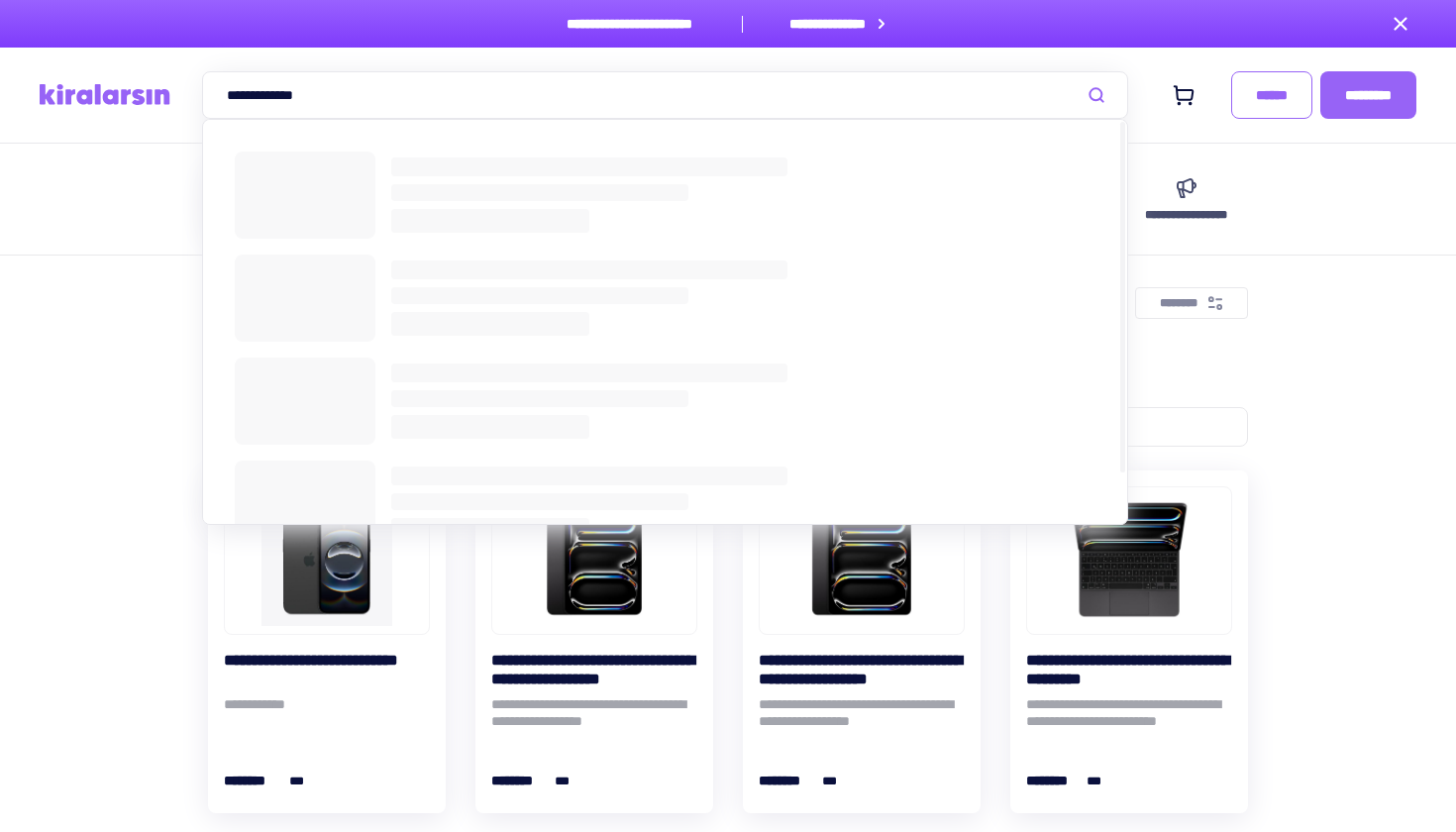 type on "**********" 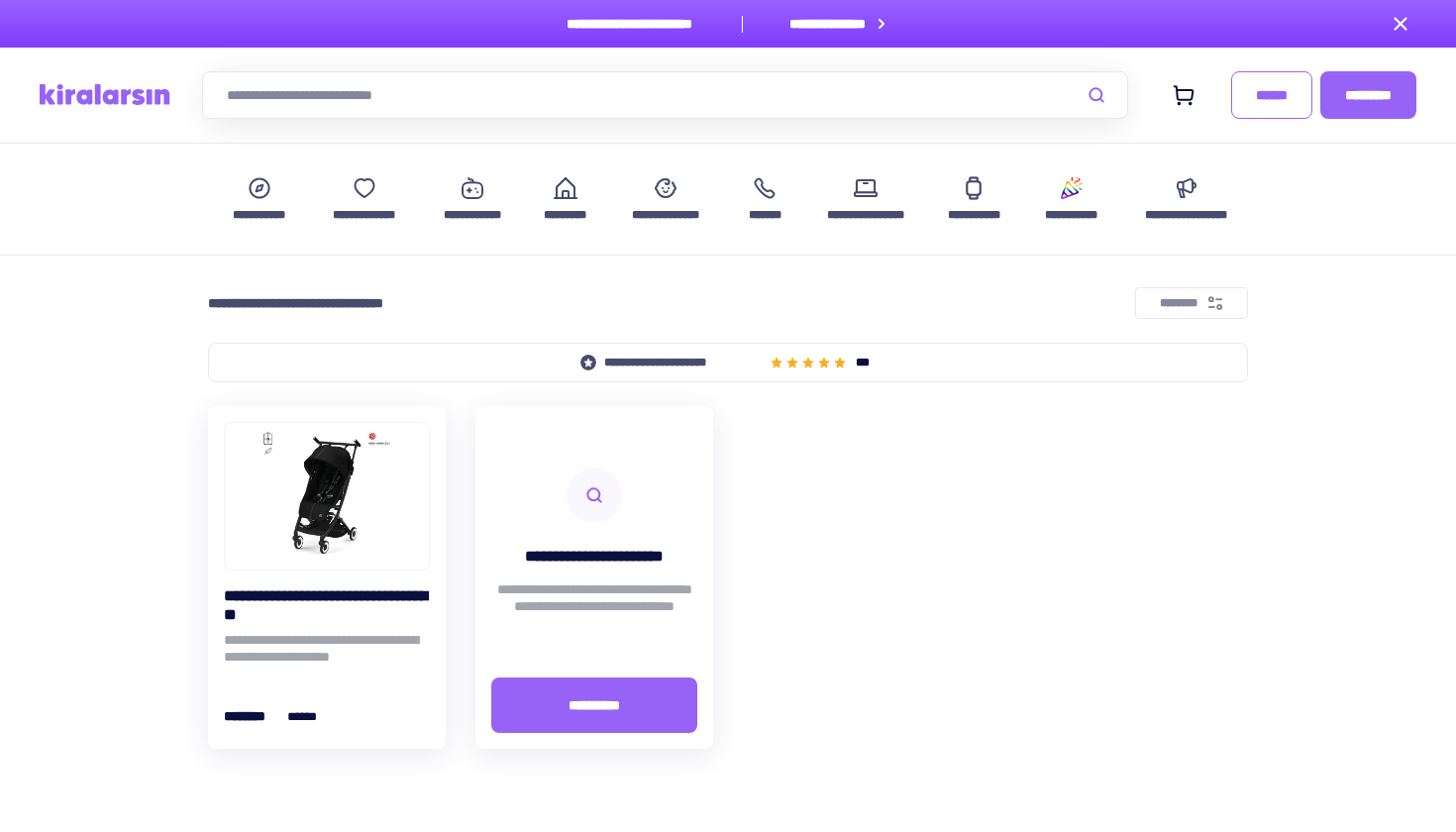 scroll, scrollTop: 0, scrollLeft: 0, axis: both 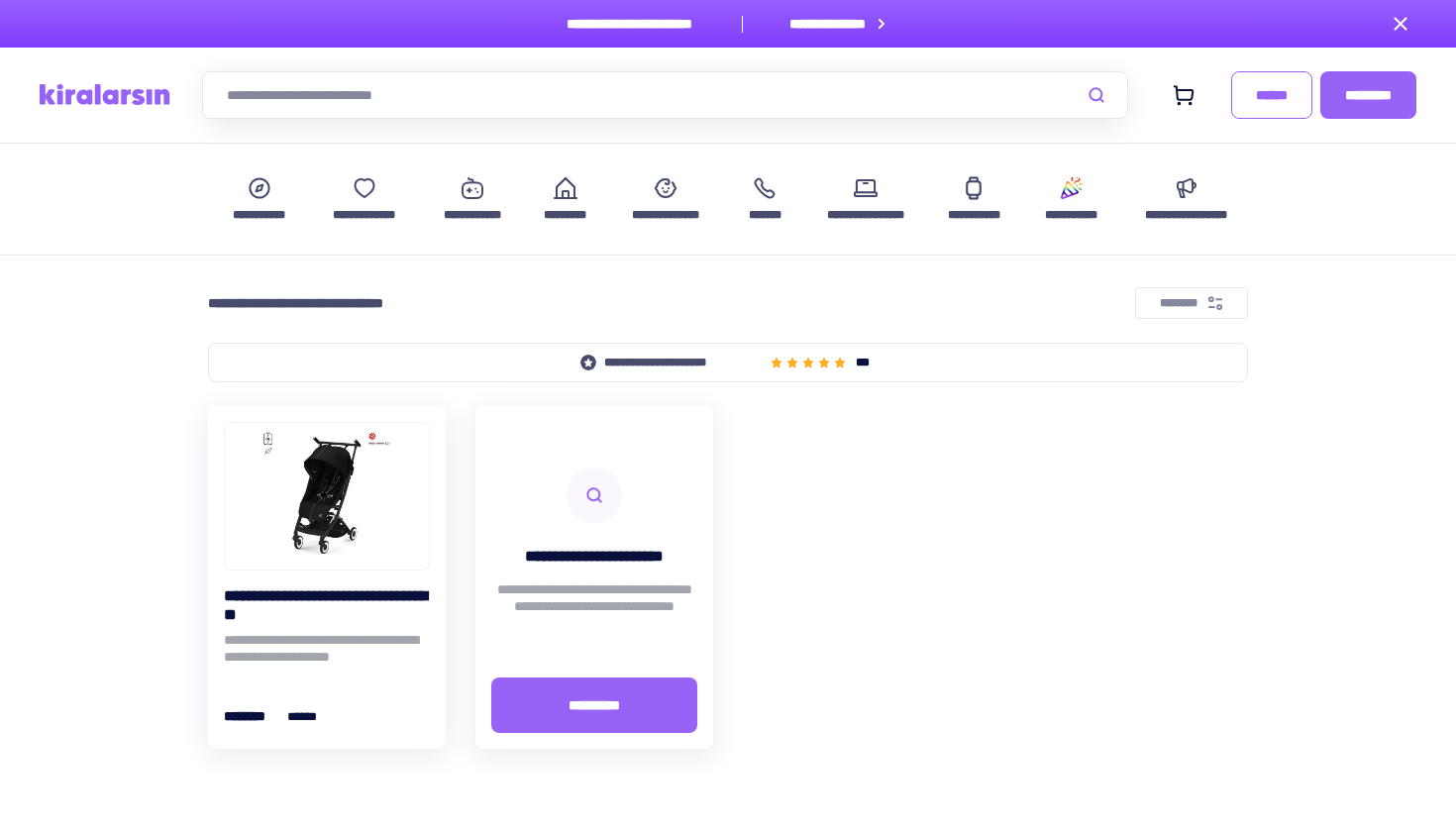 click at bounding box center (105, 94) 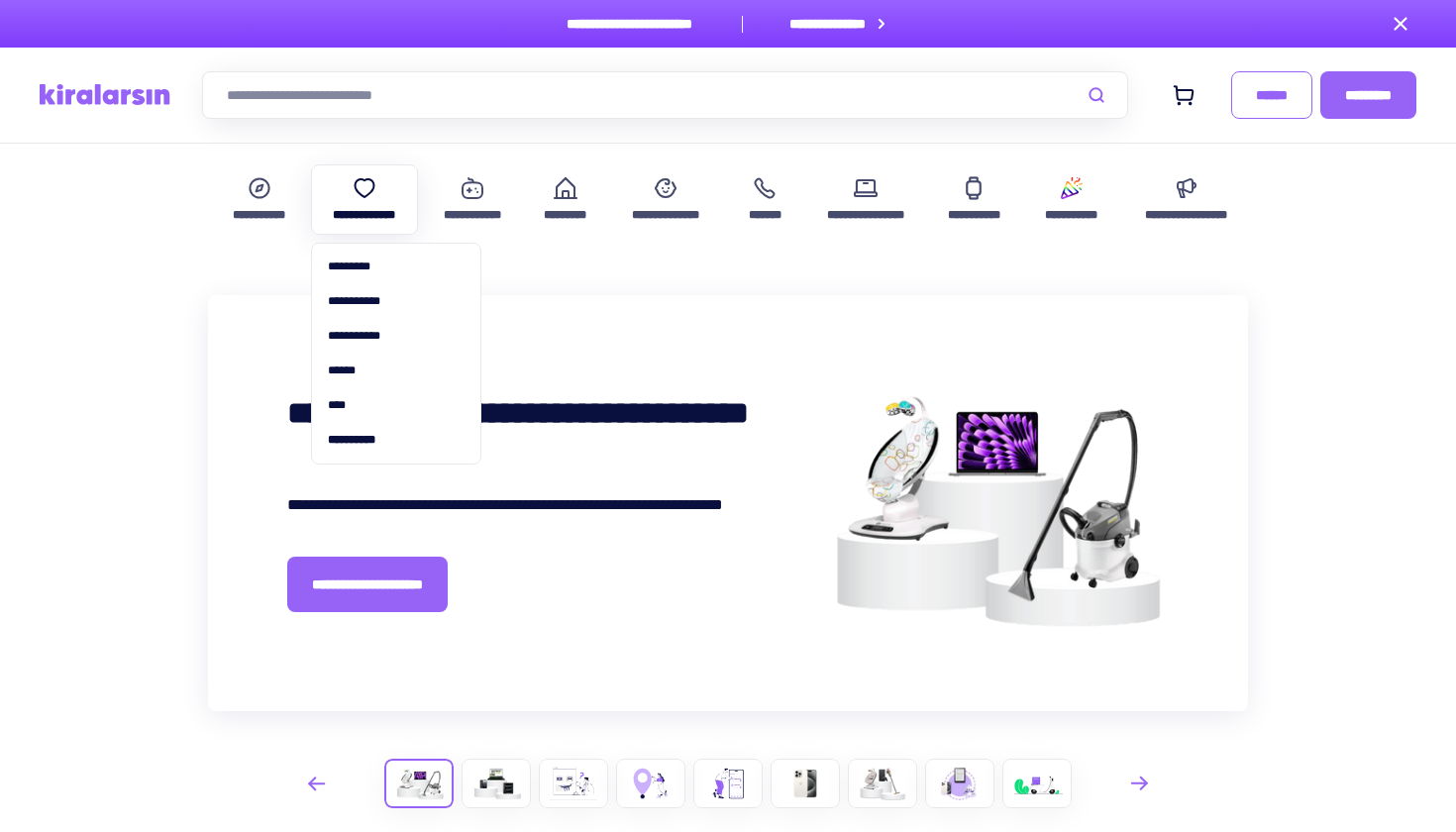 click on "**********" at bounding box center [364, 199] 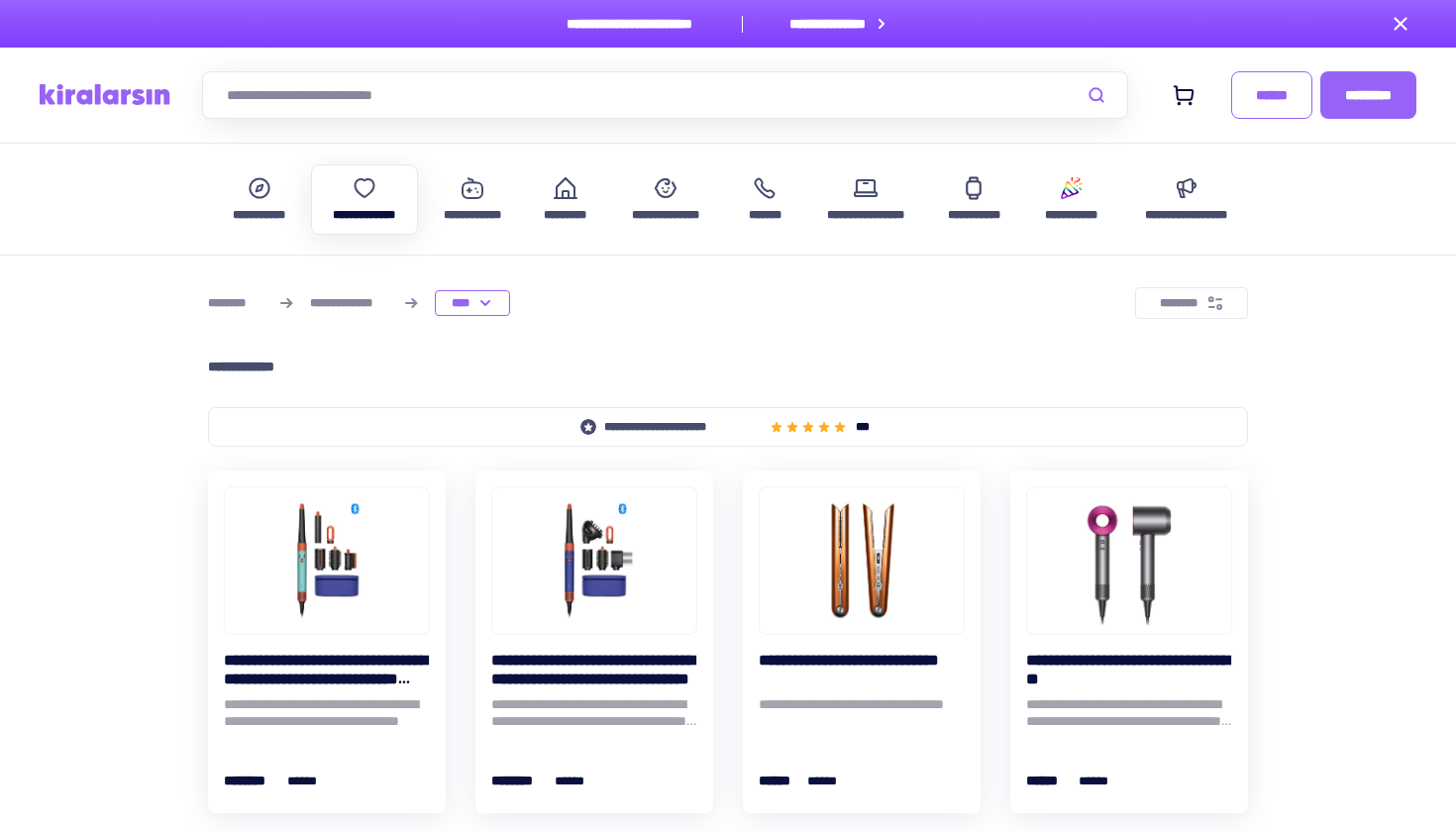 scroll, scrollTop: 0, scrollLeft: 0, axis: both 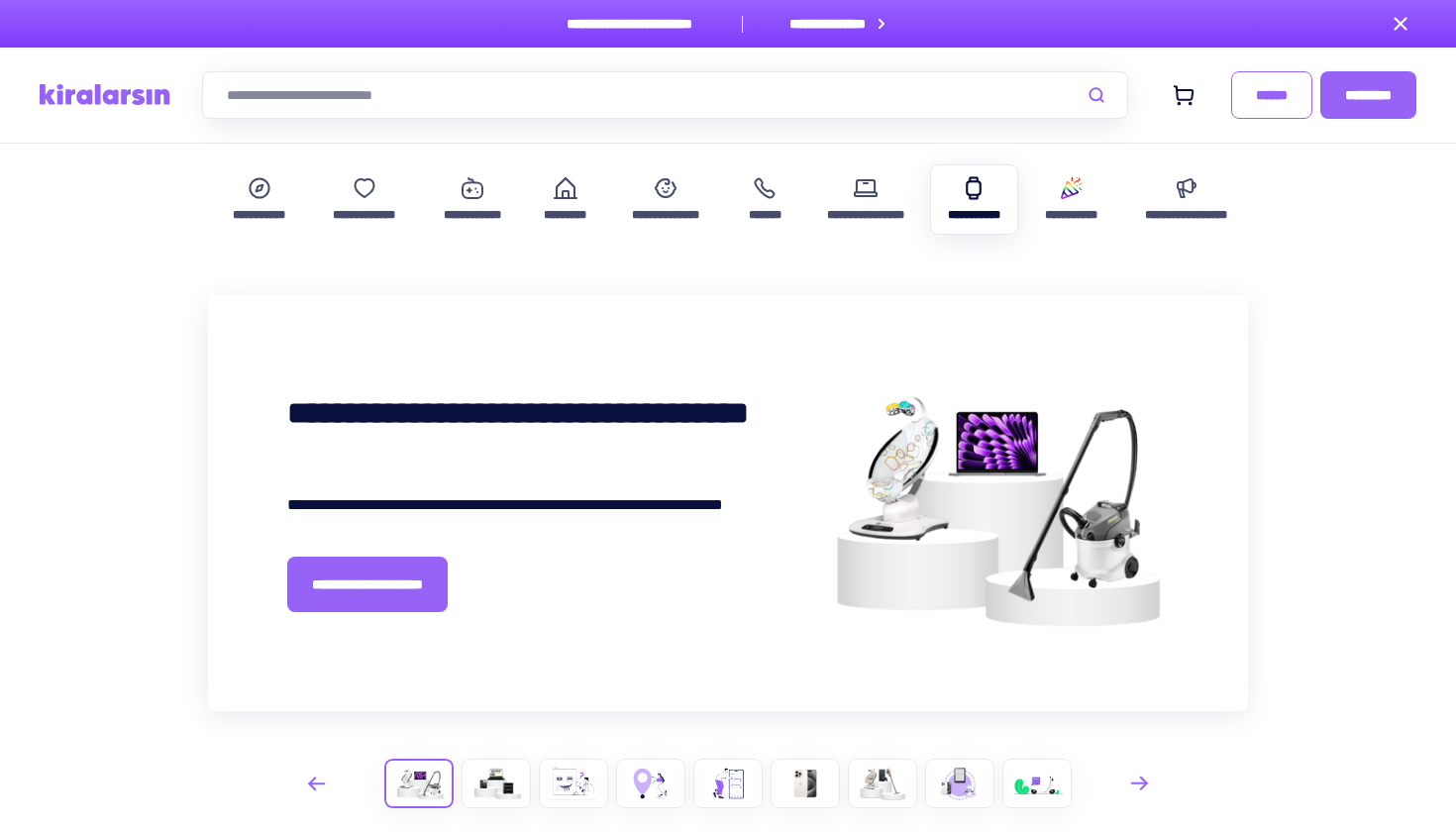 click on "**********" at bounding box center (974, 199) 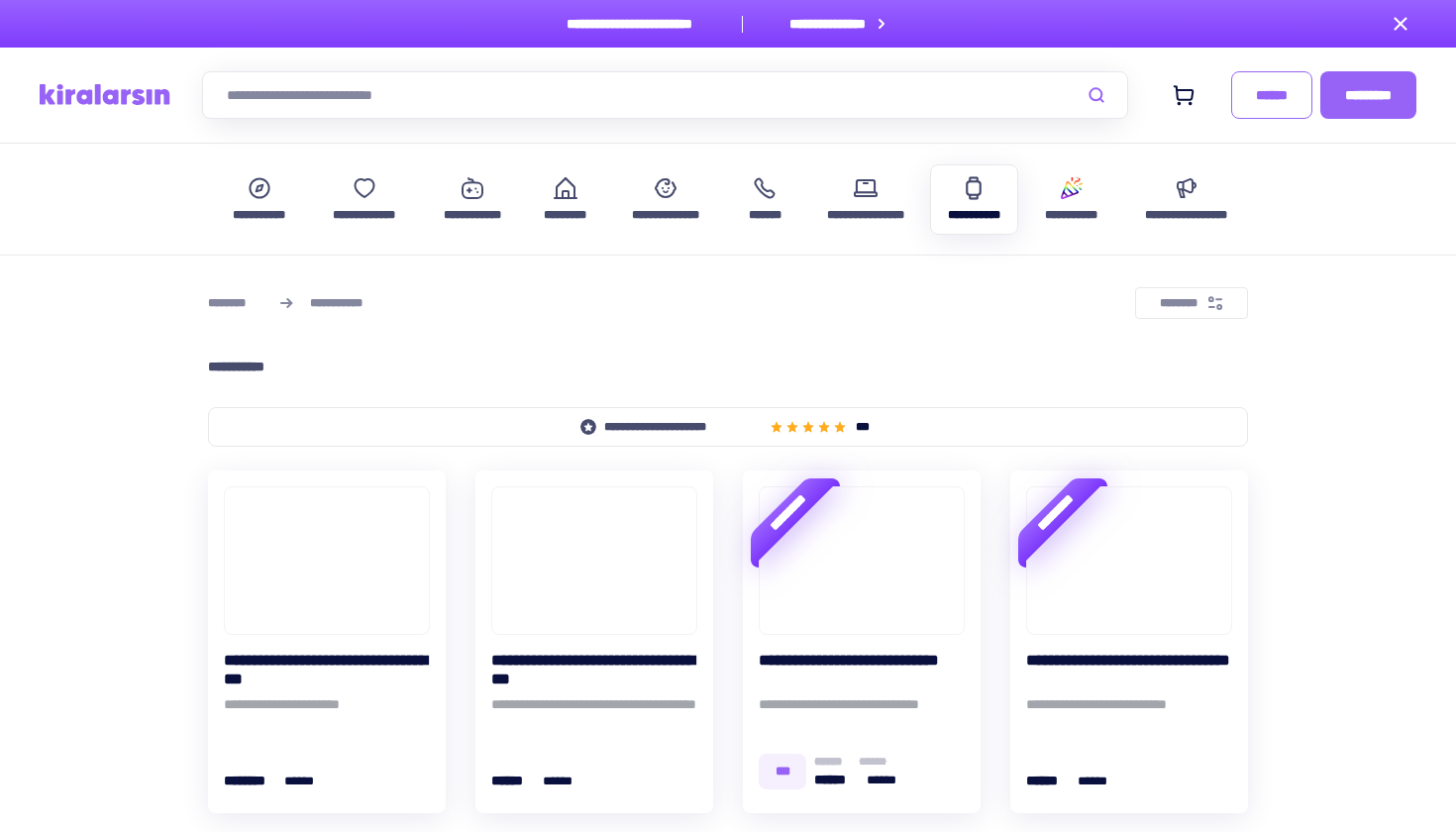 scroll, scrollTop: 0, scrollLeft: 0, axis: both 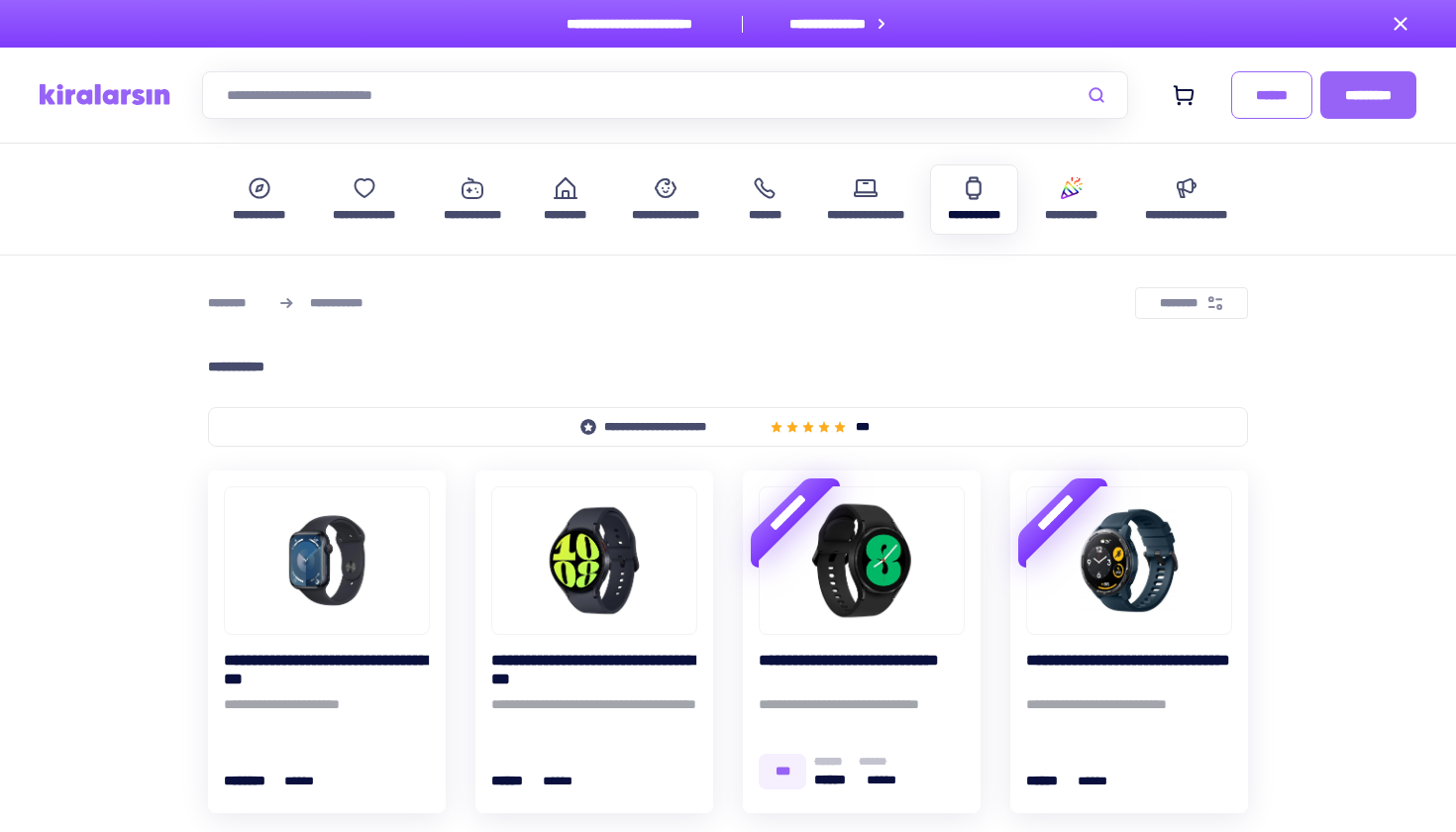 click at bounding box center (105, 94) 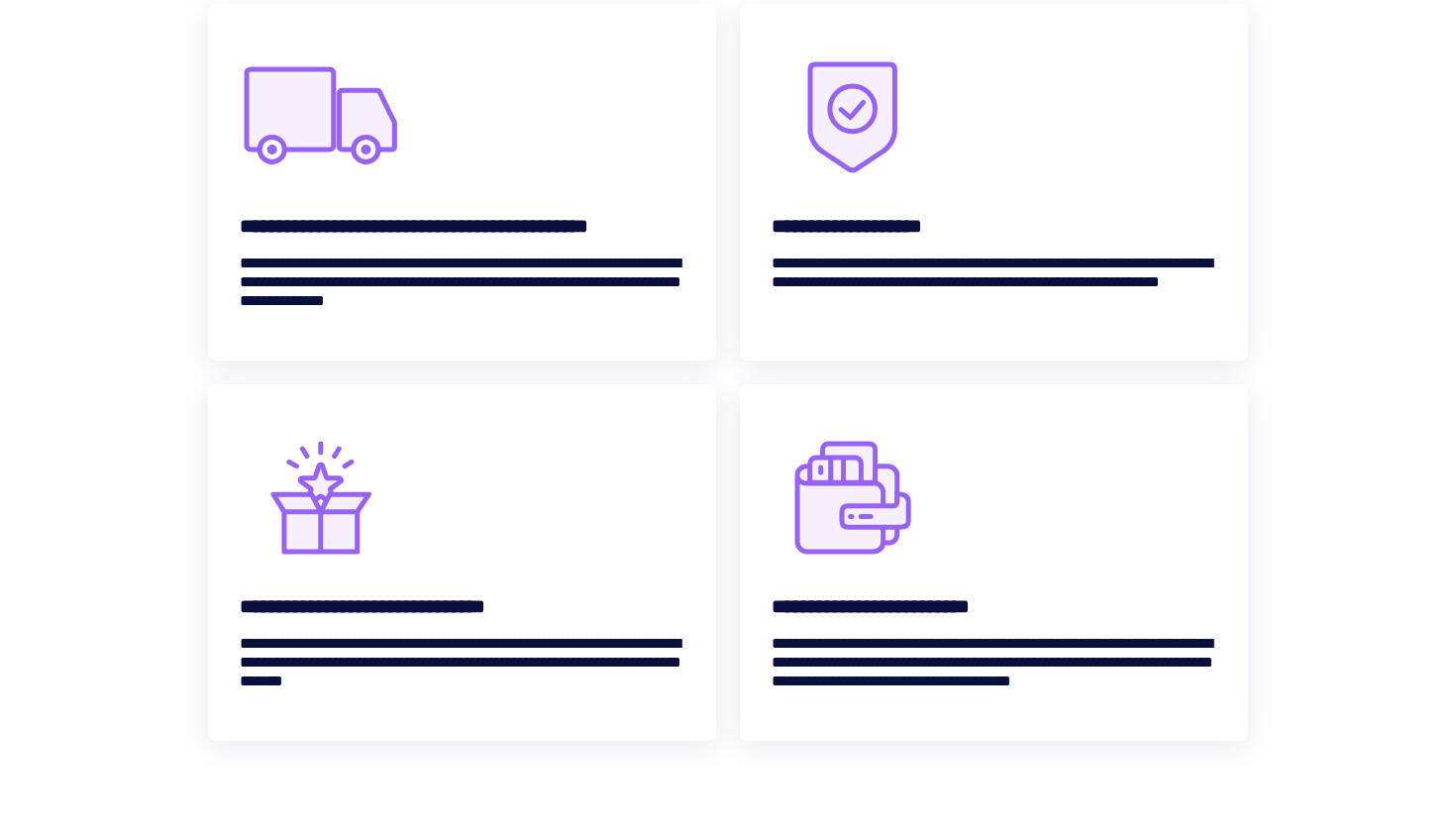 scroll, scrollTop: 5072, scrollLeft: 0, axis: vertical 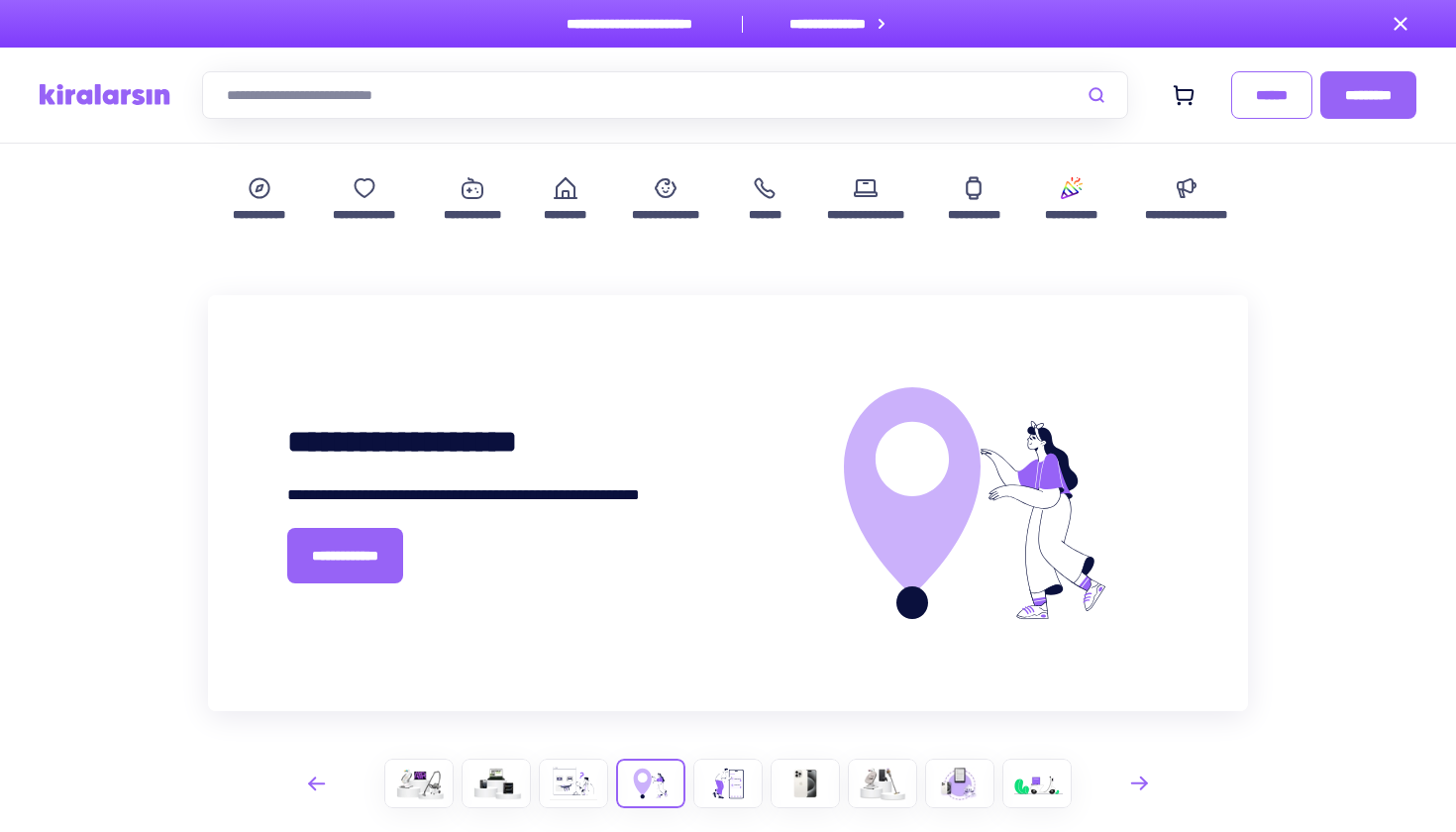 click at bounding box center (665, 95) 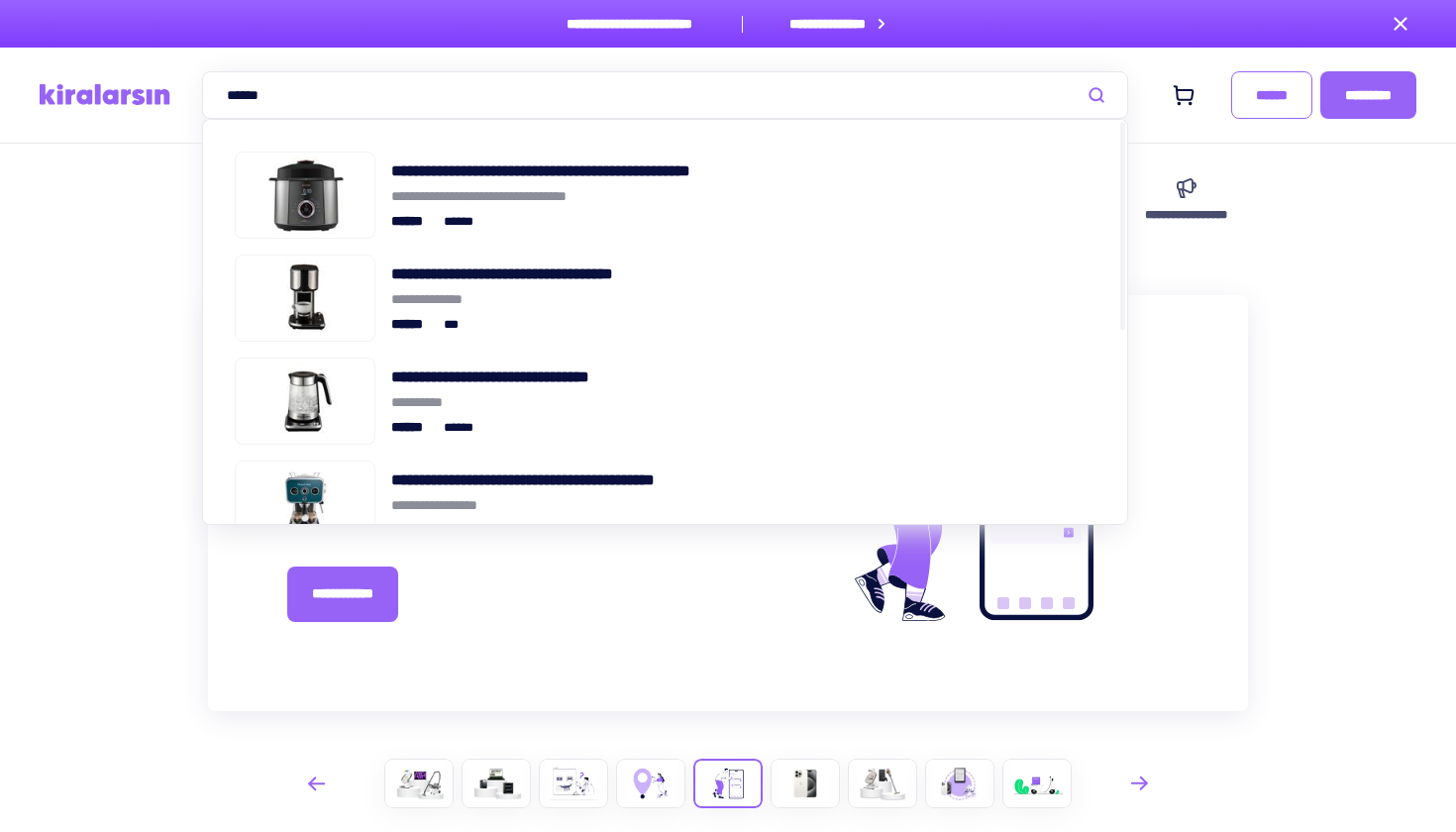 type on "******" 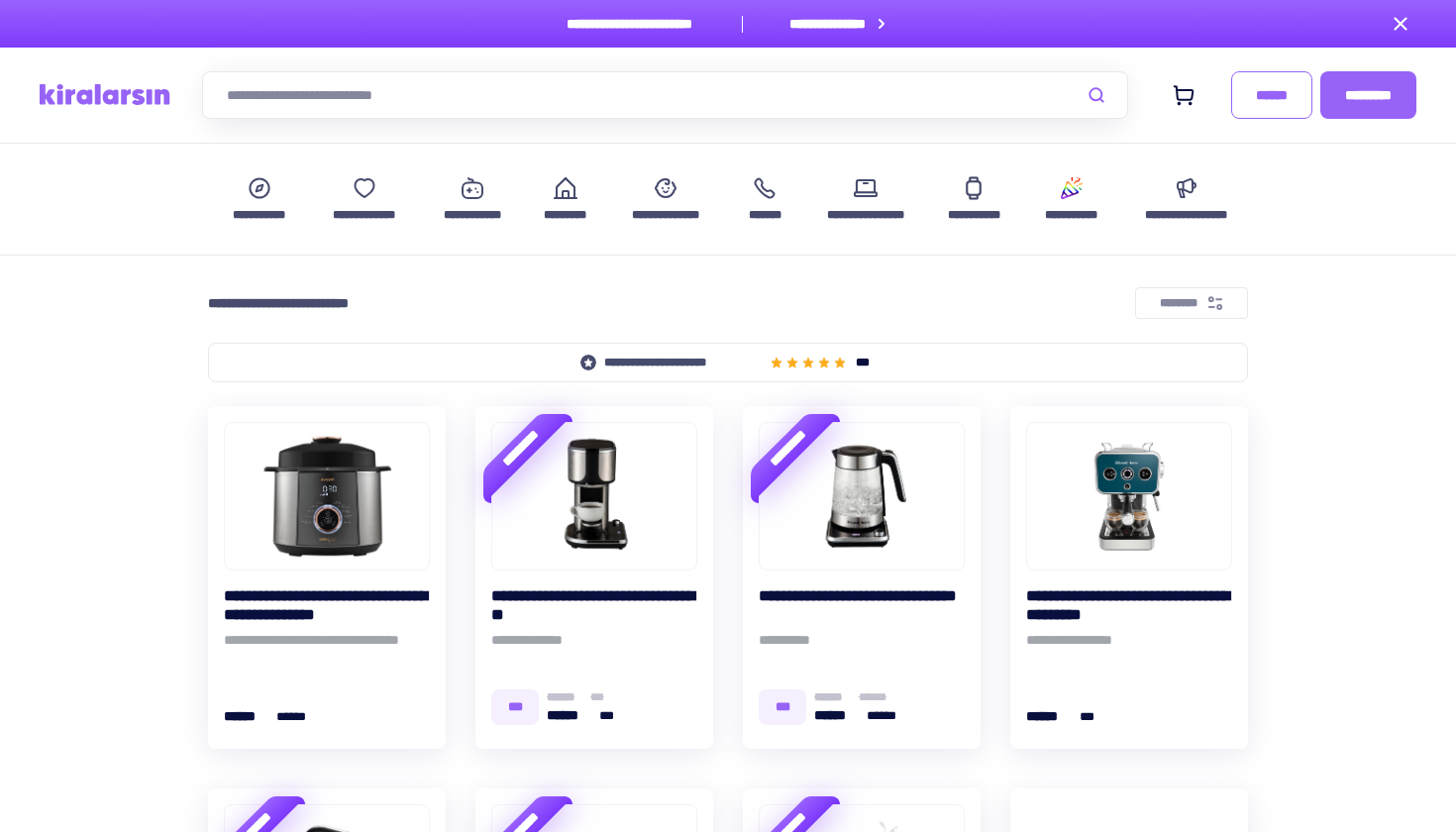 scroll, scrollTop: 0, scrollLeft: 0, axis: both 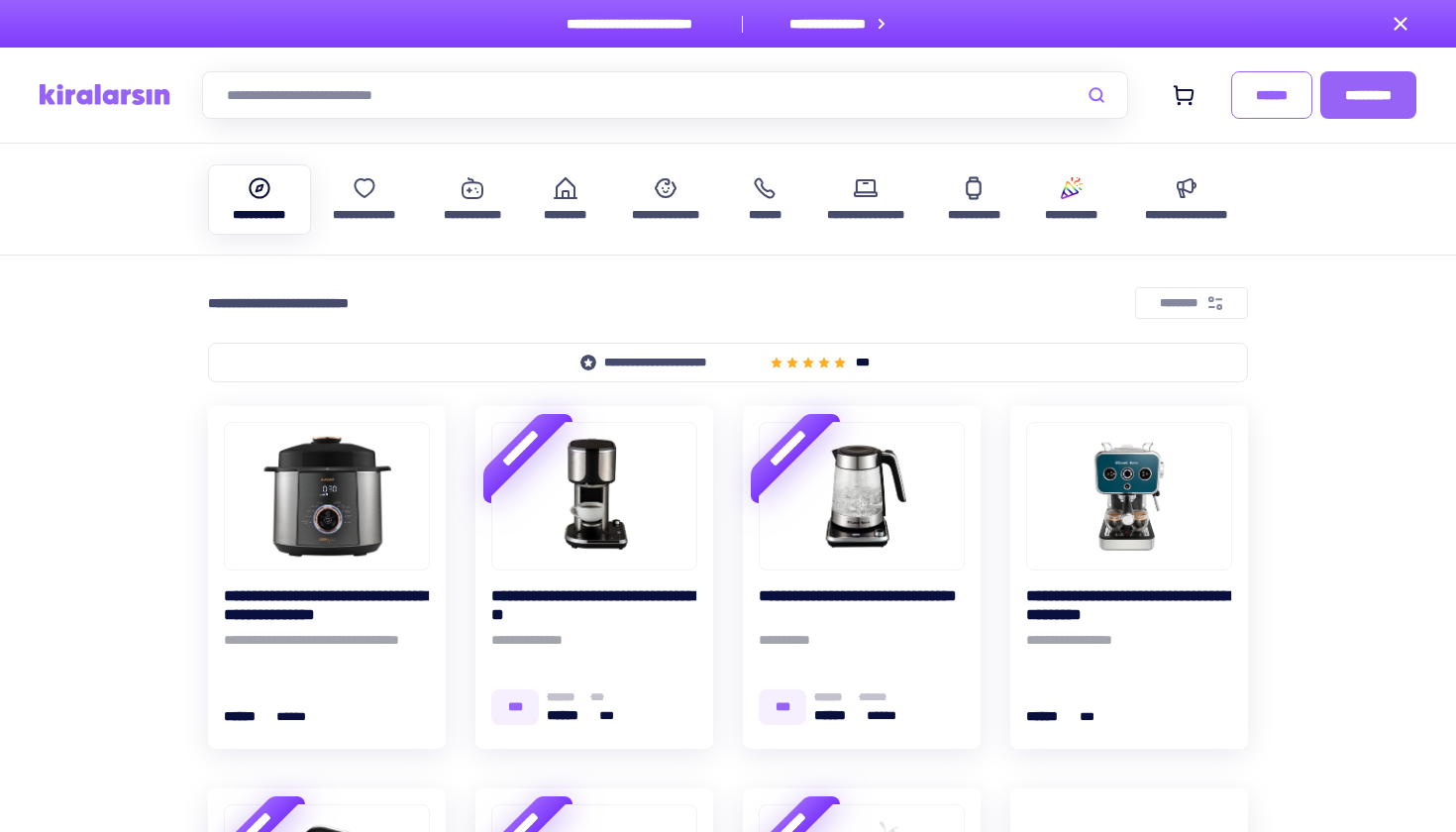 click on "**********" at bounding box center (260, 215) 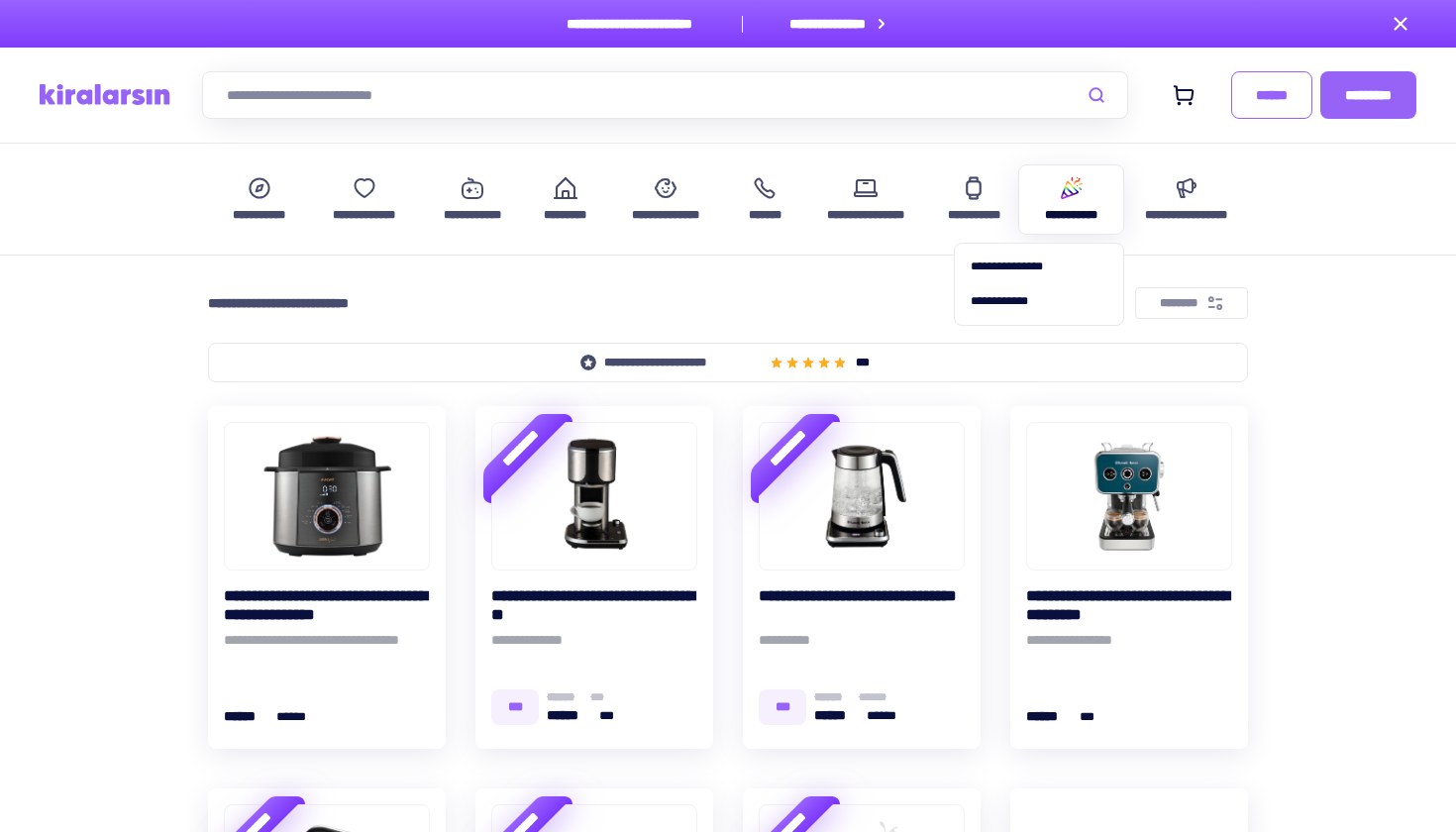 click at bounding box center [1072, 188] 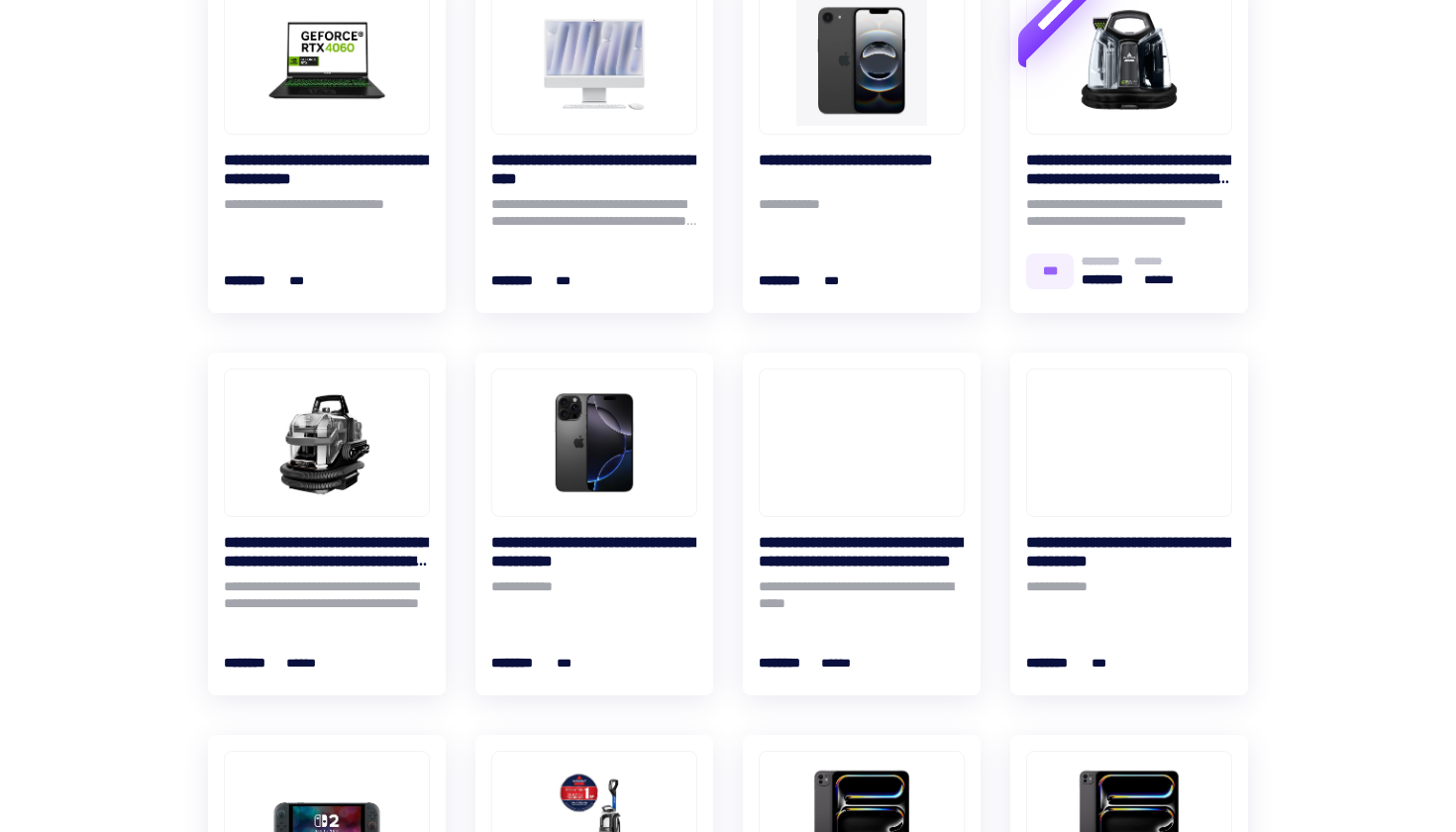 scroll, scrollTop: 992, scrollLeft: 0, axis: vertical 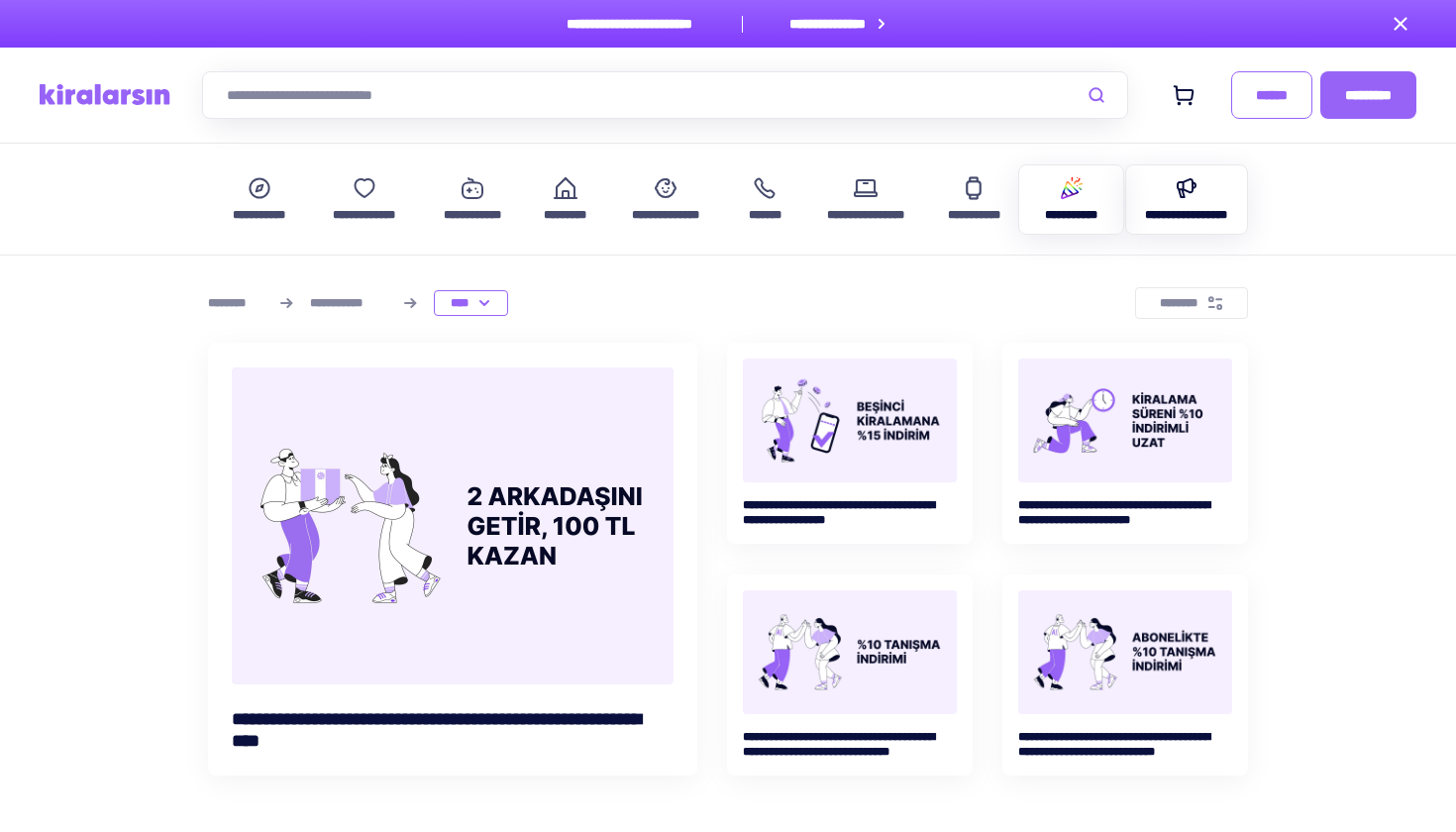 click on "**********" at bounding box center (1187, 199) 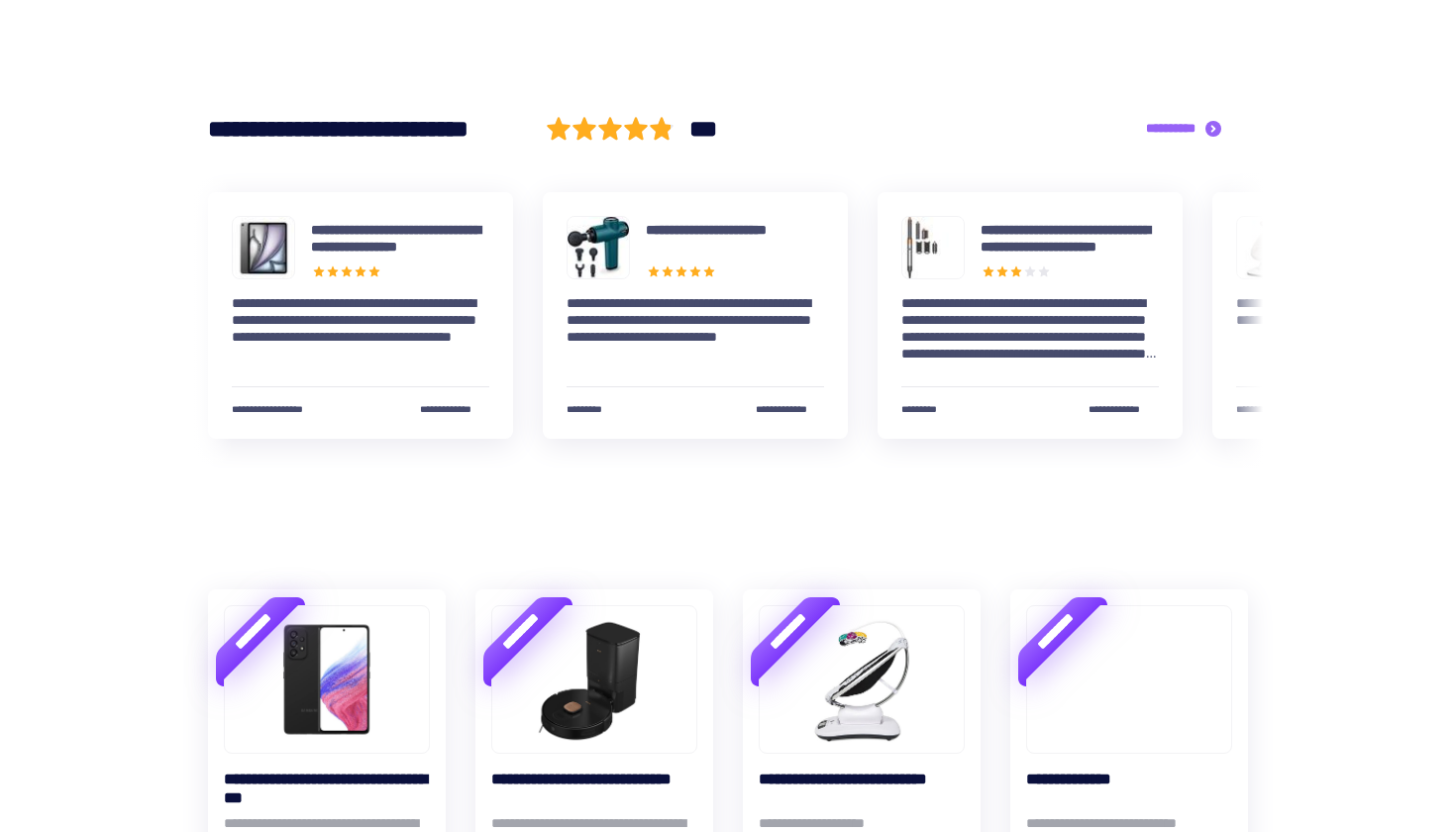 scroll, scrollTop: 1191, scrollLeft: 0, axis: vertical 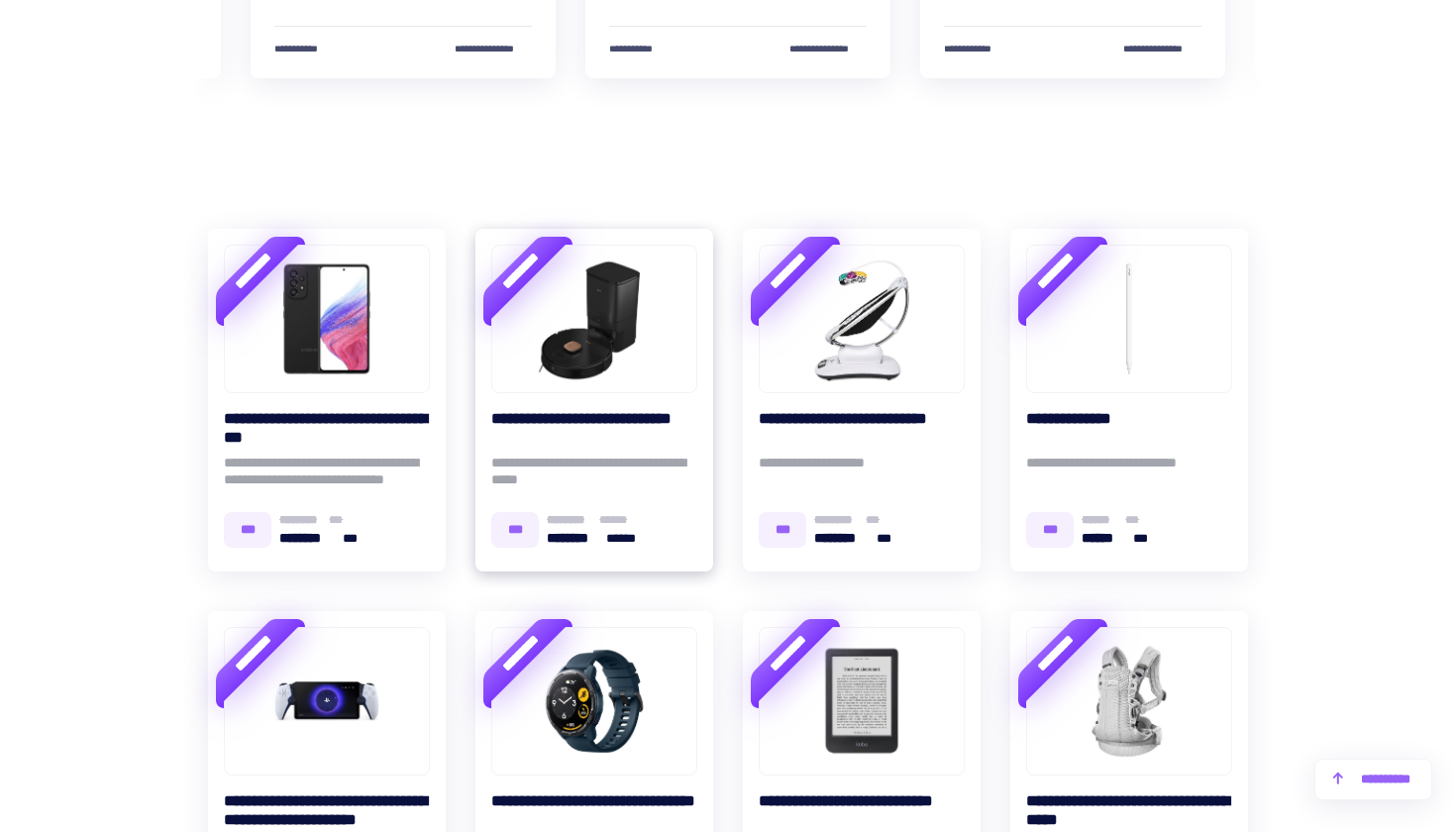 click on "**********" at bounding box center [594, 428] 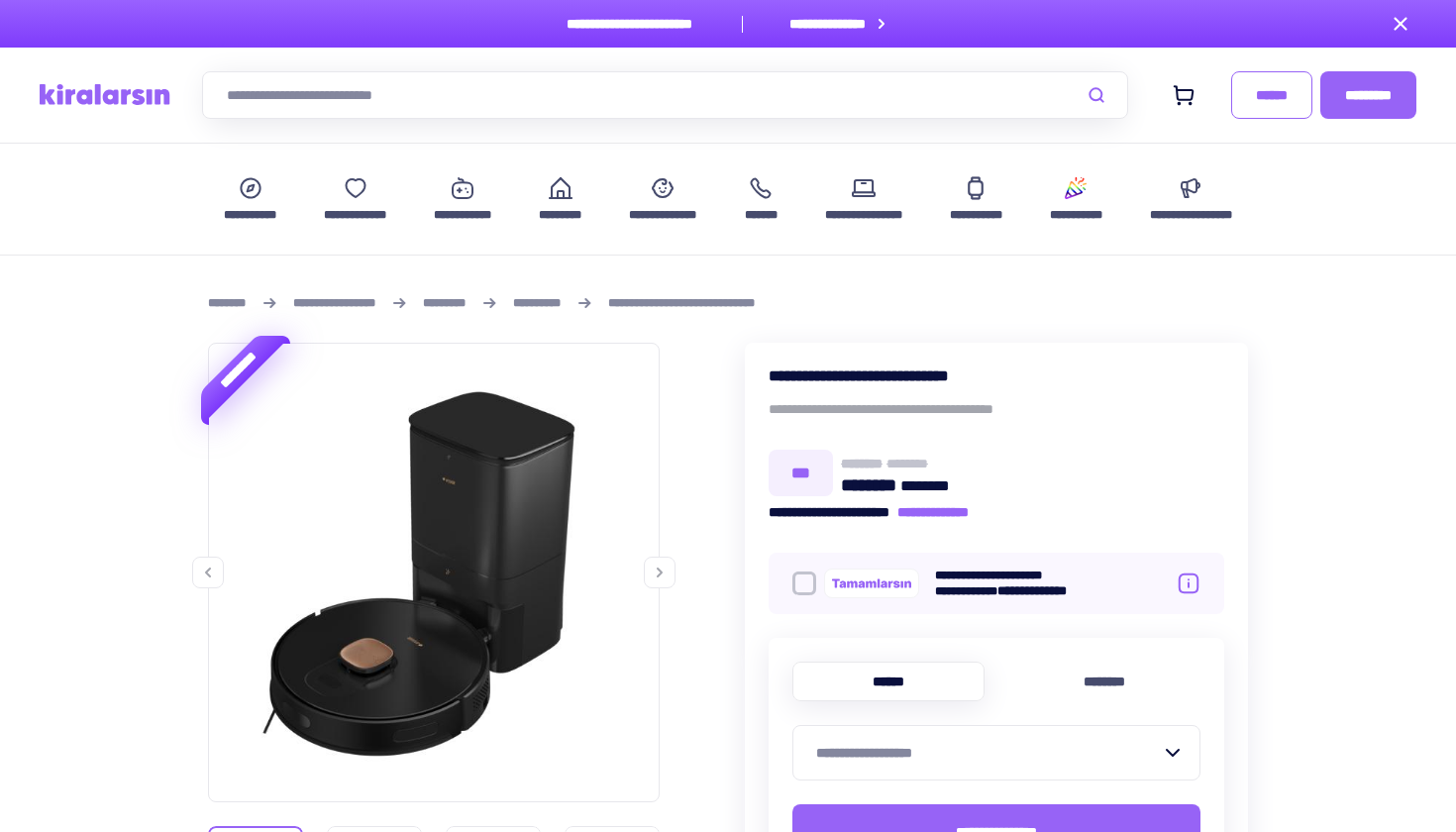 click at bounding box center (434, 569) 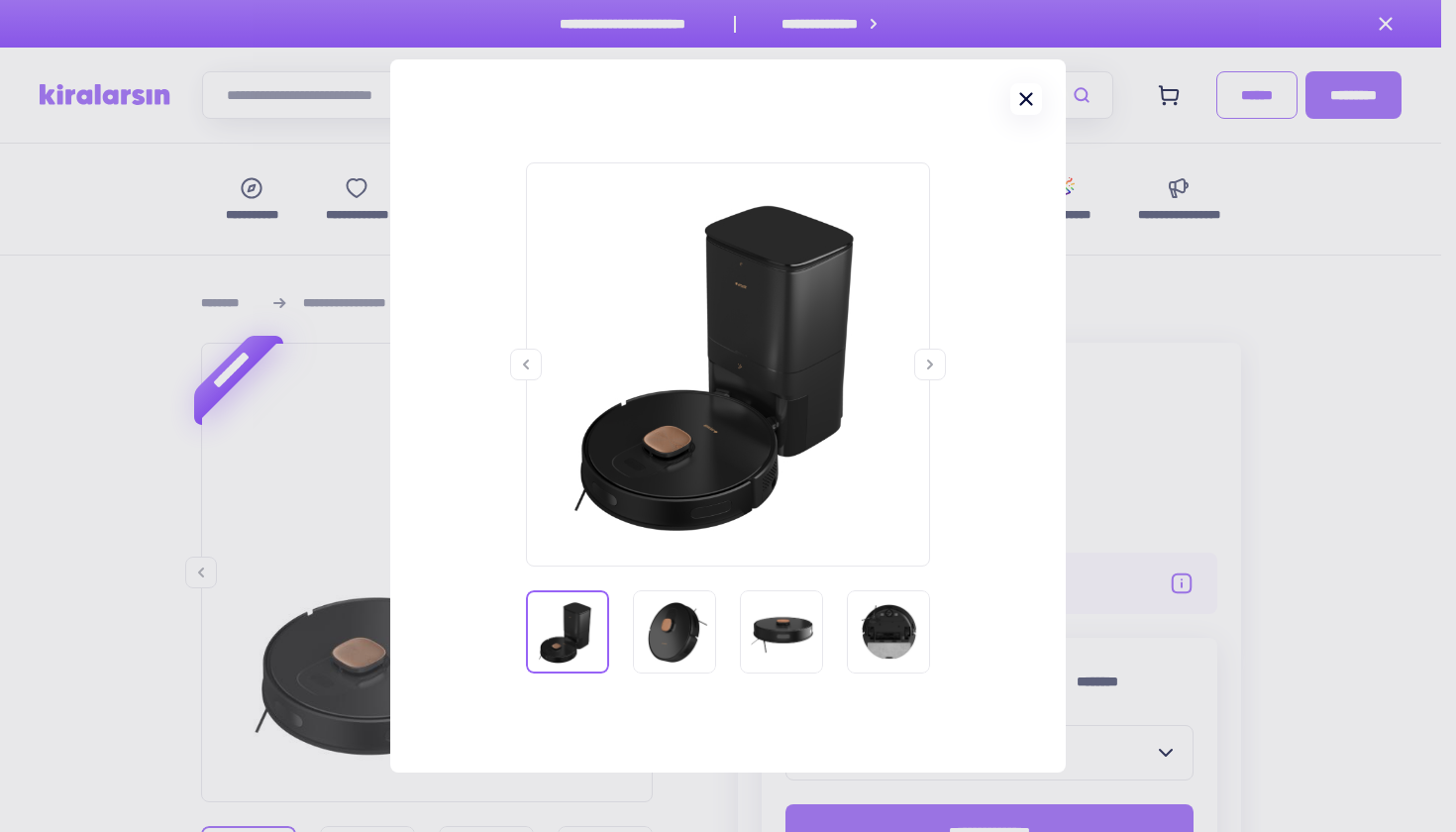 click 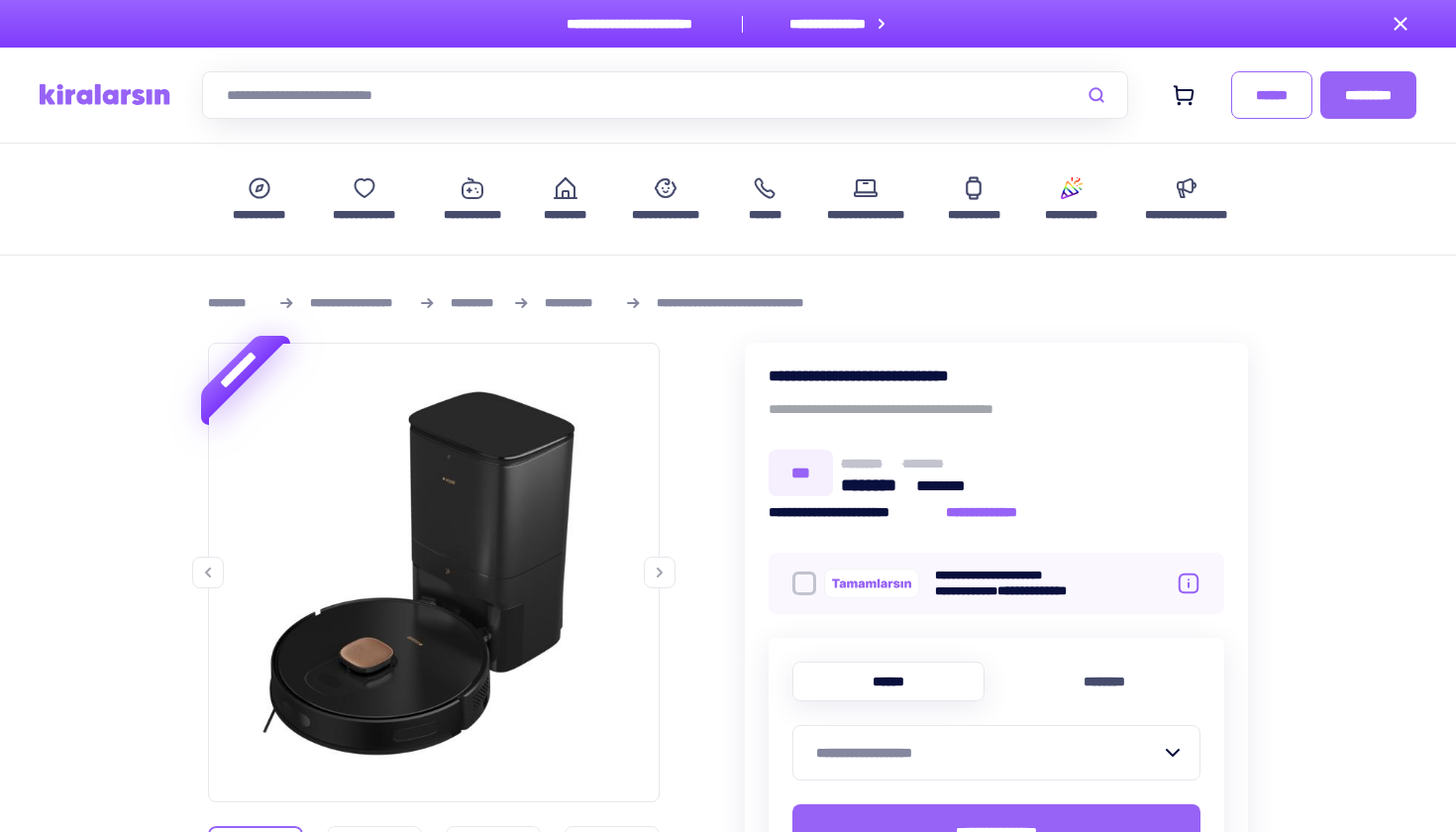 scroll, scrollTop: 0, scrollLeft: 0, axis: both 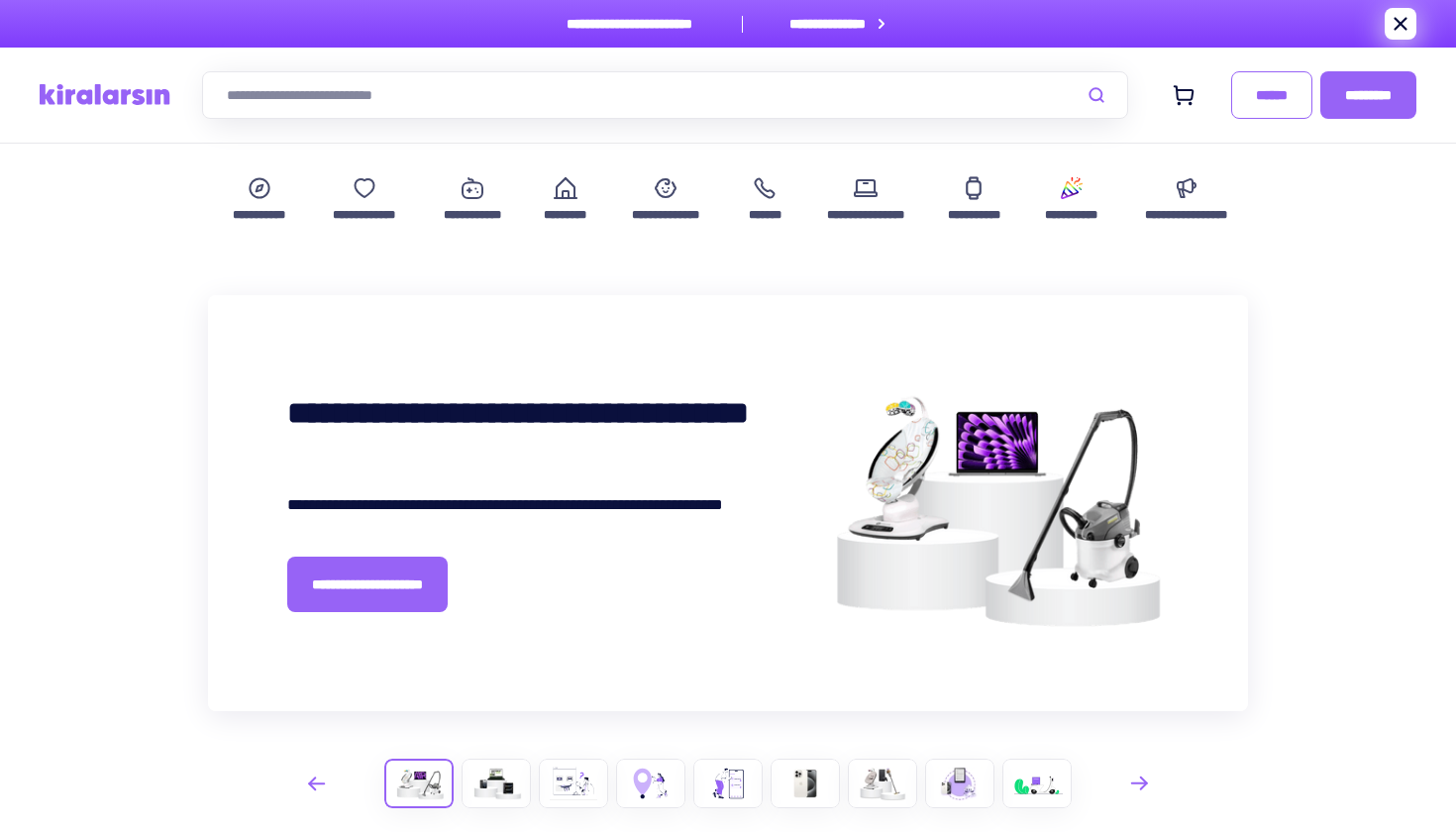 click 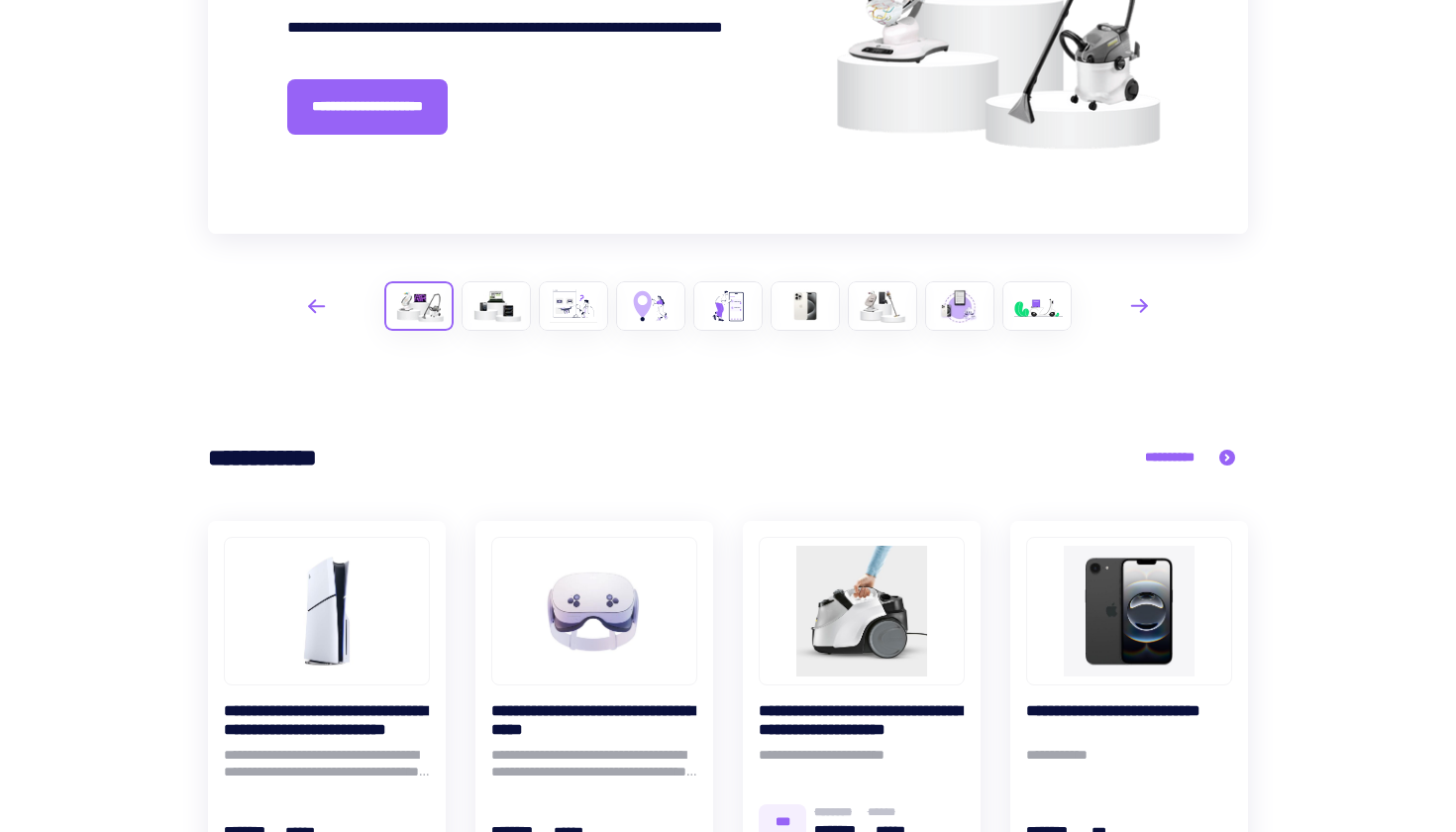 scroll, scrollTop: 519, scrollLeft: 0, axis: vertical 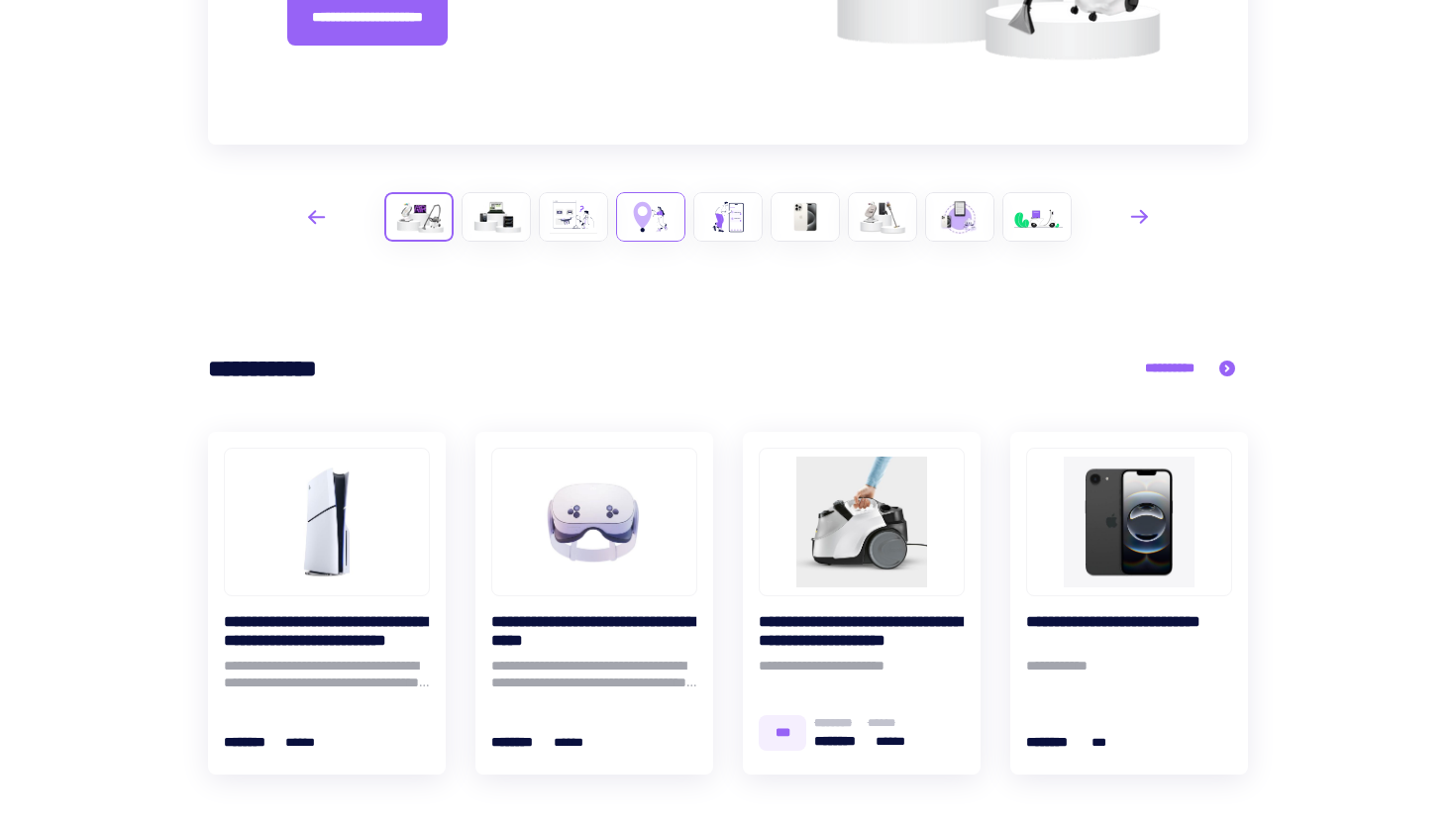click at bounding box center (651, 217) 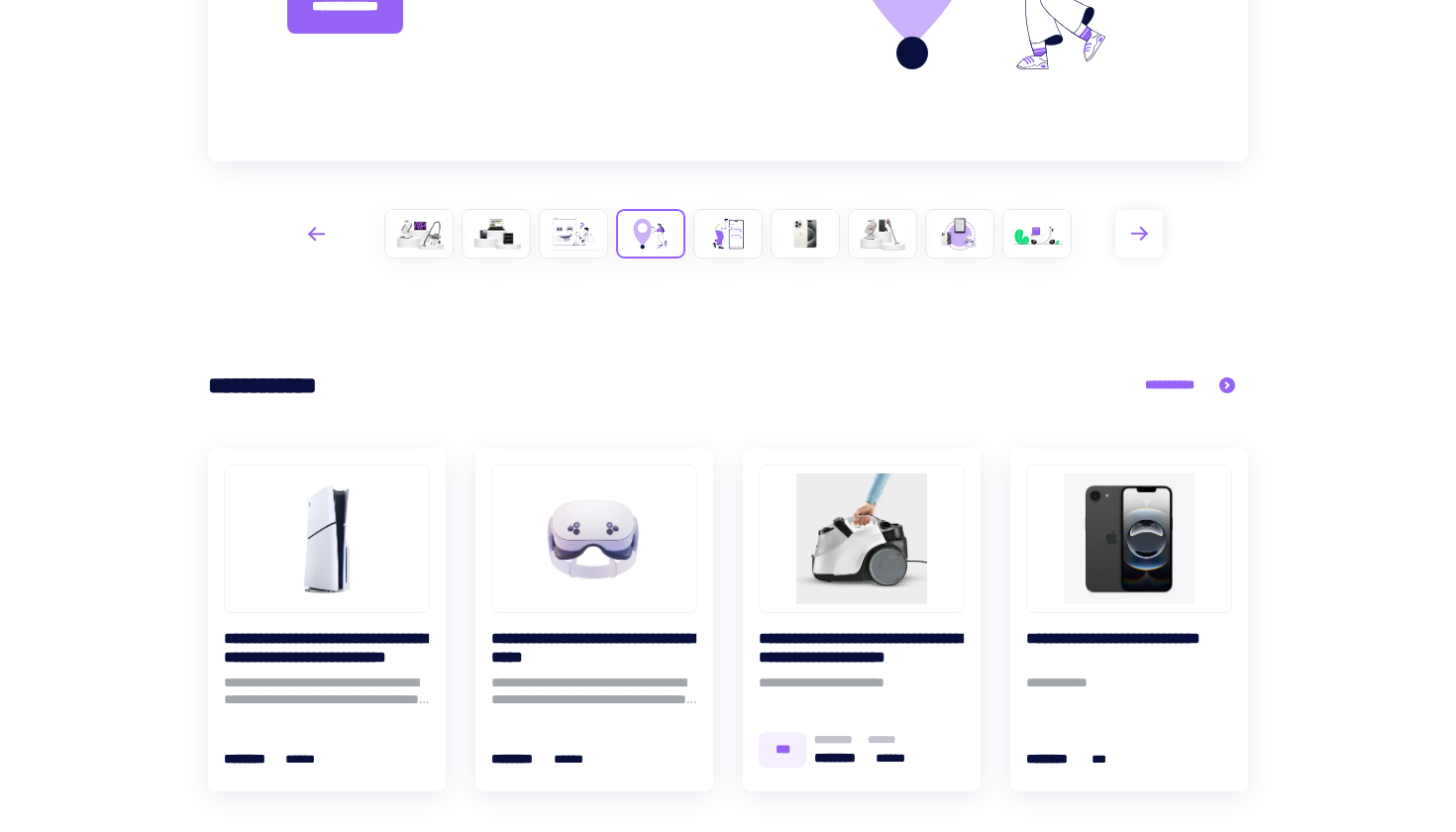 scroll, scrollTop: 519, scrollLeft: 0, axis: vertical 